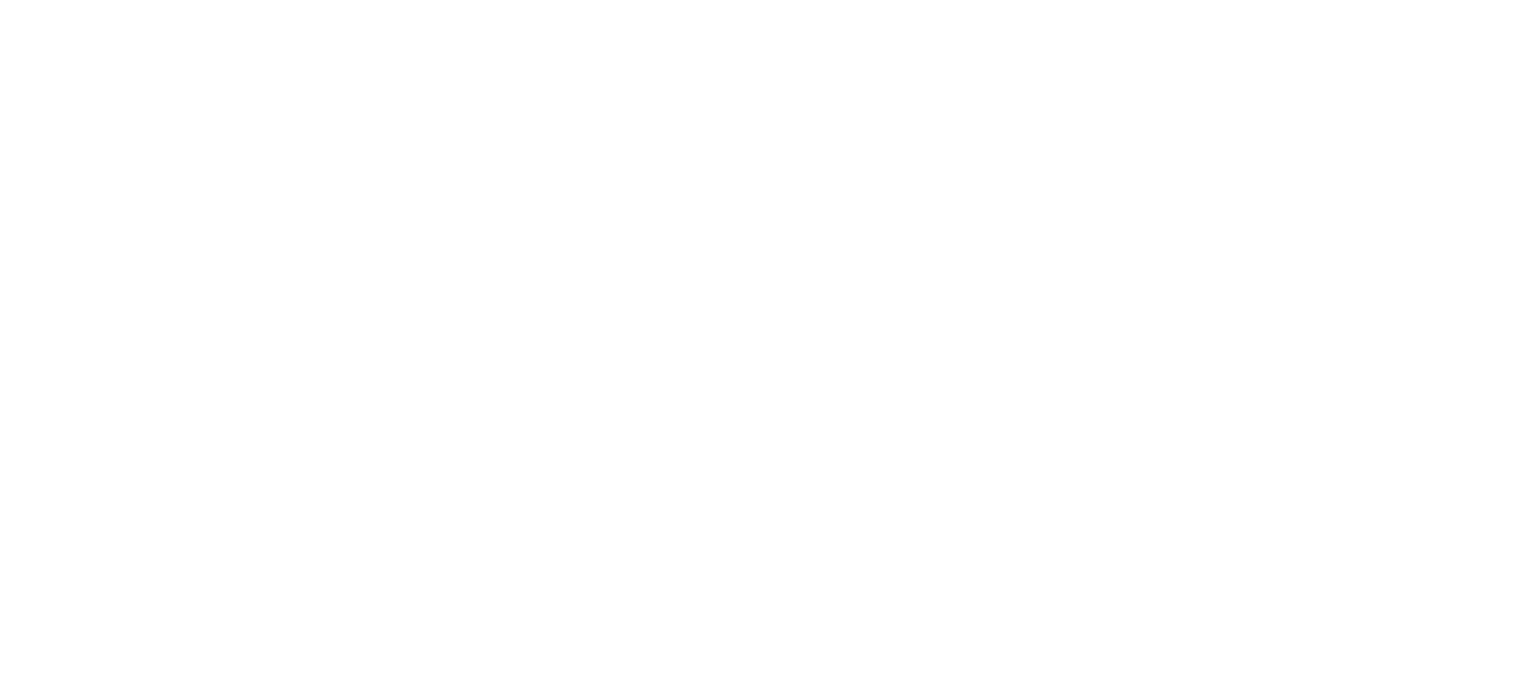 scroll, scrollTop: 0, scrollLeft: 0, axis: both 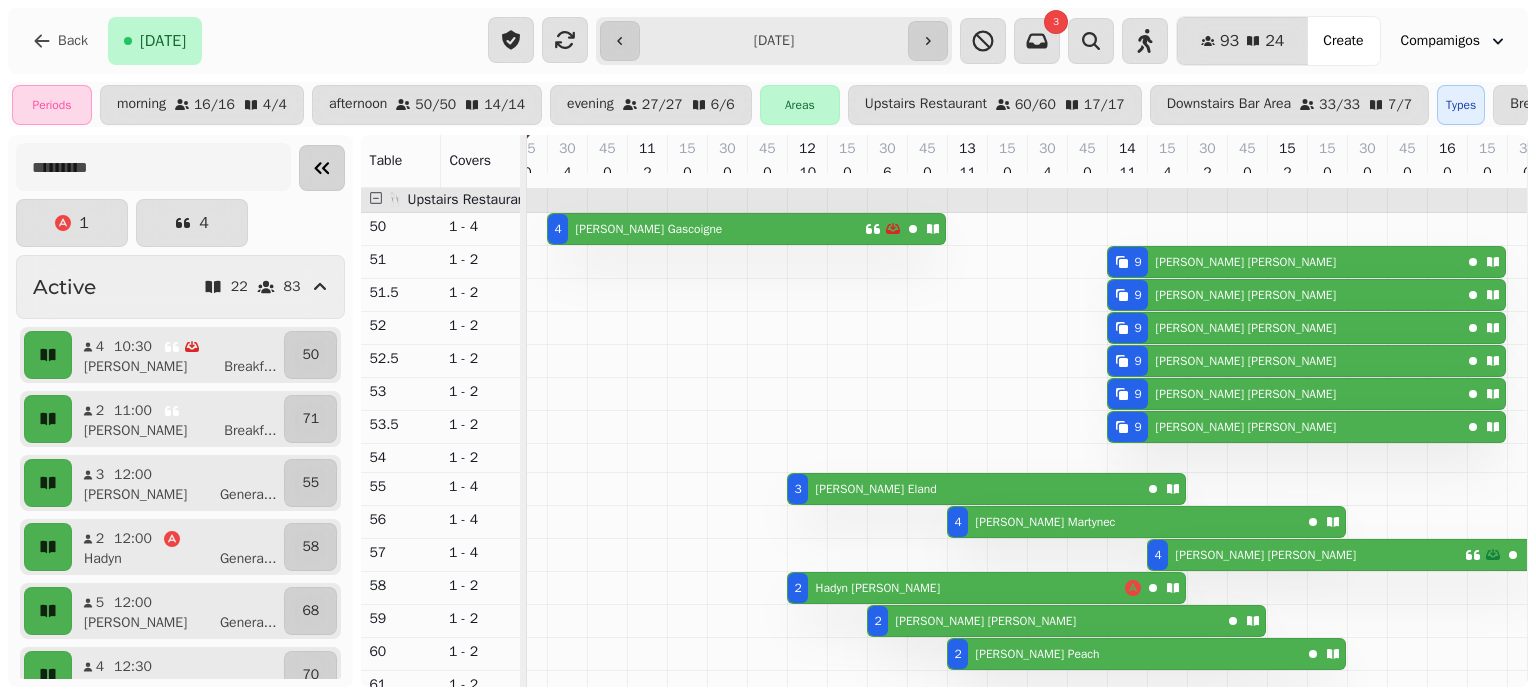 click 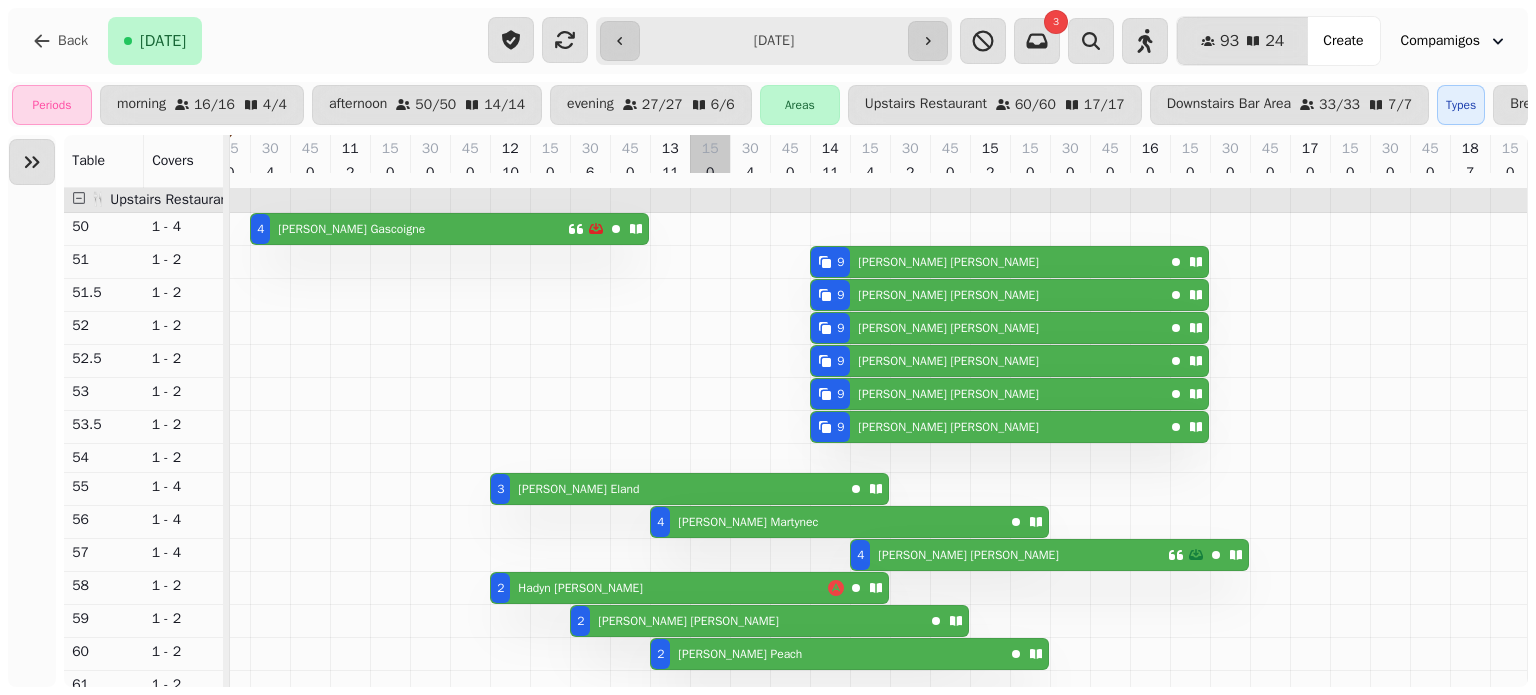 scroll, scrollTop: 79, scrollLeft: 60, axis: both 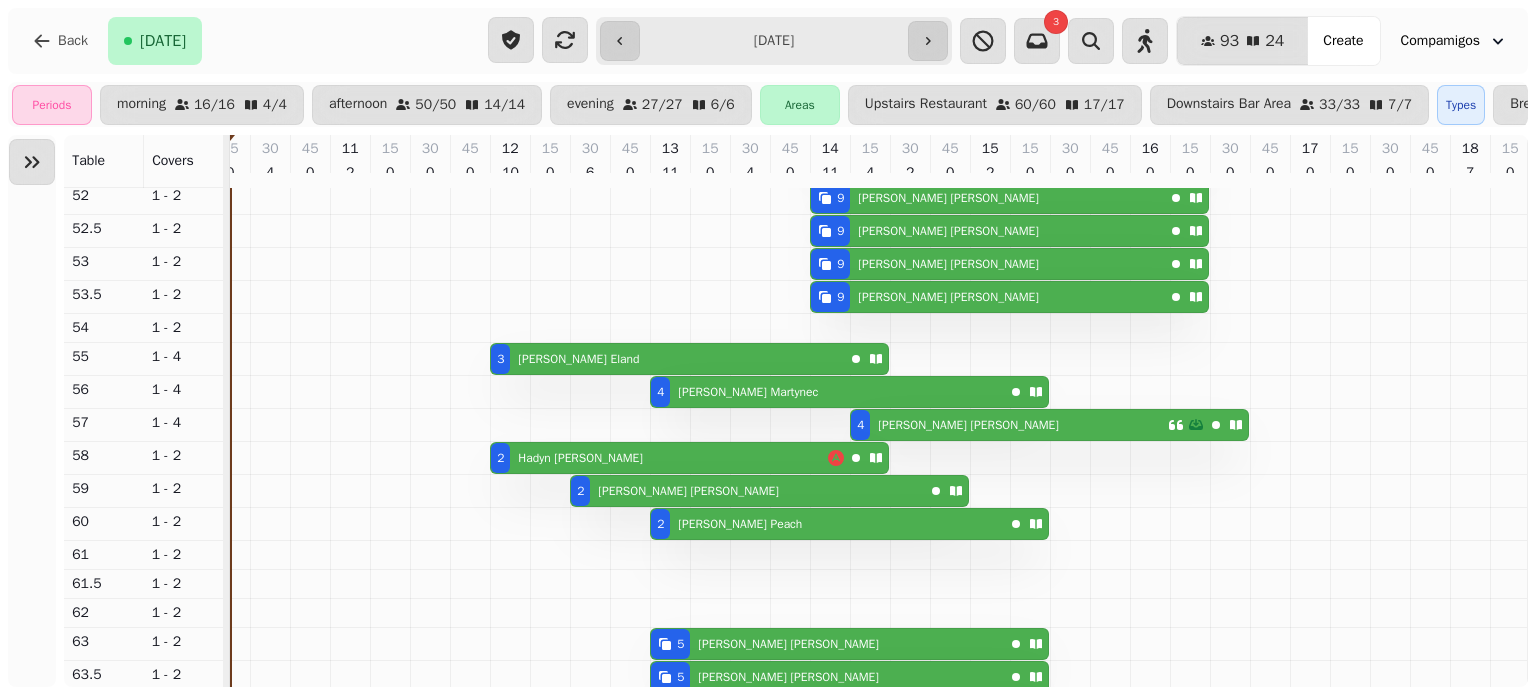 click on "2 [PERSON_NAME]" at bounding box center (659, 458) 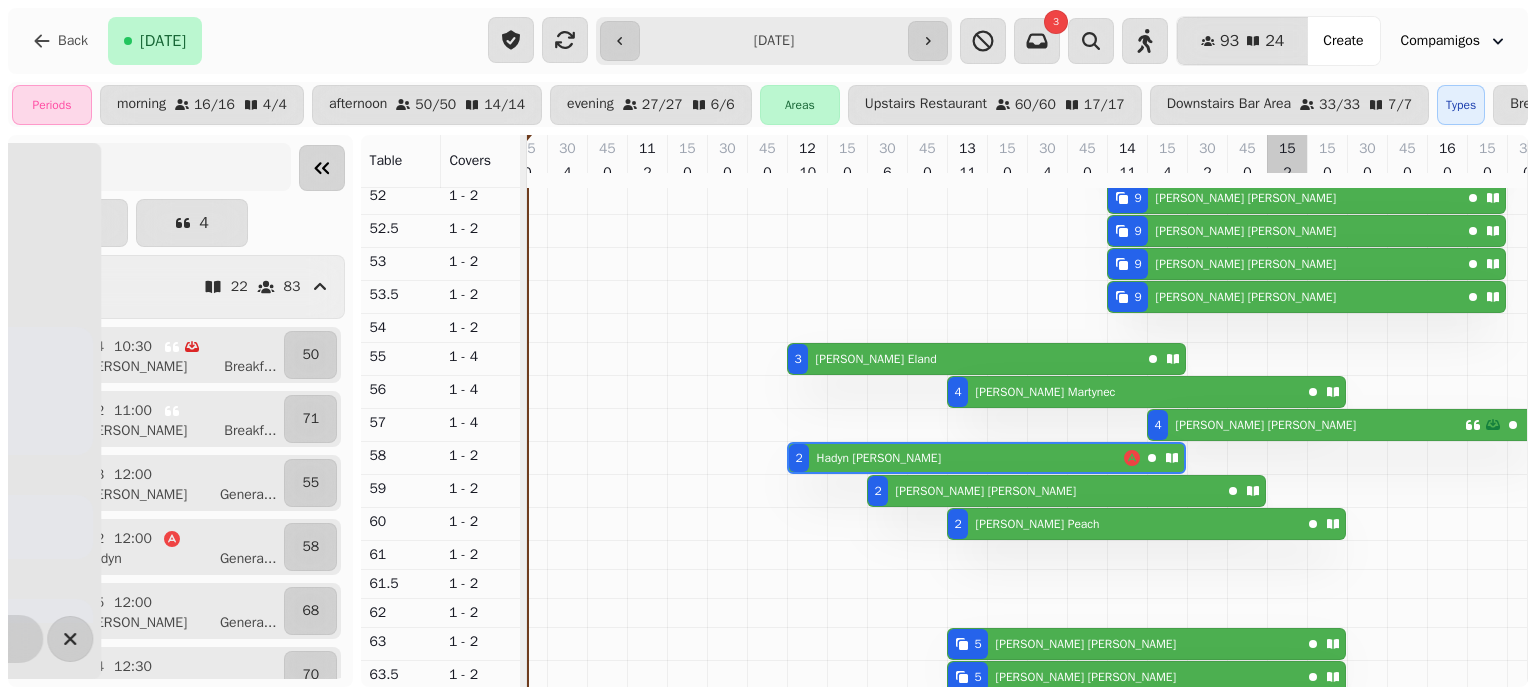 scroll, scrollTop: 0, scrollLeft: 307, axis: horizontal 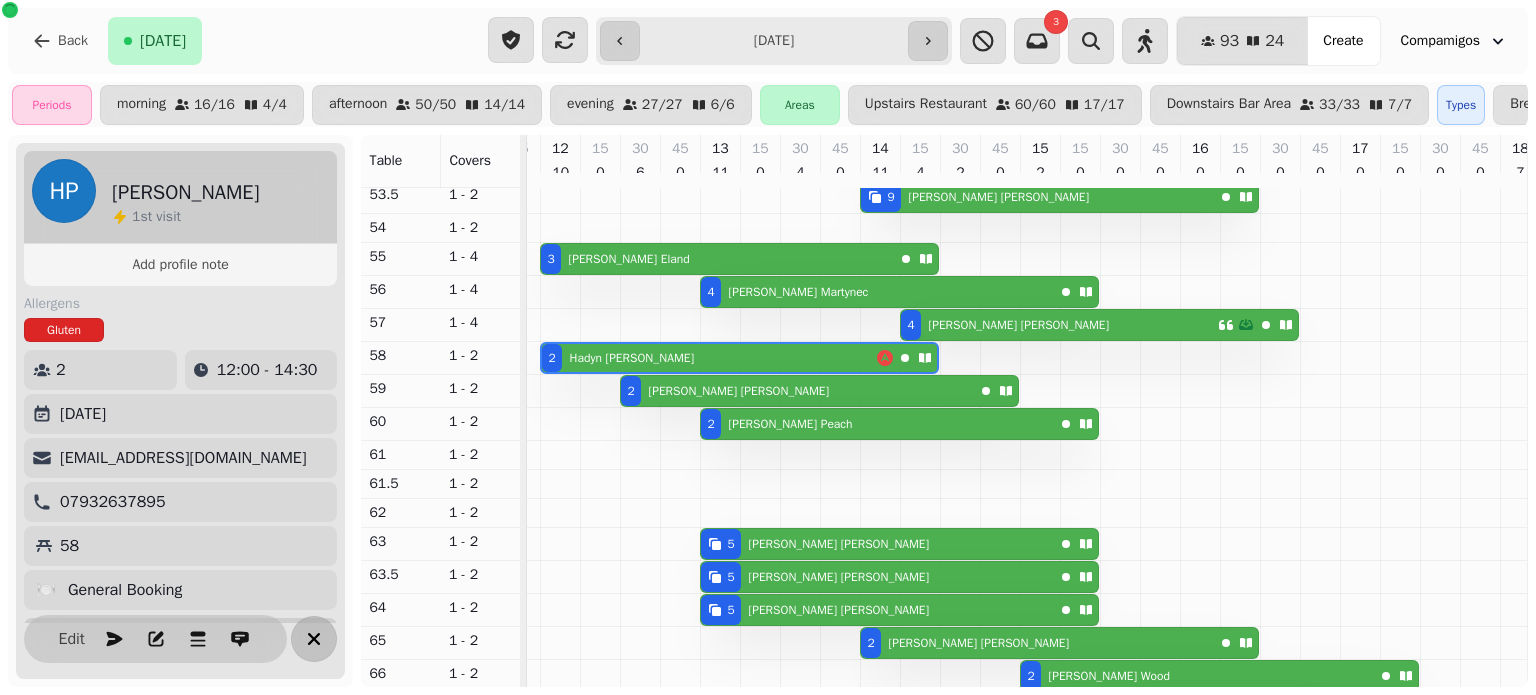 click 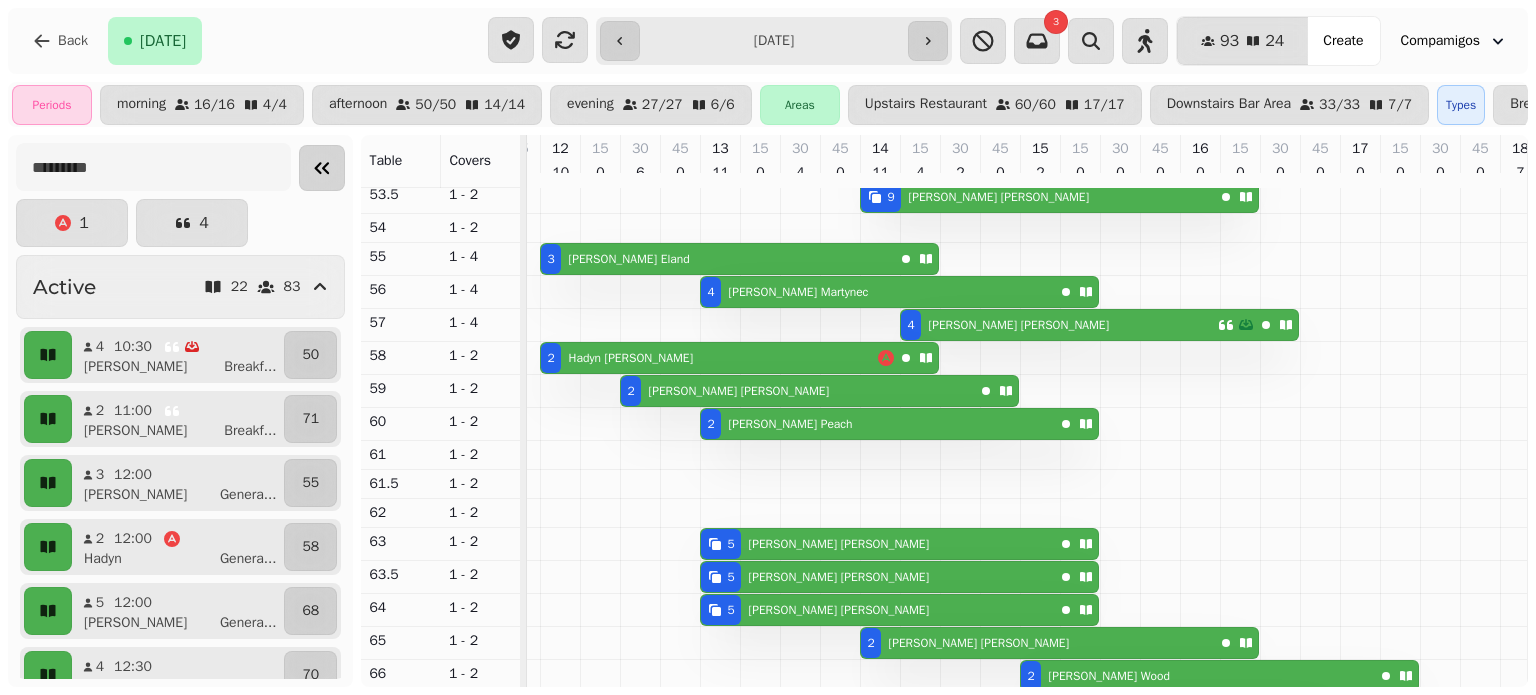 click at bounding box center [322, 168] 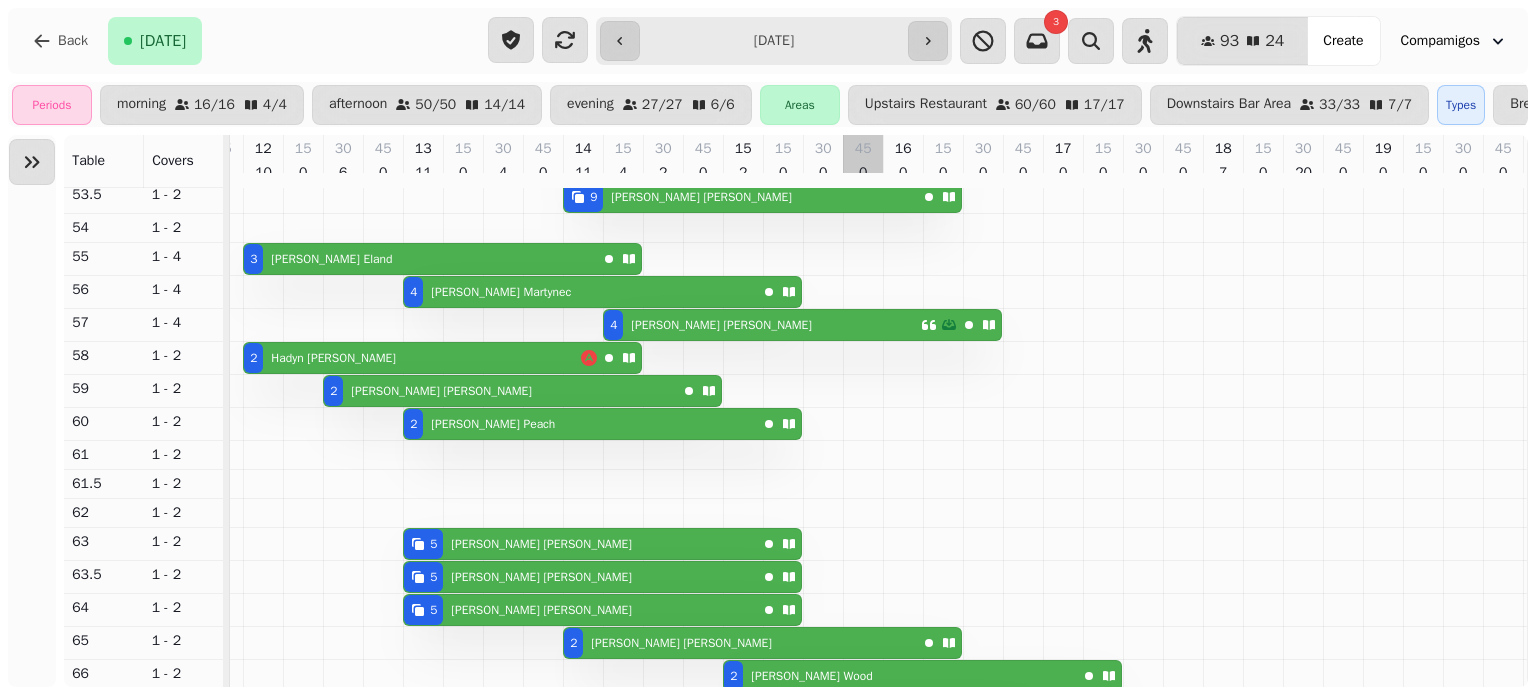 scroll, scrollTop: 258, scrollLeft: 212, axis: both 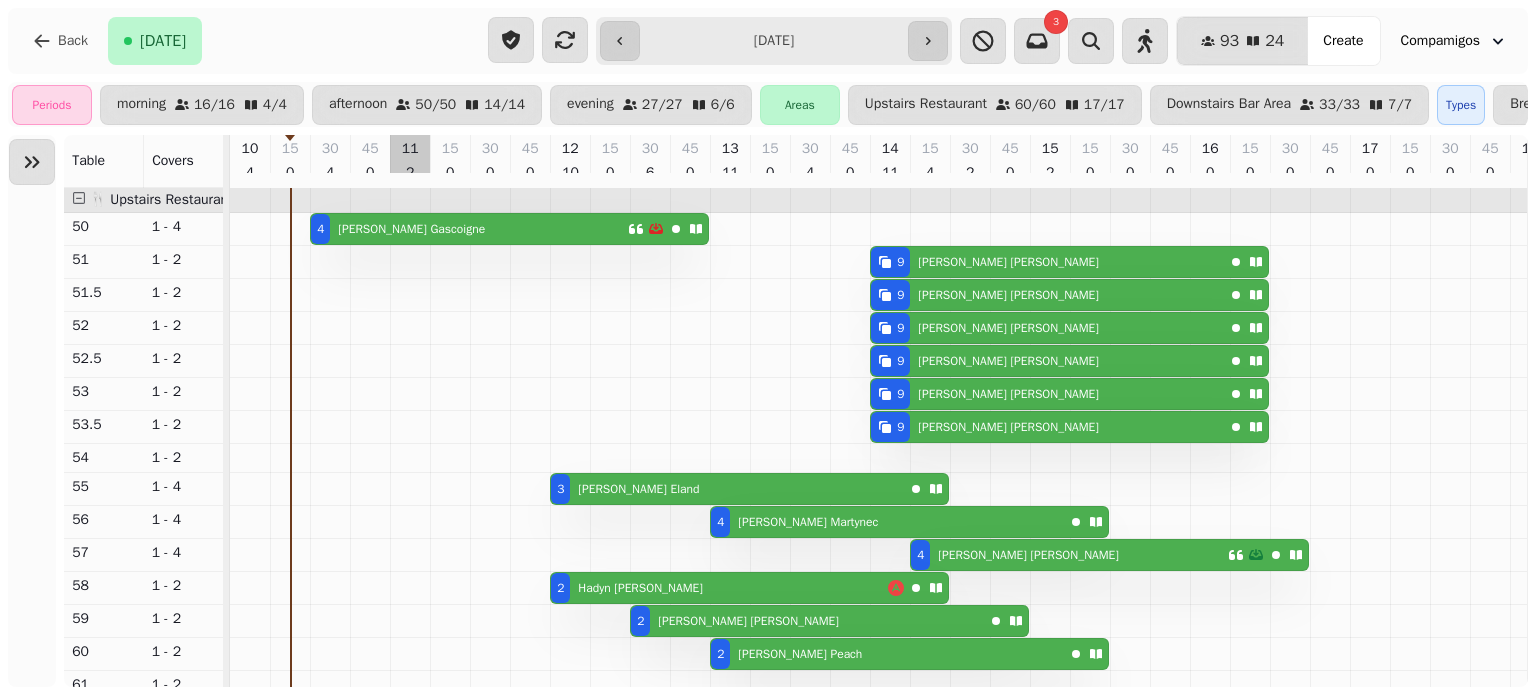 click on "4 [PERSON_NAME]" at bounding box center (469, 229) 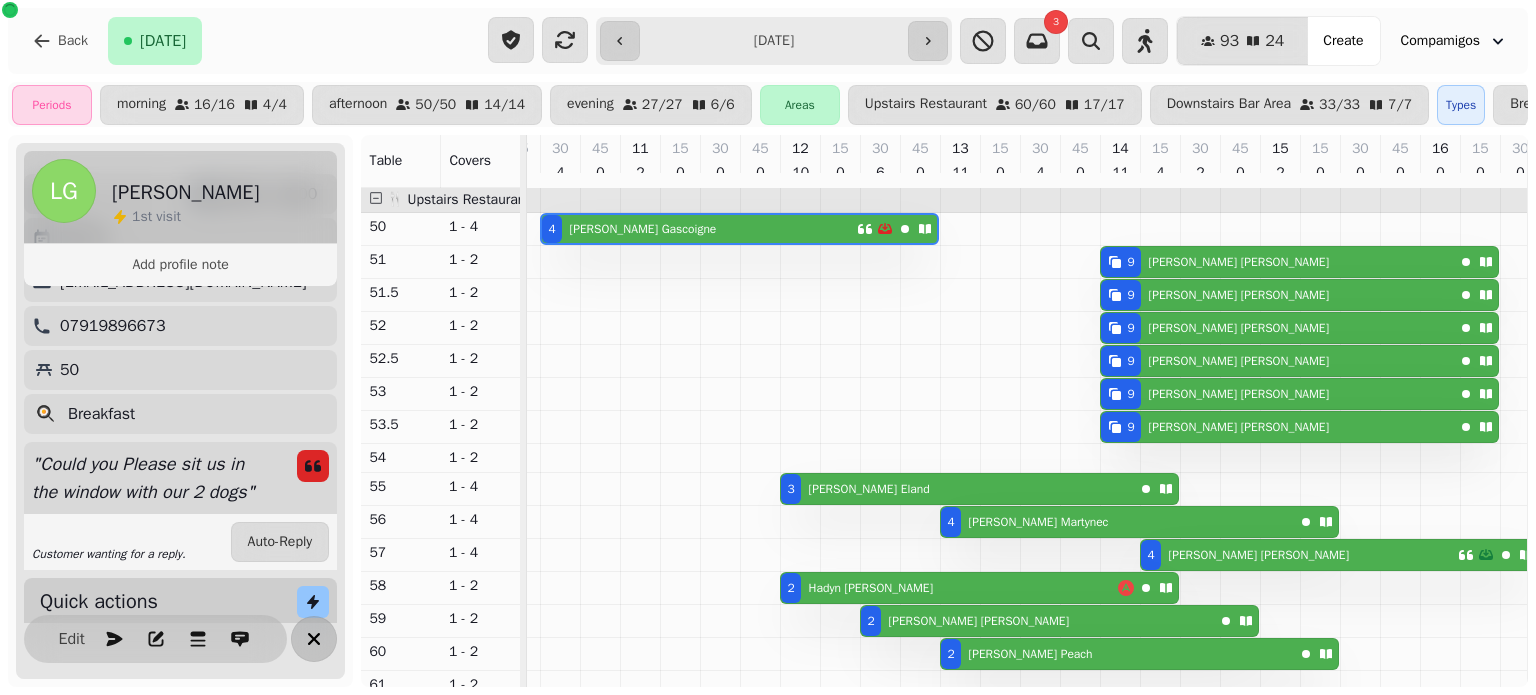 click 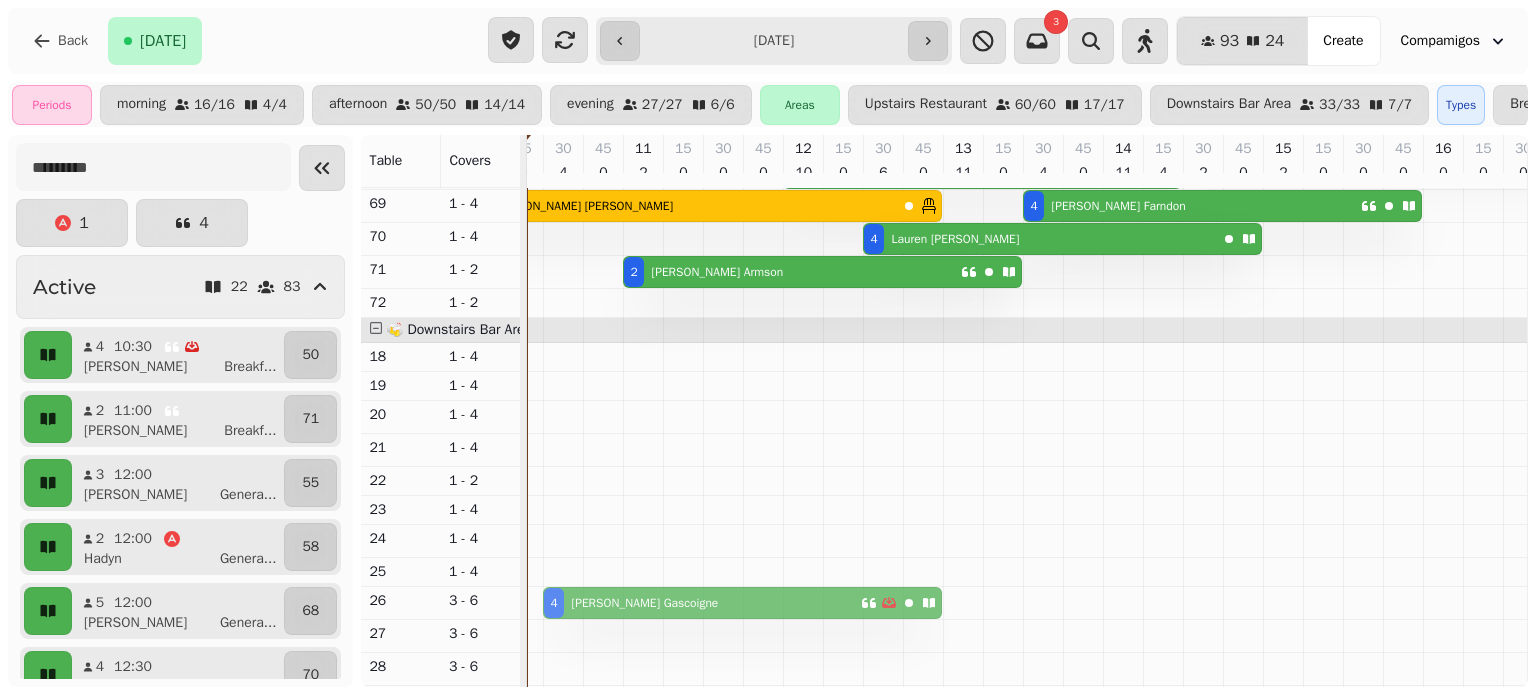 drag, startPoint x: 569, startPoint y: 238, endPoint x: 572, endPoint y: 603, distance: 365.01233 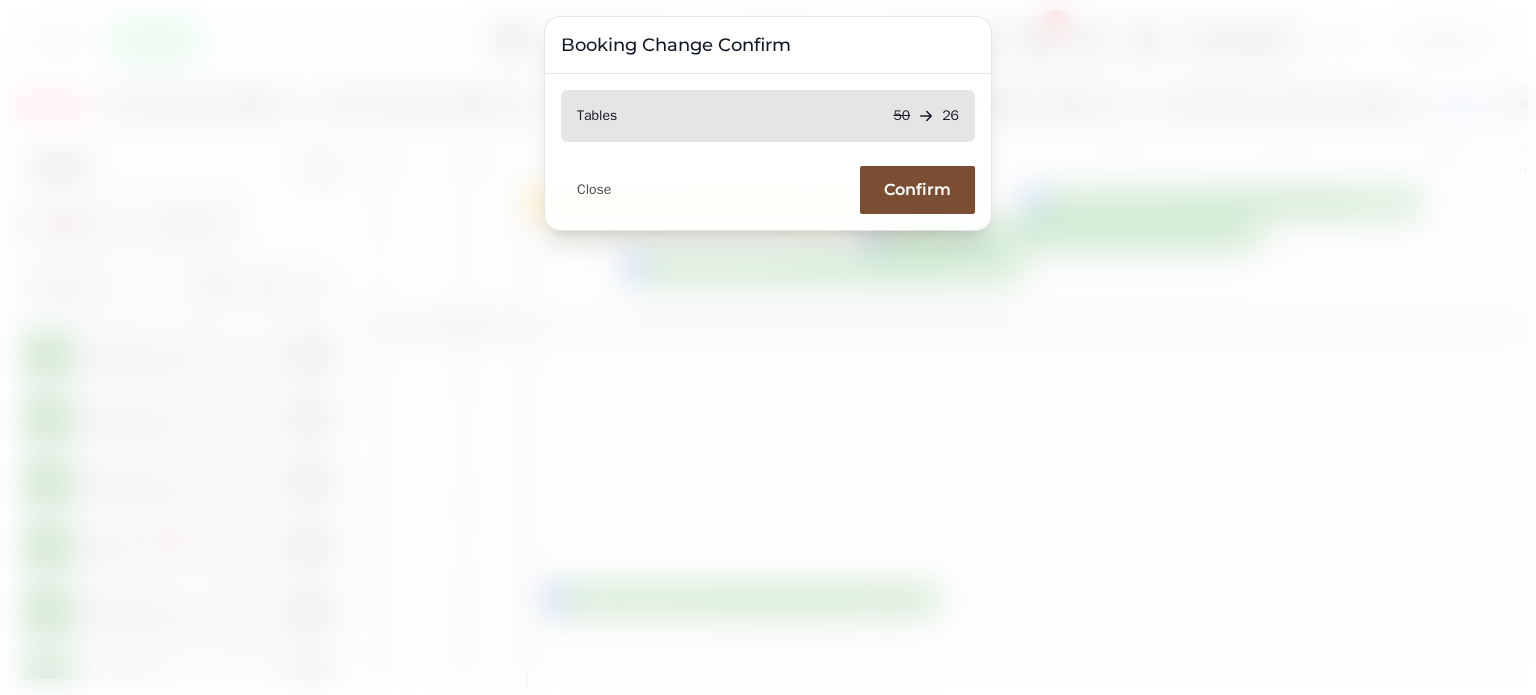 click on "Confirm" at bounding box center [917, 190] 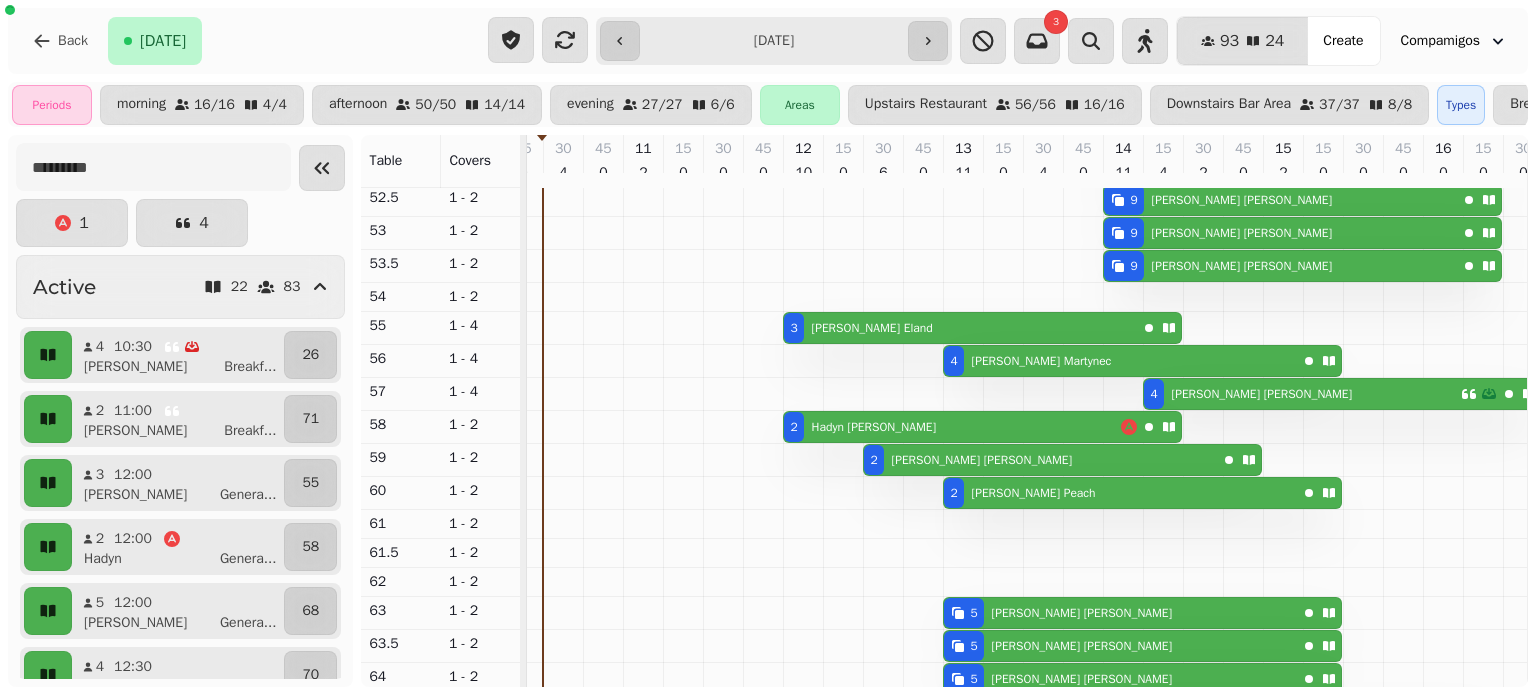 scroll, scrollTop: 234, scrollLeft: 64, axis: both 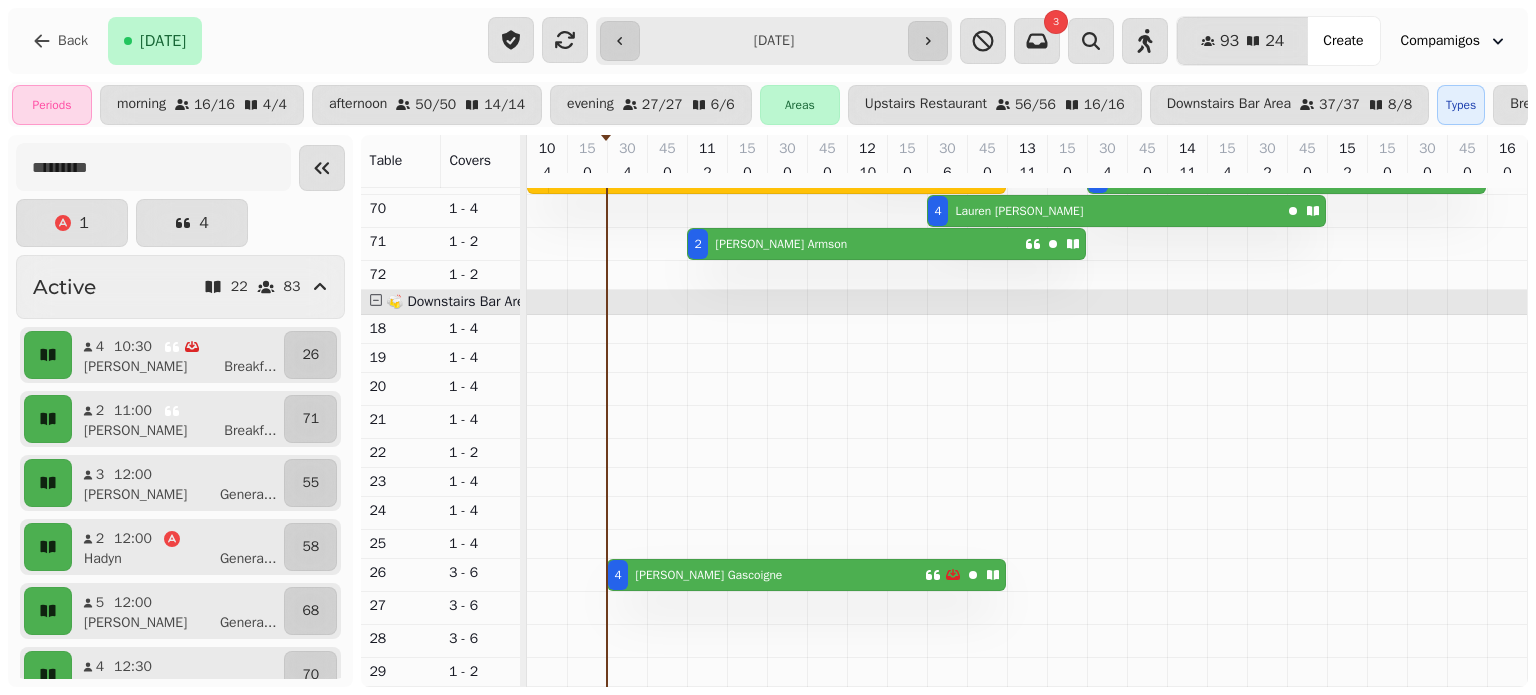 click on "4 [PERSON_NAME]" at bounding box center (766, 575) 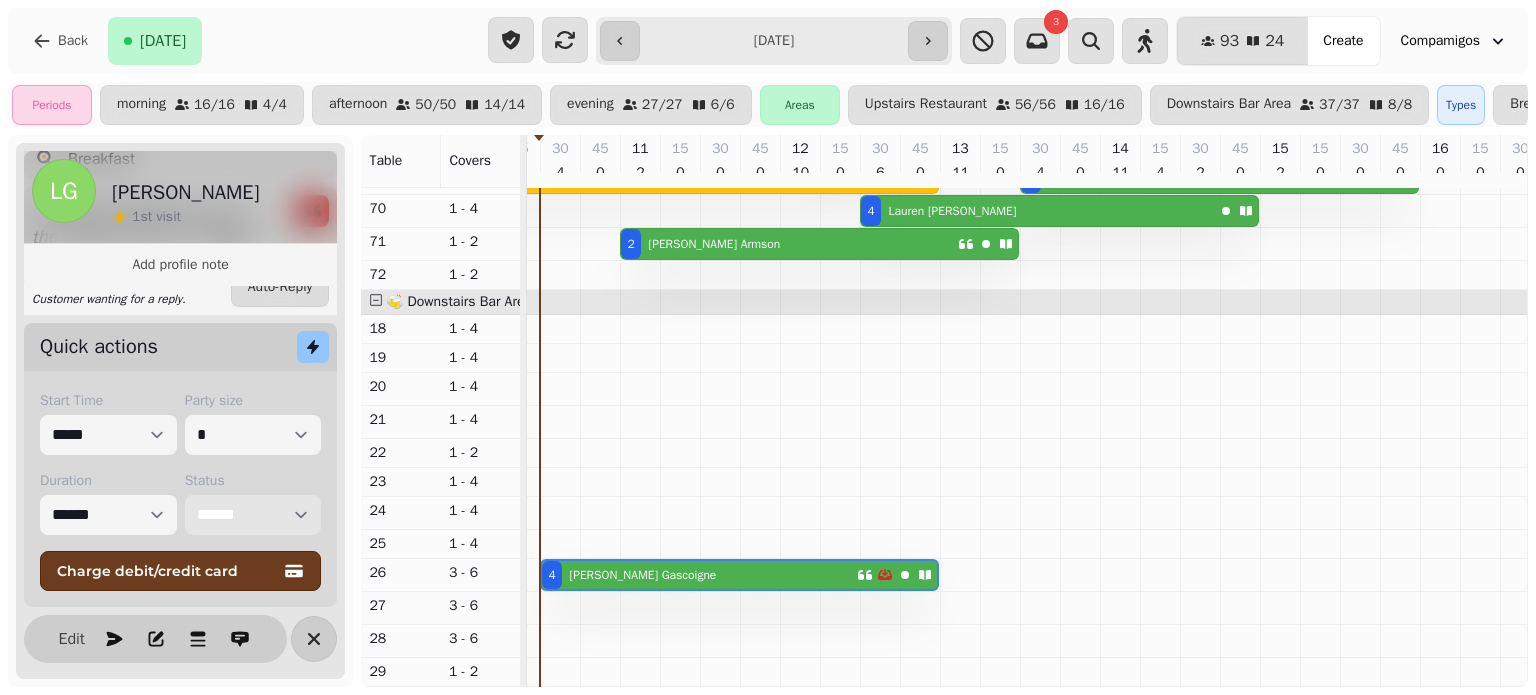 click on "**********" at bounding box center (253, 515) 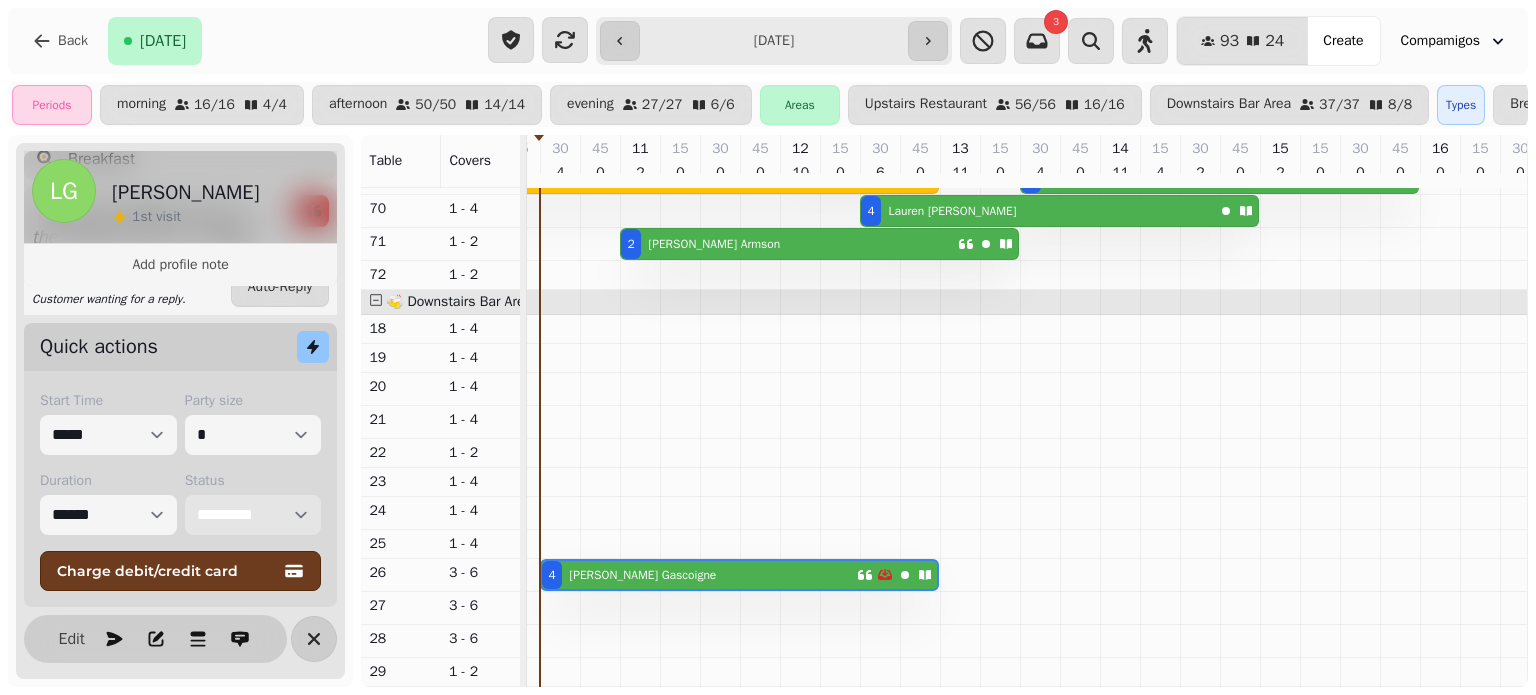 click on "**********" at bounding box center (253, 515) 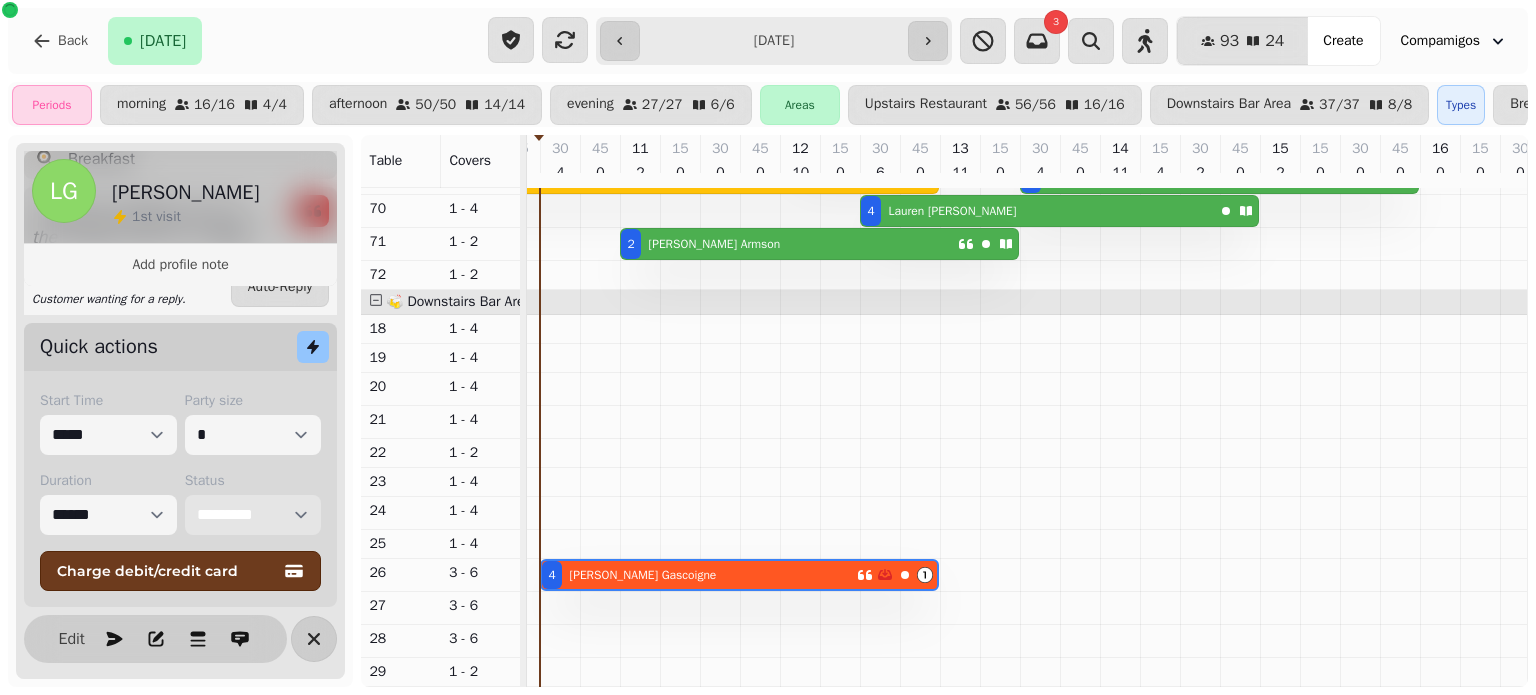 click on "**********" at bounding box center (253, 515) 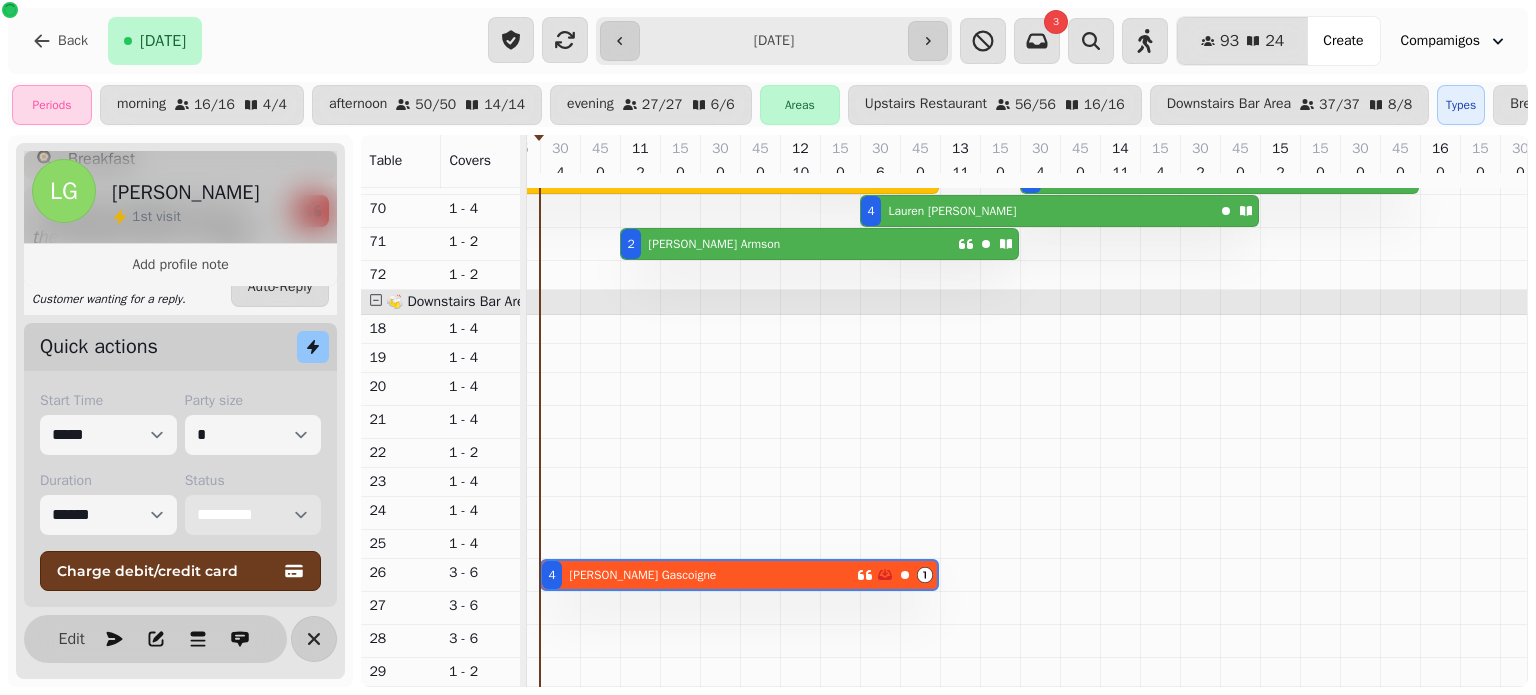 select on "******" 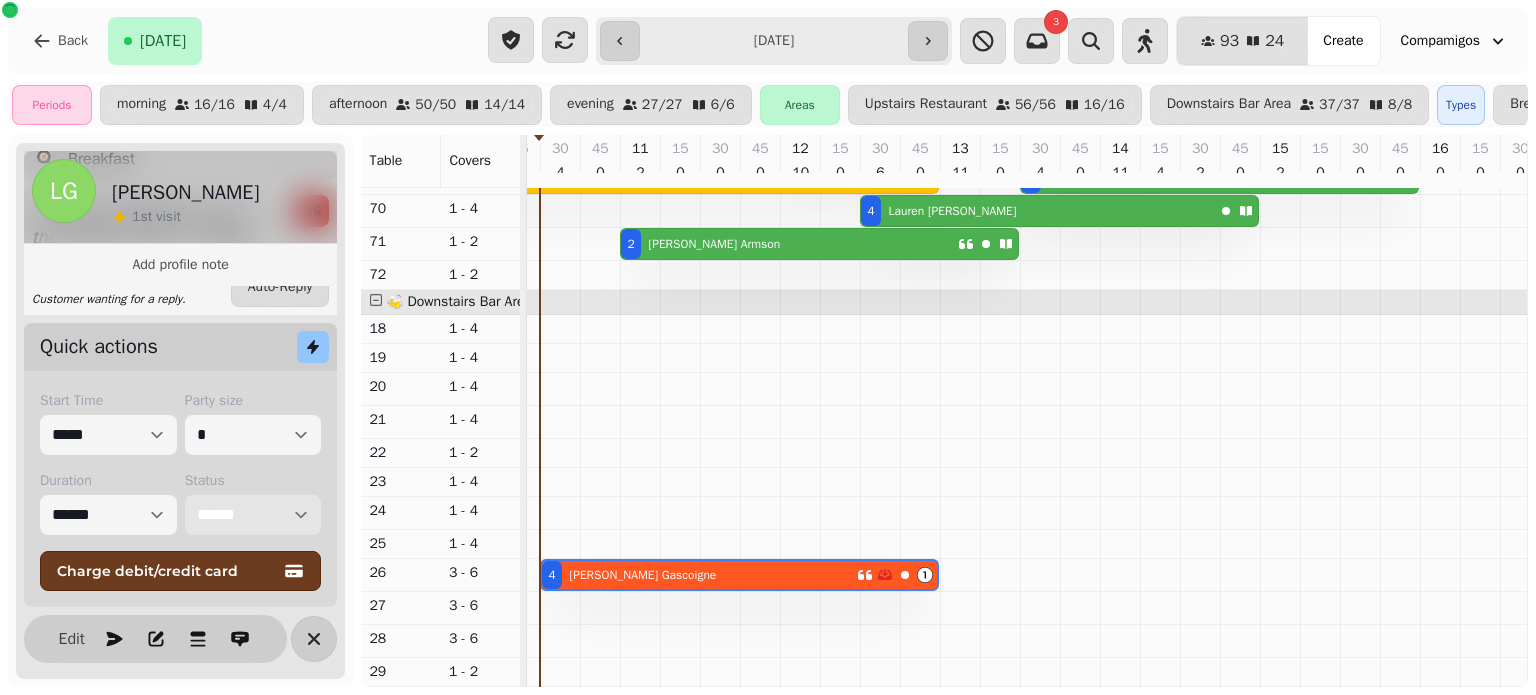 click on "**********" at bounding box center (253, 515) 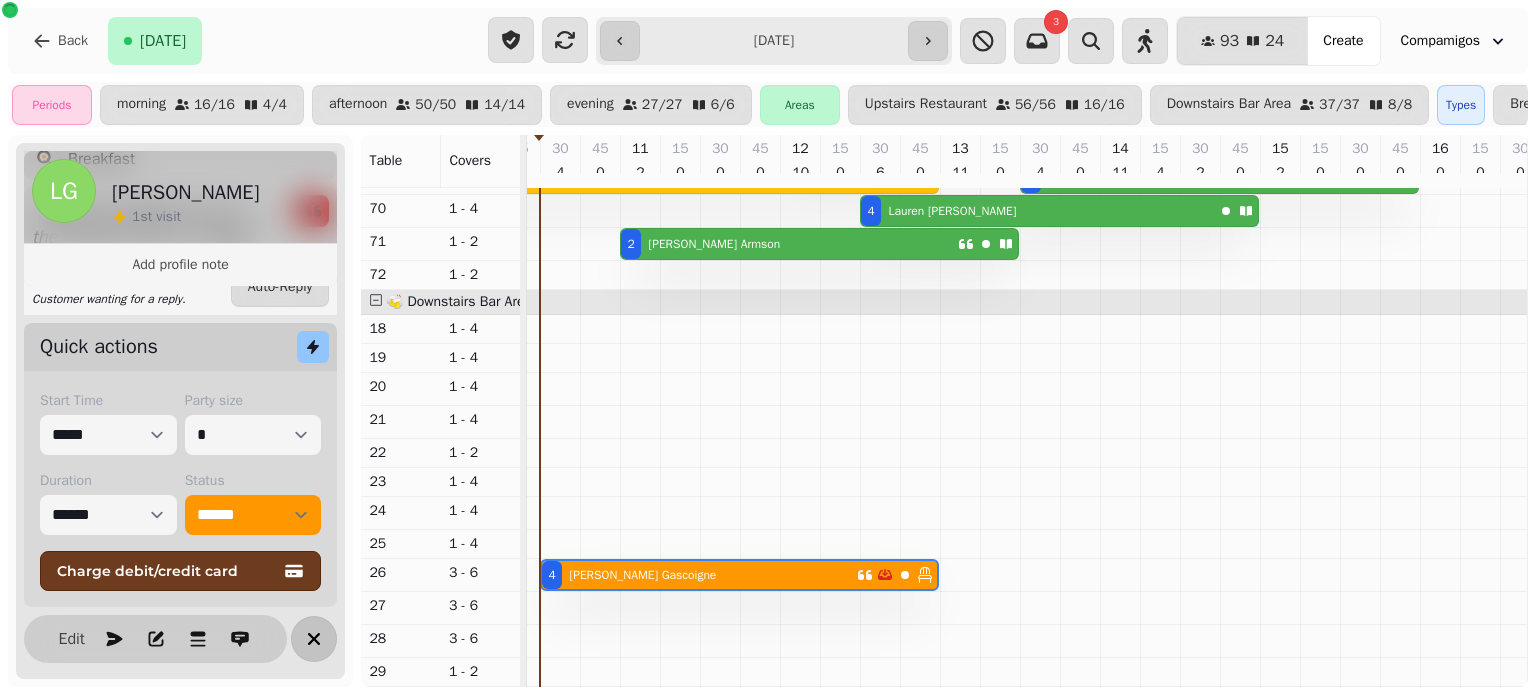 click 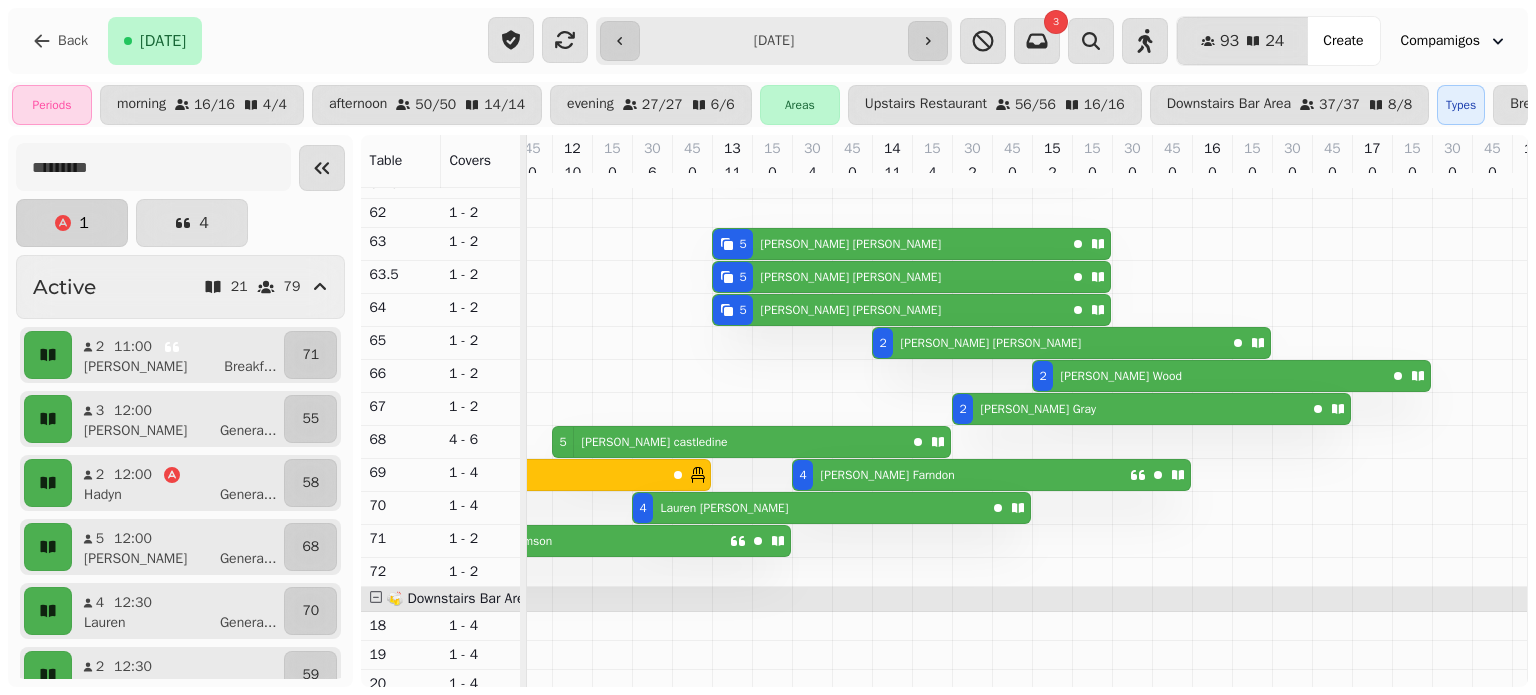 click 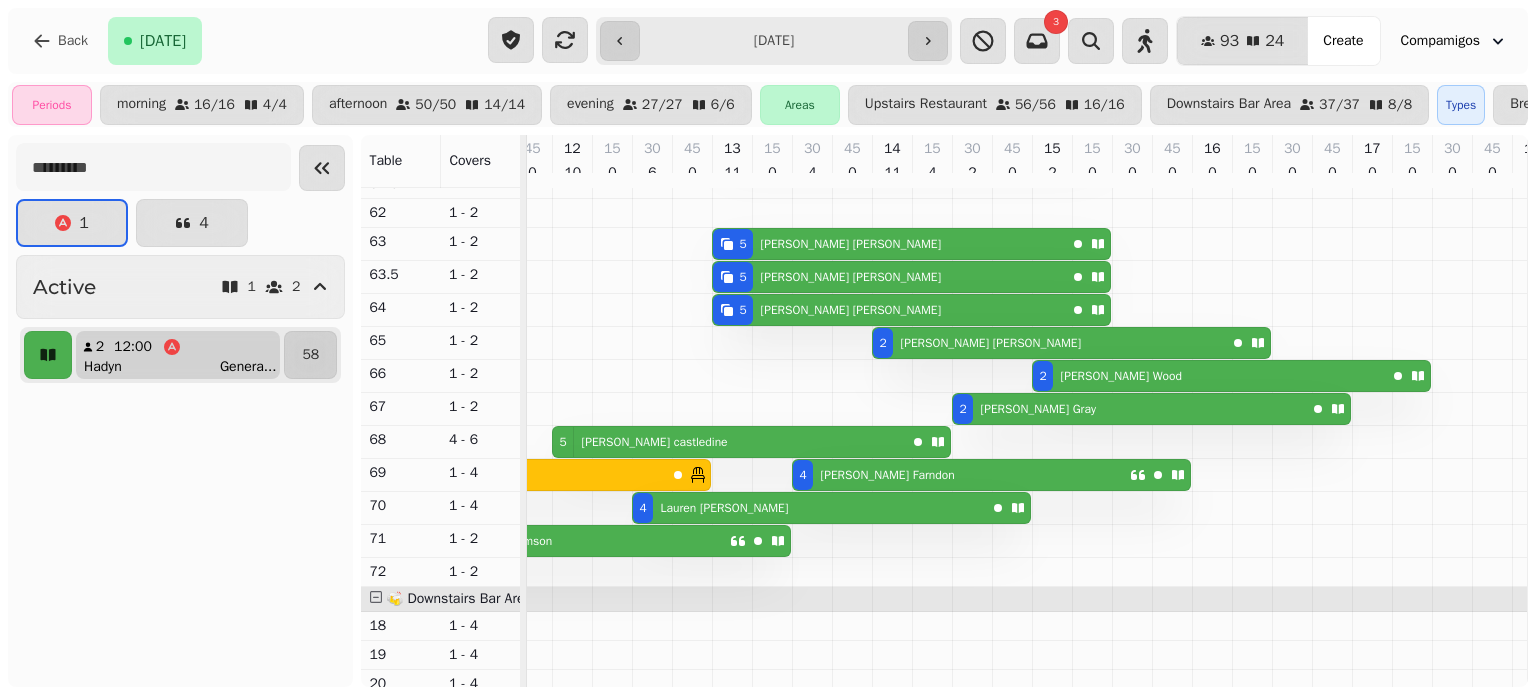 click on "2 12:00 Hadyn Genera ..." at bounding box center [178, 355] 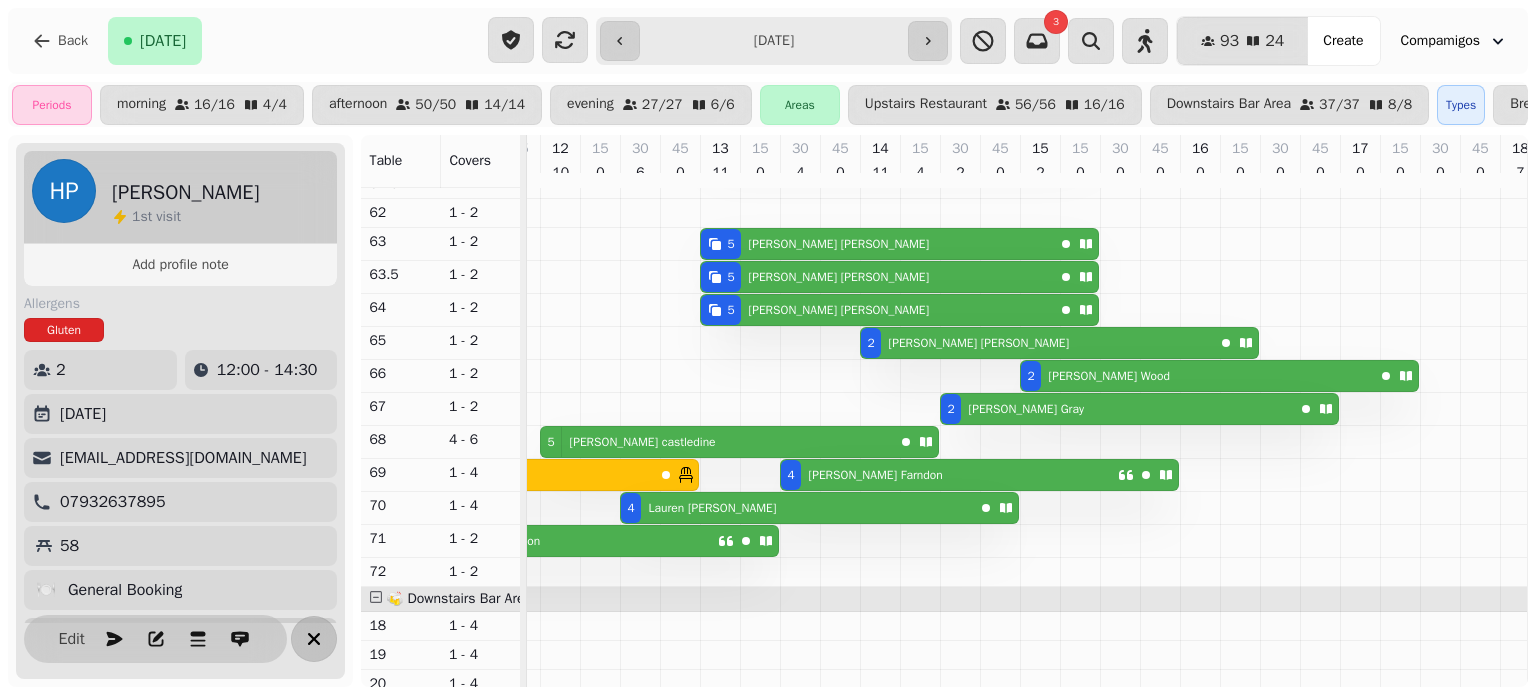 click at bounding box center (314, 639) 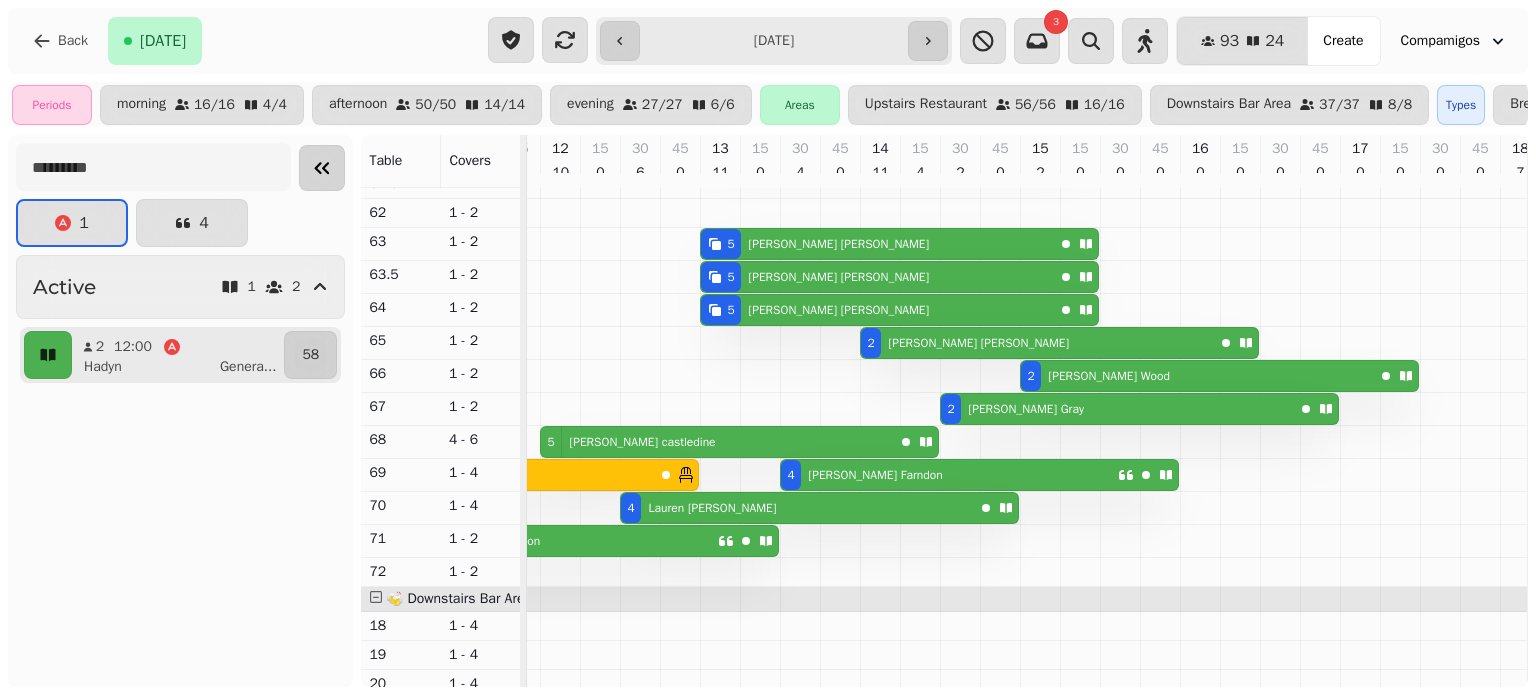 click 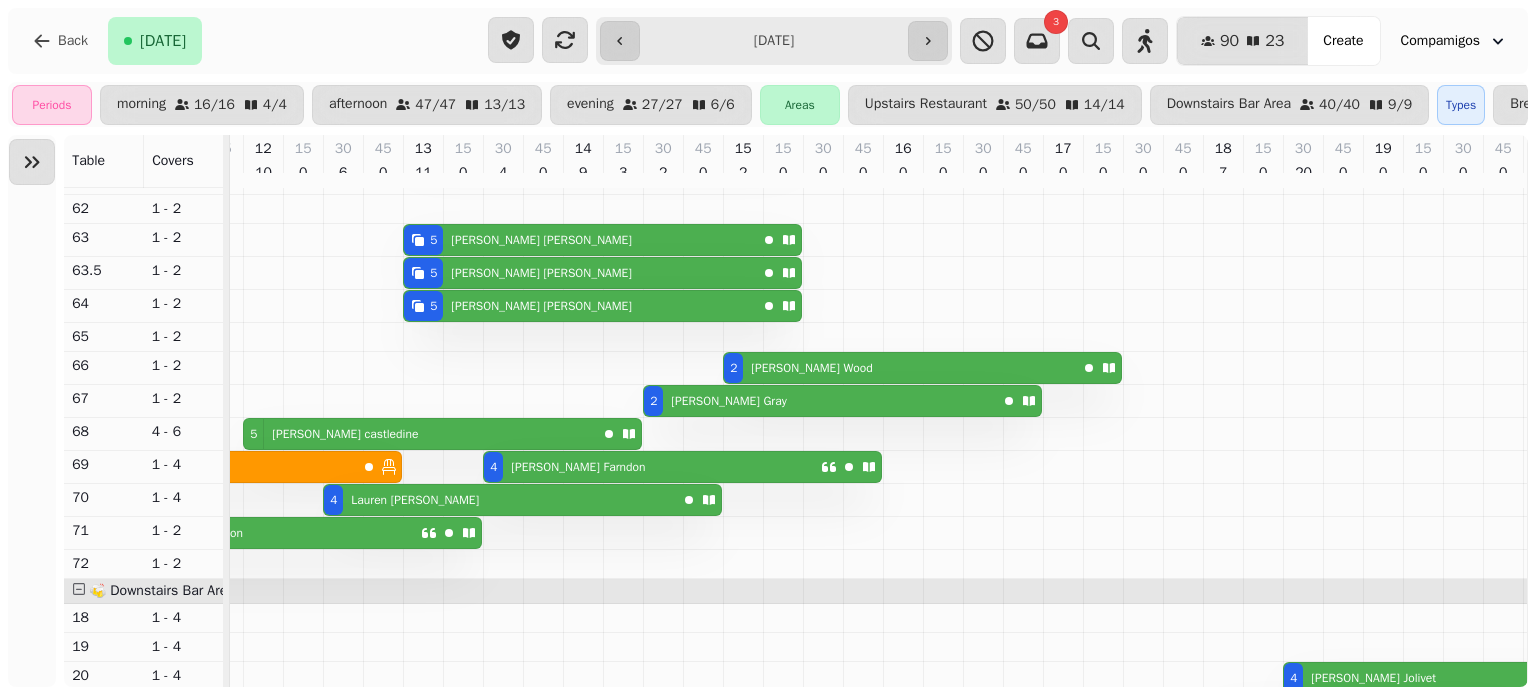 scroll, scrollTop: 568, scrollLeft: 307, axis: both 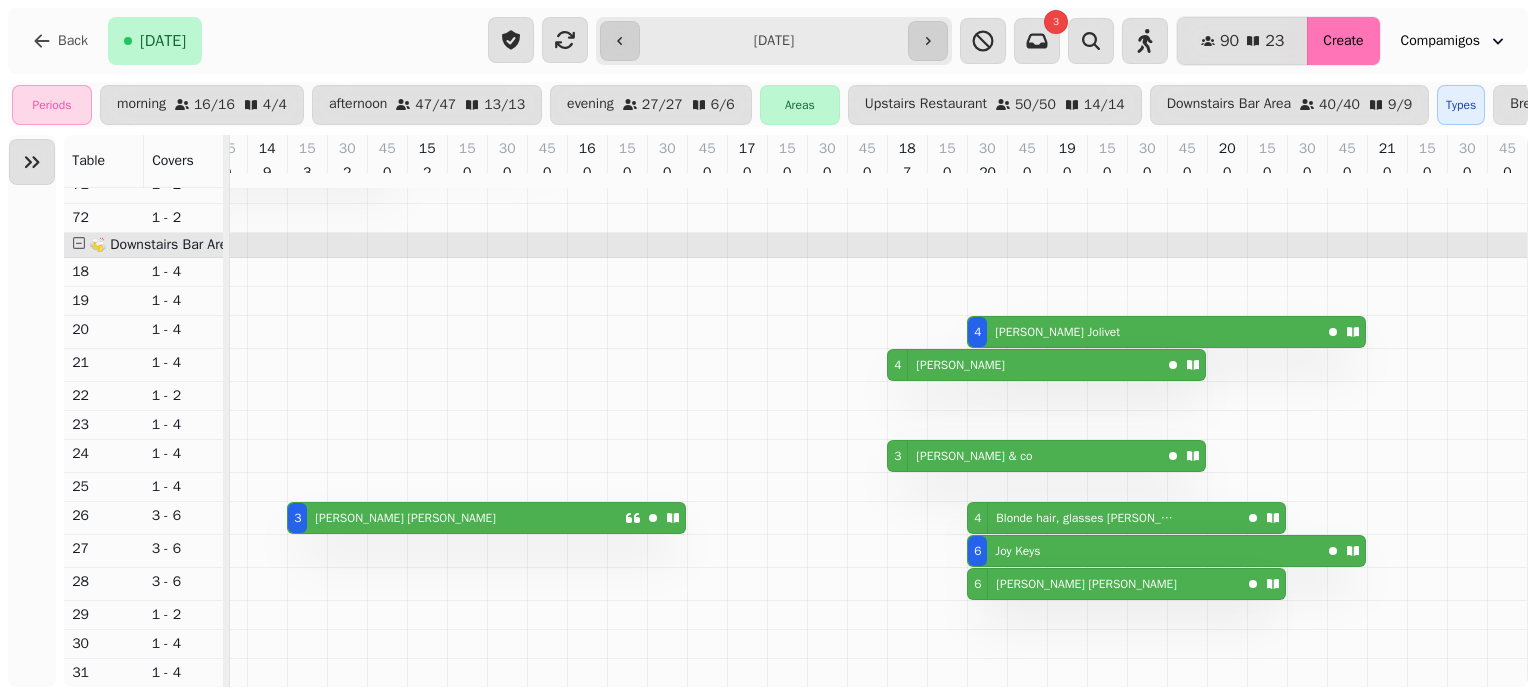 click on "Create" at bounding box center [1343, 41] 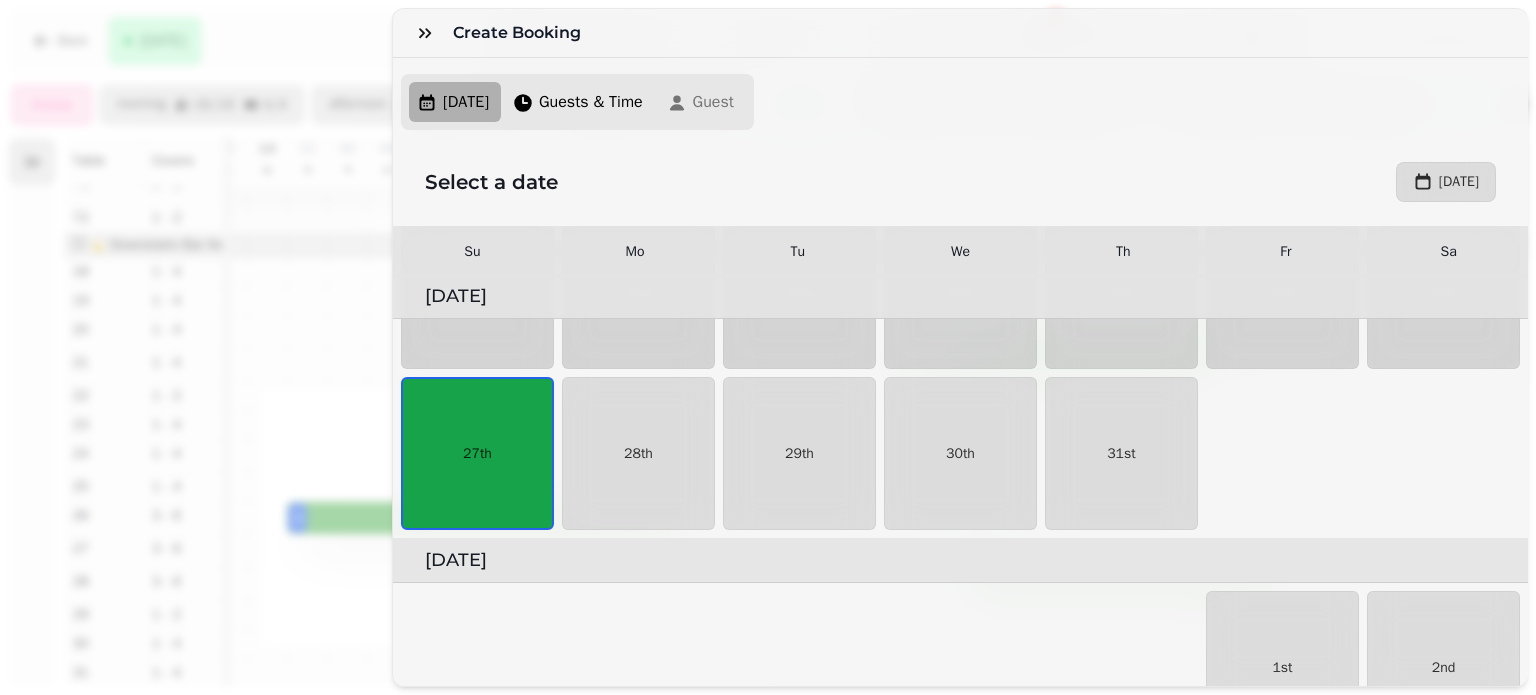 click on "Create Booking [DATE] Guests & Time Guest Select a date [DATE] Su Mo Tu We Th Fr Sa [DATE] 1st 2nd 3rd 4th 5th 6th 7th 8th 9th 10th 11th 12th 13th 14th 15th 16th 17th 18th 19th 20th 21st 22nd 23rd 24th 25th 26th 27th 28th 29th 30th [DATE] 1st 2nd 3rd 4th 5th 6th 7th 8th 9th 10th 11th 12th 13th 14th 15th 16th 17th 18th 19th 20th 21st 22nd 23rd 24th 25th 26th 27th 28th 29th 30th 31st [DATE] 1st 2nd 3rd 4th 5th 6th 7th 8th 9th 10th 11th 12th 13th 14th 15th 16th 17th 18th 19th 20th 21st 22nd 23rd 24th 25th 26th 27th 28th 29th [DATE] 1st 2nd 3rd 4th 5th 6th 7th 8th 9th 10th 11th 12th 13th 14th 15th 16th 17th 18th 19th 20th 21st 22nd 23rd 24th 25th 26th 27th 28th 29th 30th 31st [DATE] 1st 2nd 3rd 4th 5th 6th 7th 8th 9th 10th 11th 12th 13th 14th 15th 16th 17th 18th 19th 20th 21st 22nd 23rd 24th 25th 26th 27th 28th 29th [DATE] 1st 2nd 3rd 4th 5th 6th 7th 8th 9th 10th 11th 12th 13th 14th 15th 16th 17th 18th 19th 20th 21st 22nd 23rd 24th 25th 26th 1st" at bounding box center [768, 363] 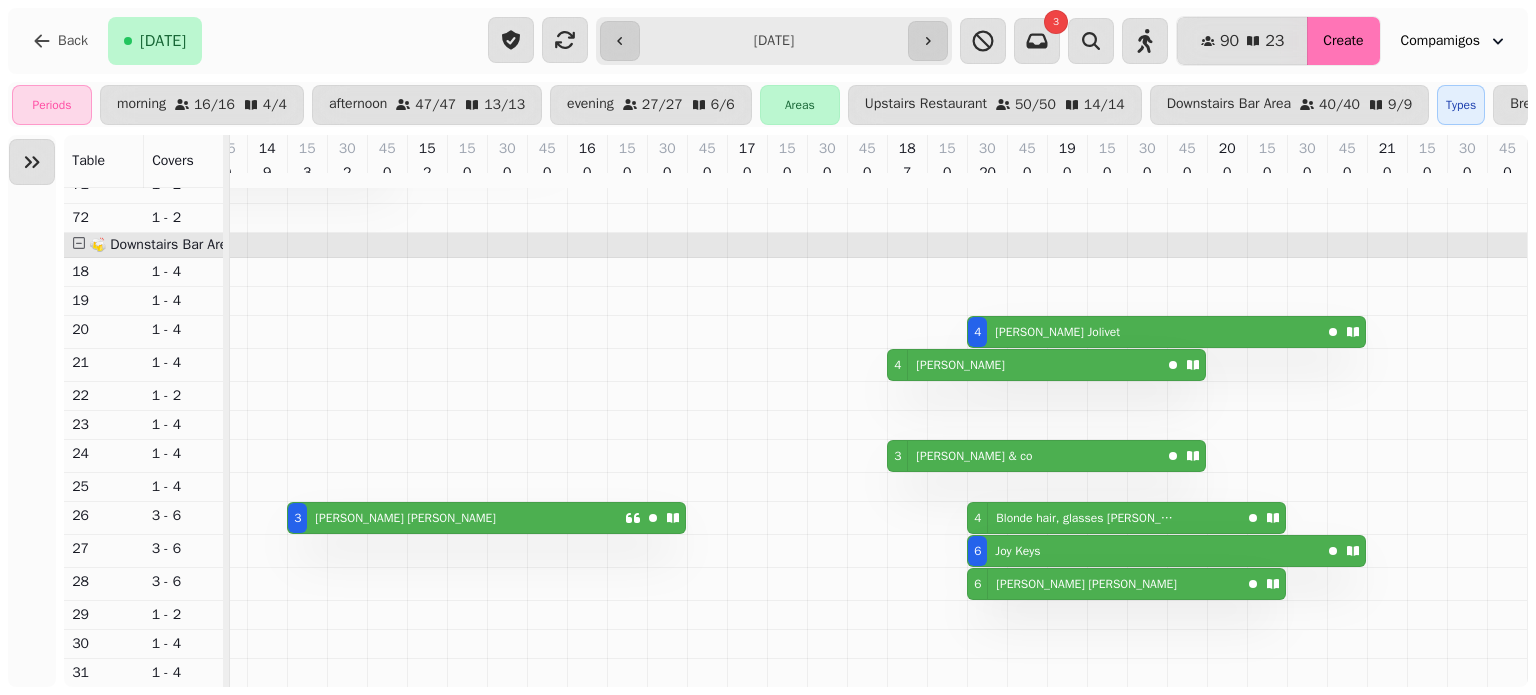 click on "Create" at bounding box center [1343, 41] 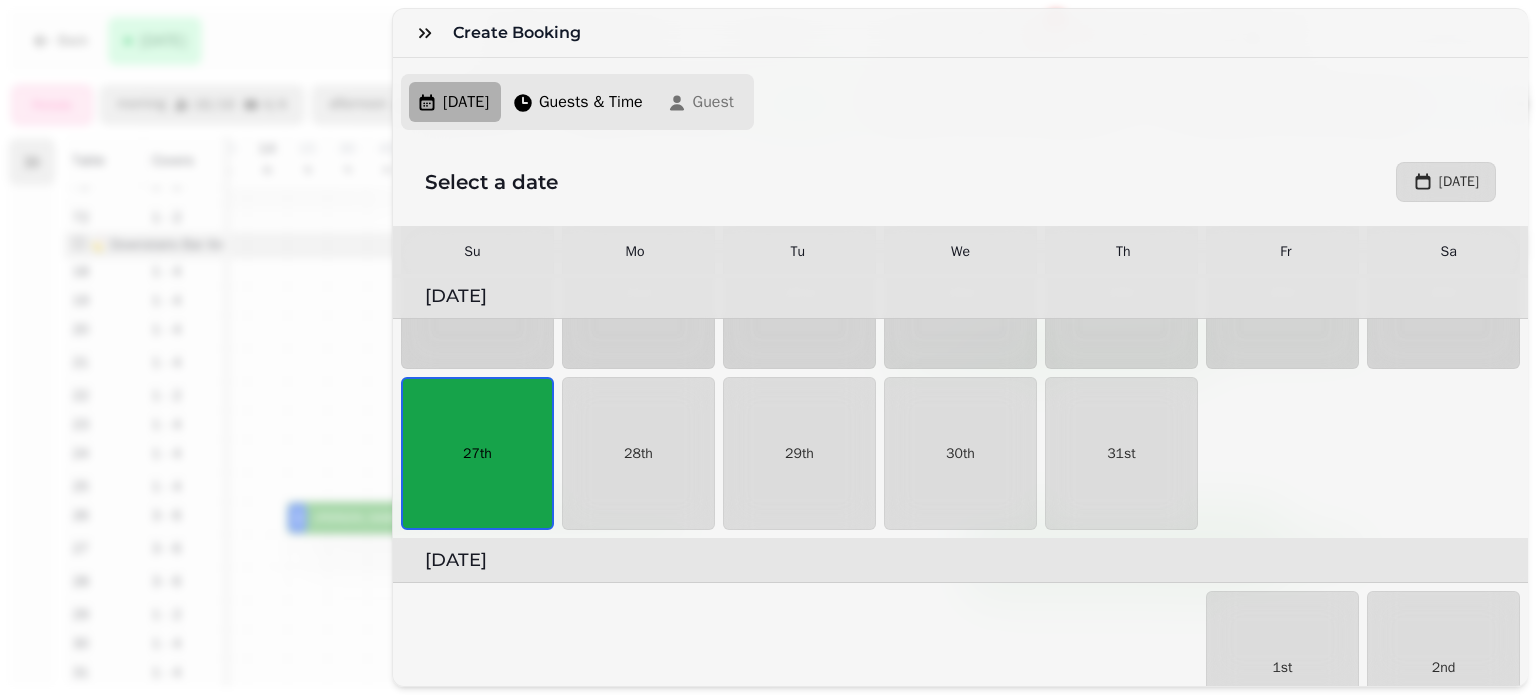 click on "27th" at bounding box center [477, 453] 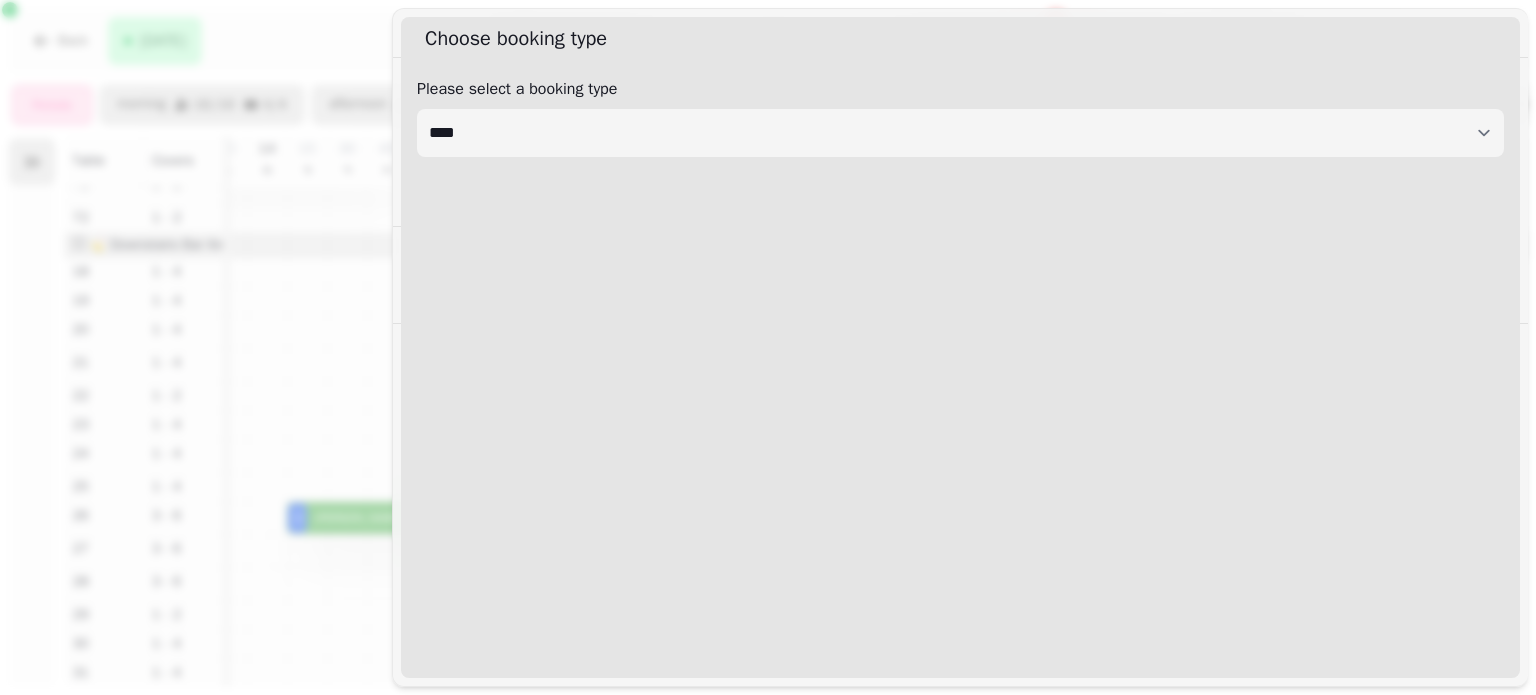 select on "****" 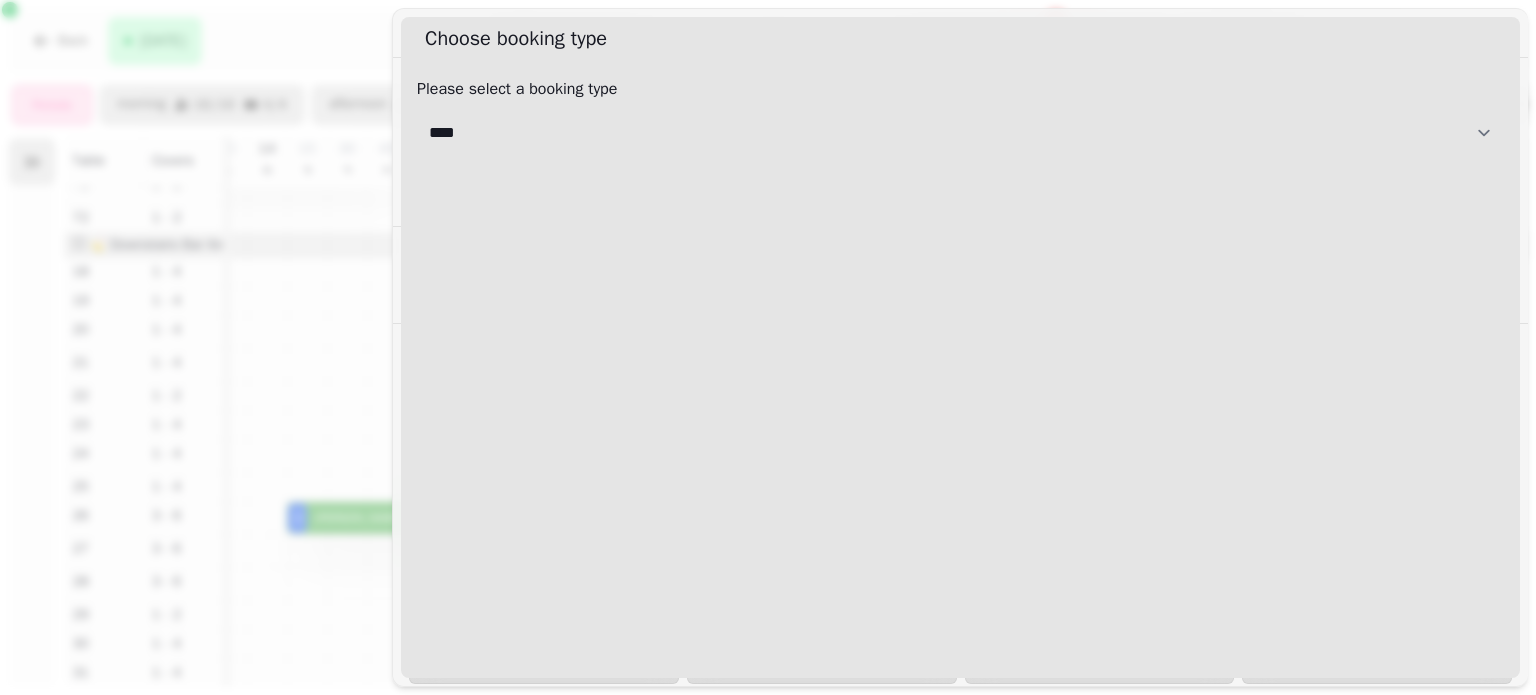 click on "**********" at bounding box center (960, 133) 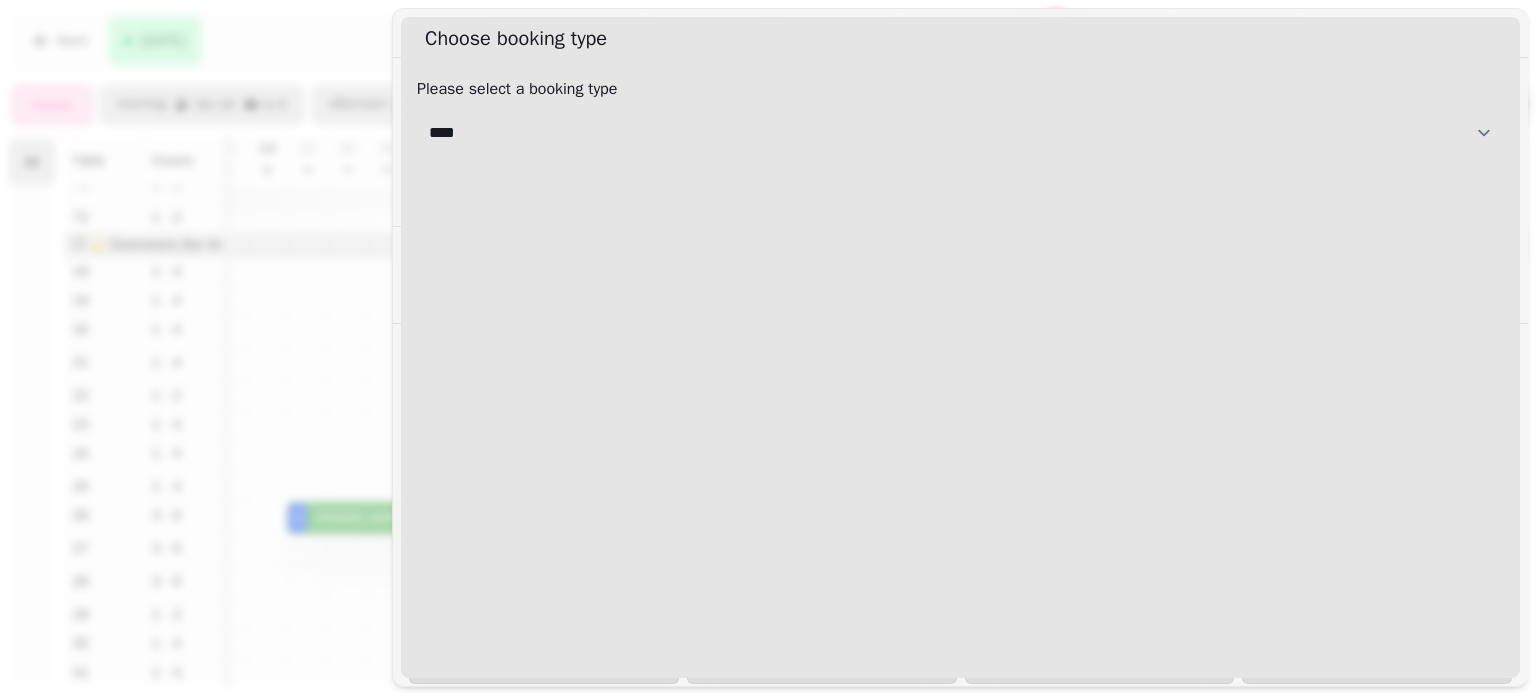 select on "**********" 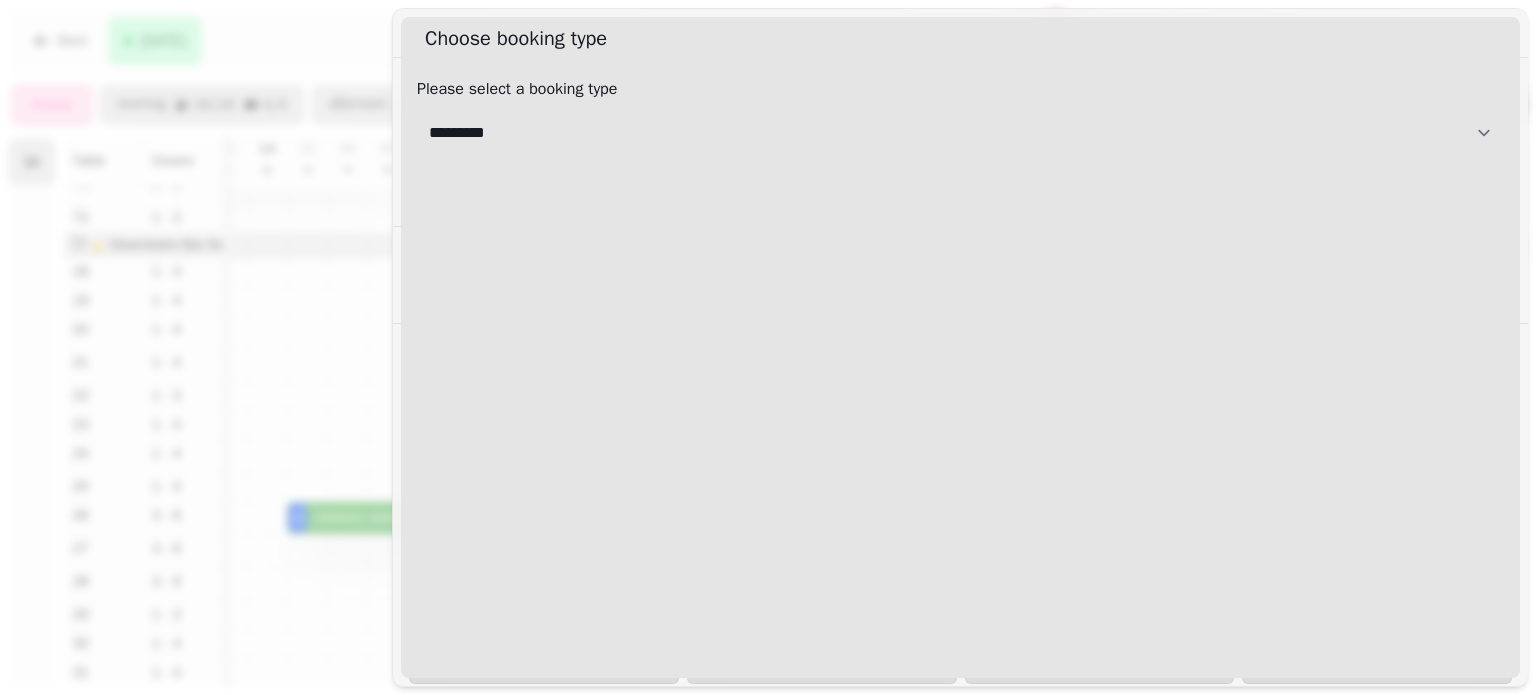 click on "**********" at bounding box center (960, 133) 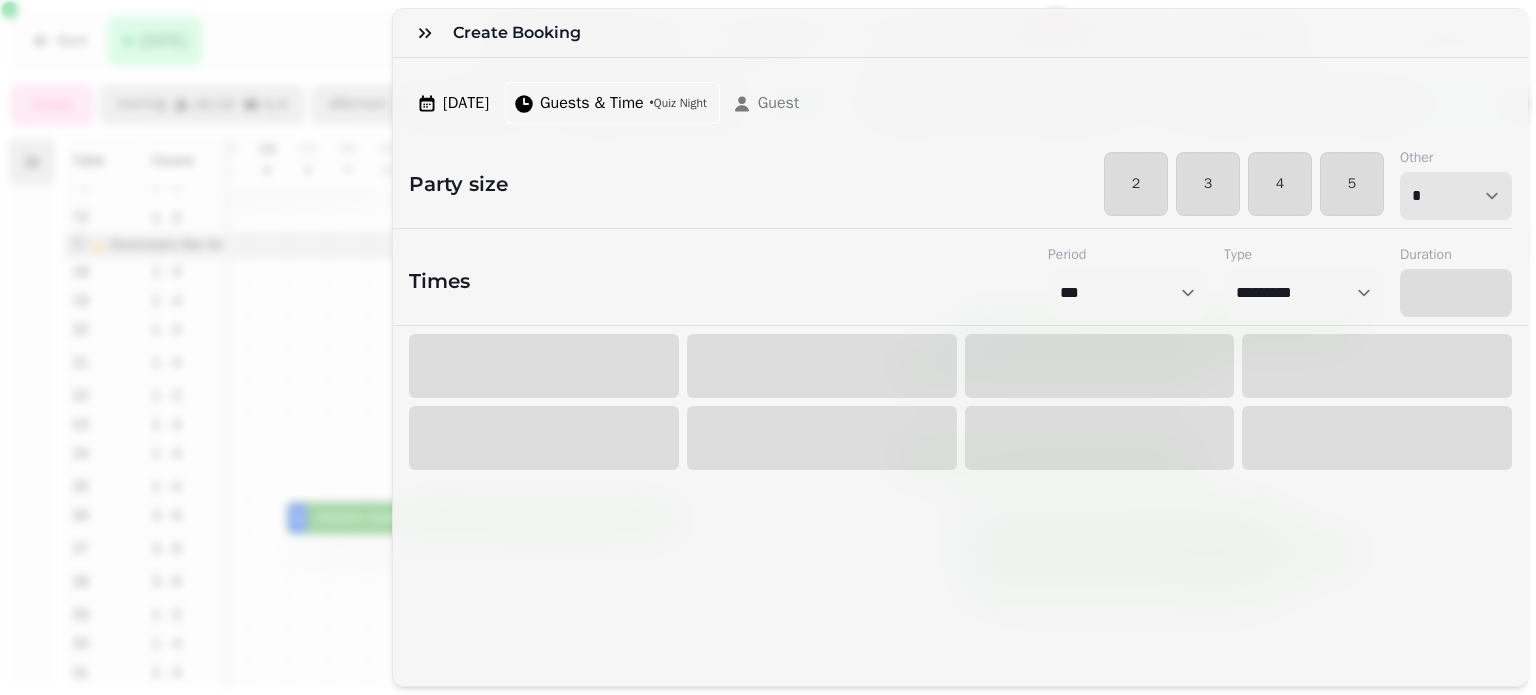 click on "* * * * * * * * * ** ** ** ** ** ** ** ** ** ** ** ** ** ** ** ** ** ** ** ** ** ** ** ** ** ** ** ** ** ** ** ** ** ** ** ** ** ** ** ** ** ** ** ** ** ** ** ** ** ** ** ** ** ** ** ** ** ** ** ** ** ** ** ** ** ** ** ** ** ** ** ** ** ** ** ** ** ** ** ** ** ** ** ** ** ** ** ** ** ** *** *** *** *** *** *** *** *** *** *** *** *** *** *** *** *** *** *** *** *** ***" at bounding box center [1456, 196] 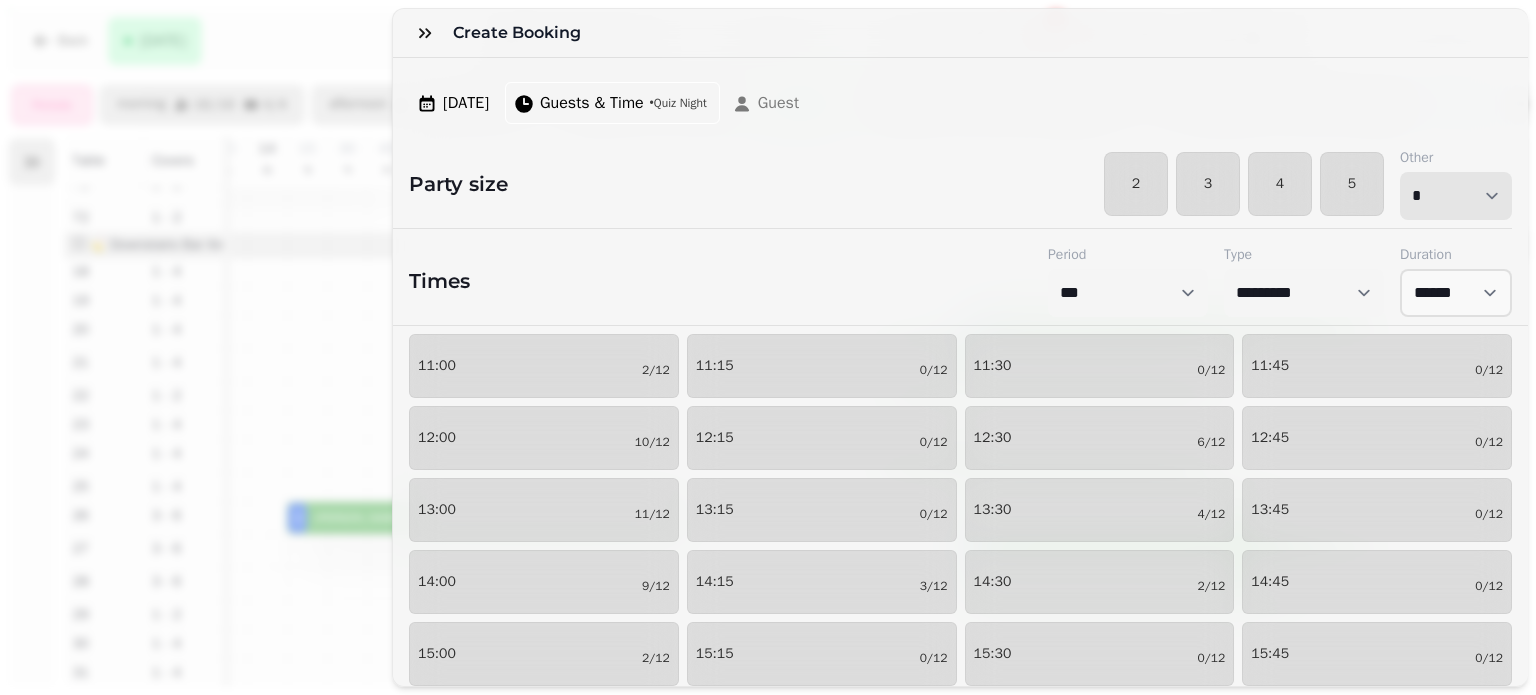 select on "*" 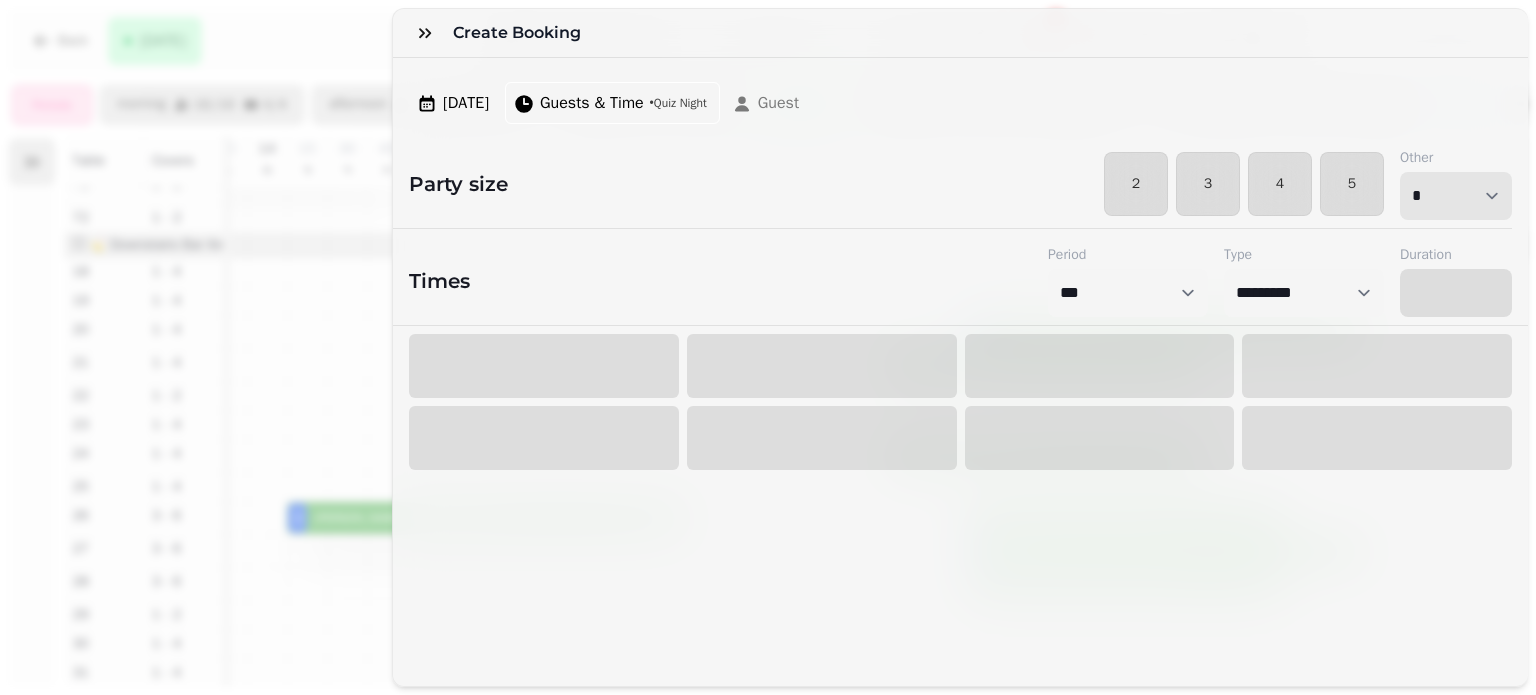 select on "****" 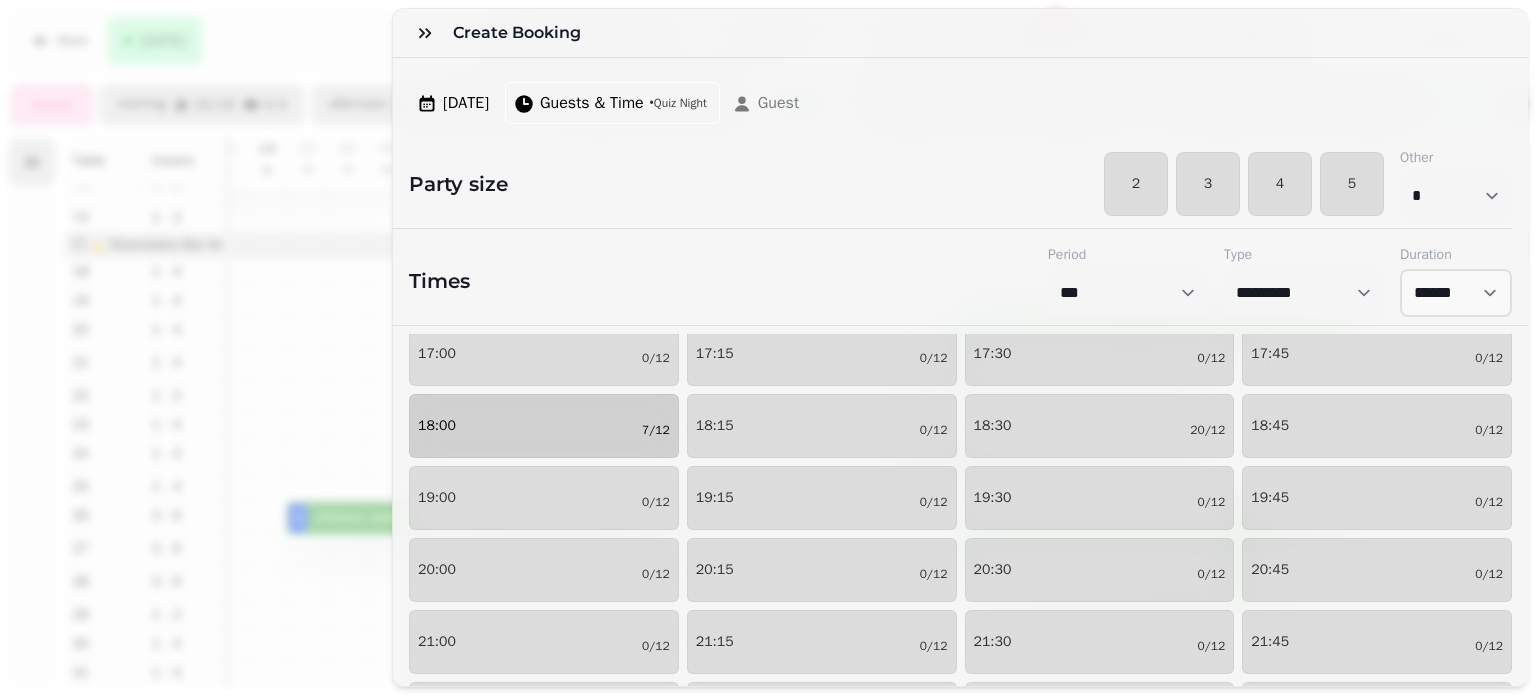 click on "18:00 [DATE]" at bounding box center (544, 426) 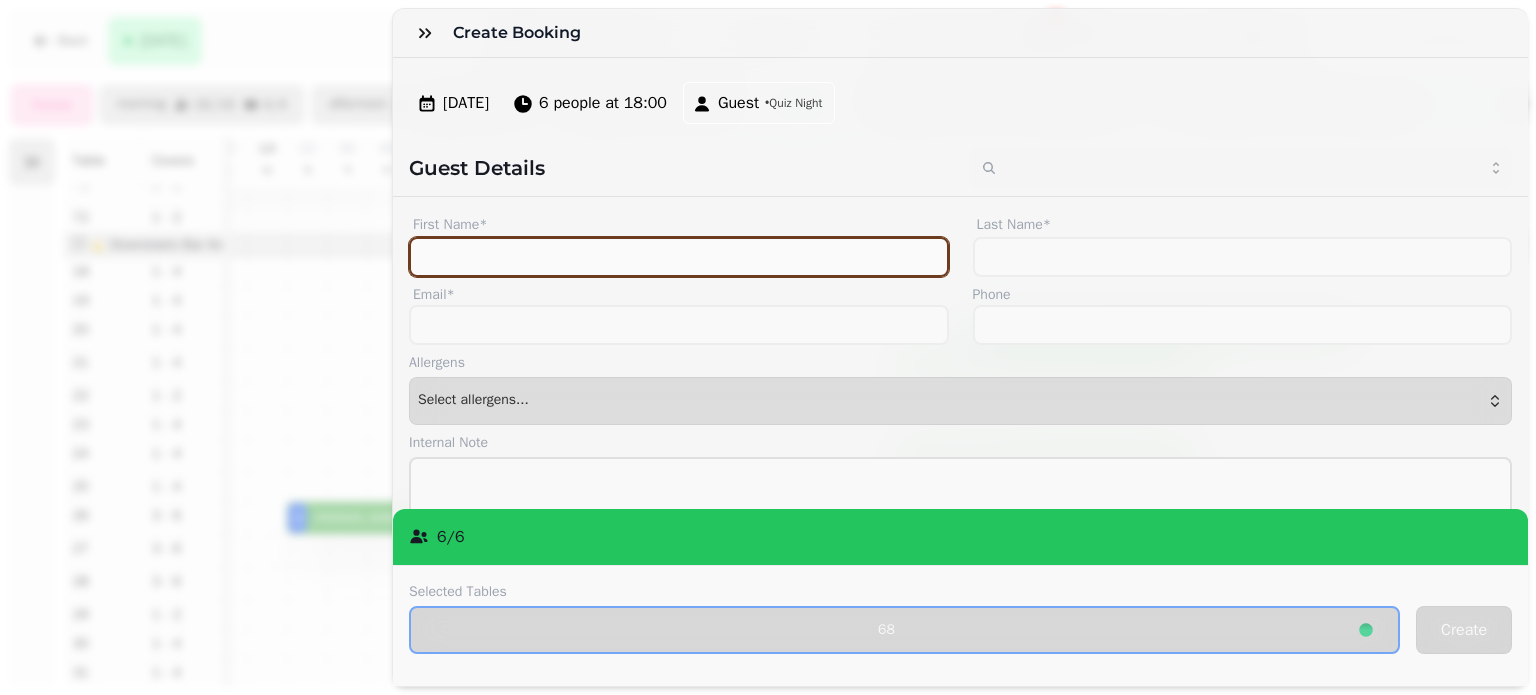 click on "First Name*" at bounding box center (679, 257) 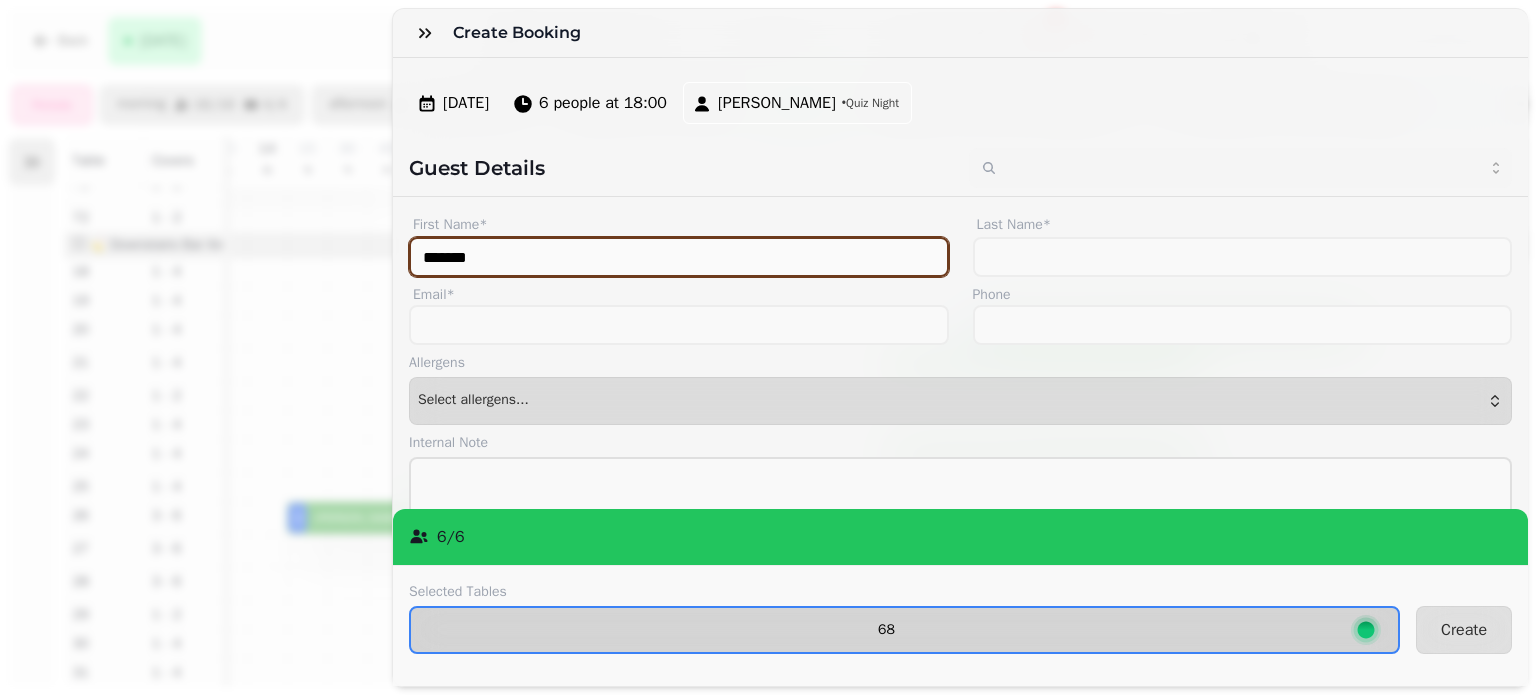 type on "*******" 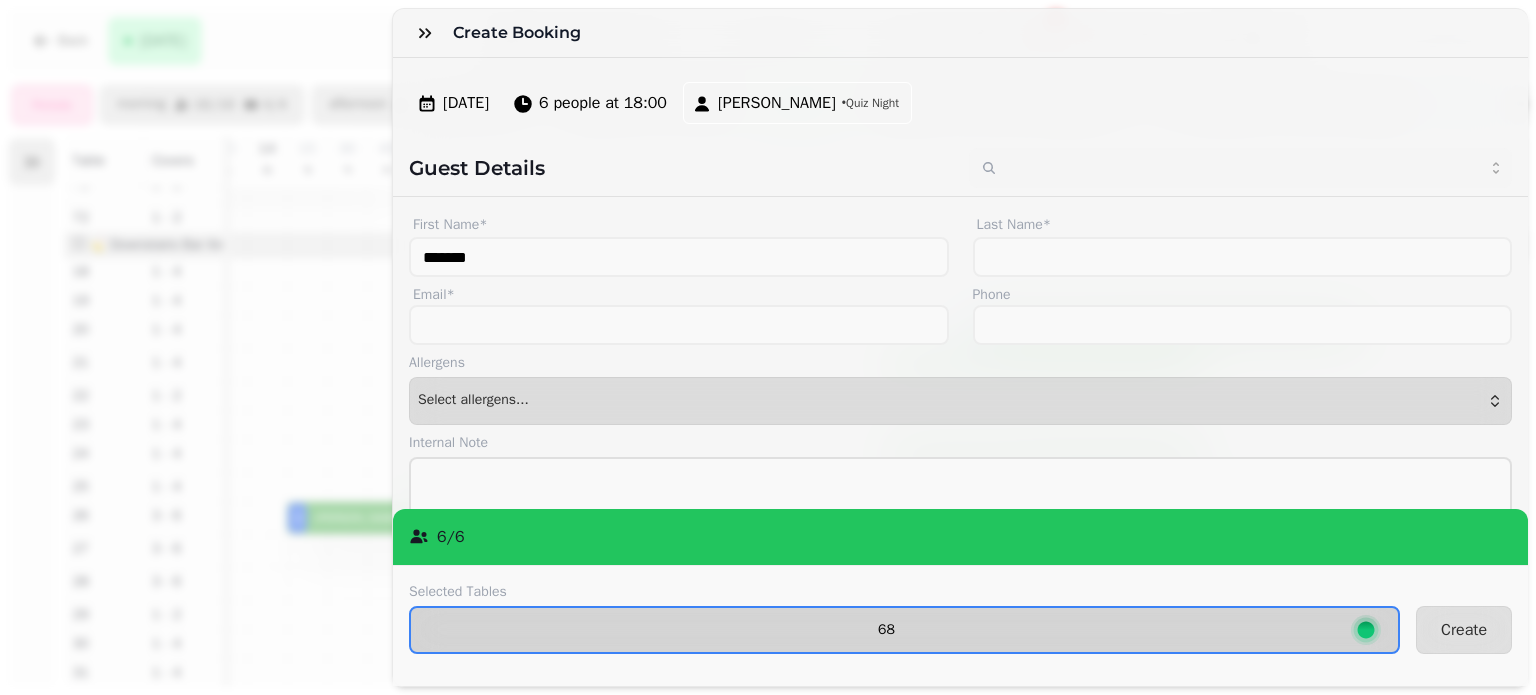 click on "68" at bounding box center [904, 630] 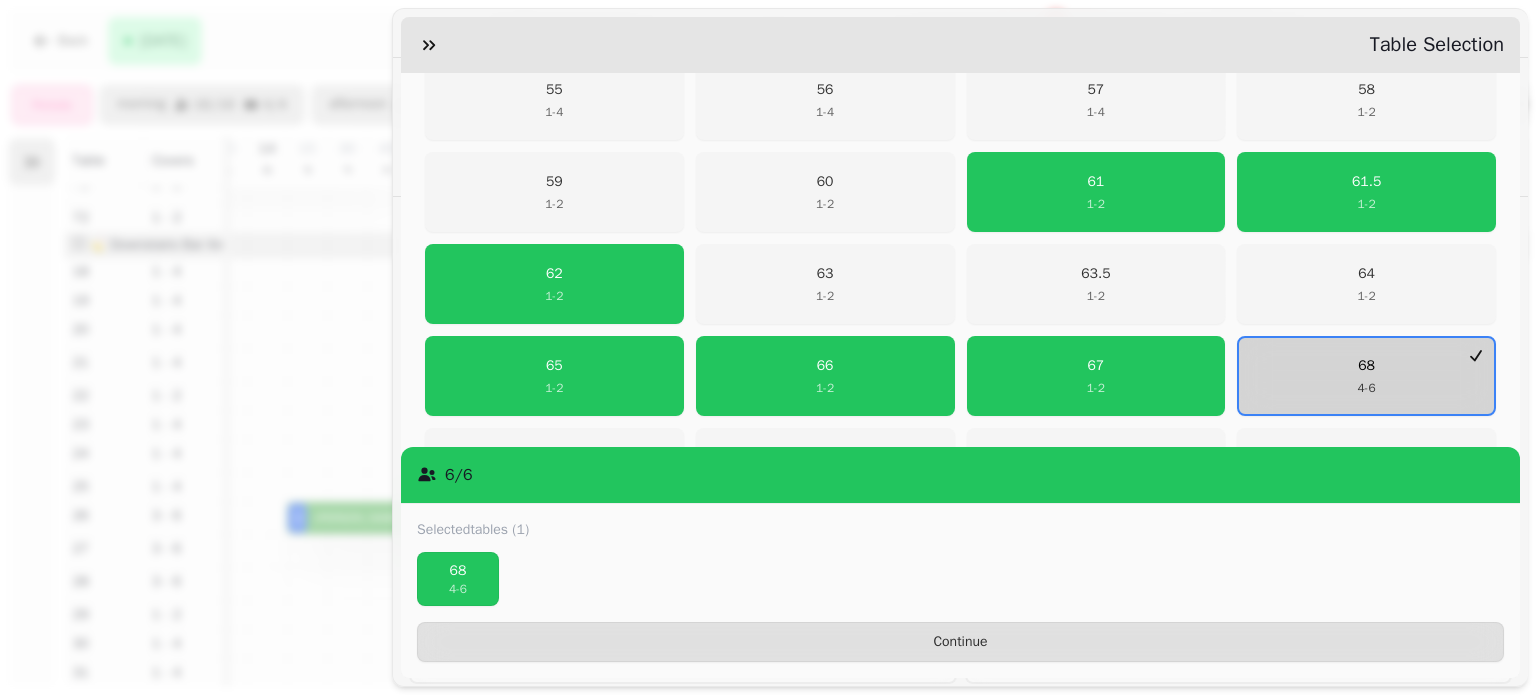 click on "68 4  -  6" at bounding box center [1366, 376] 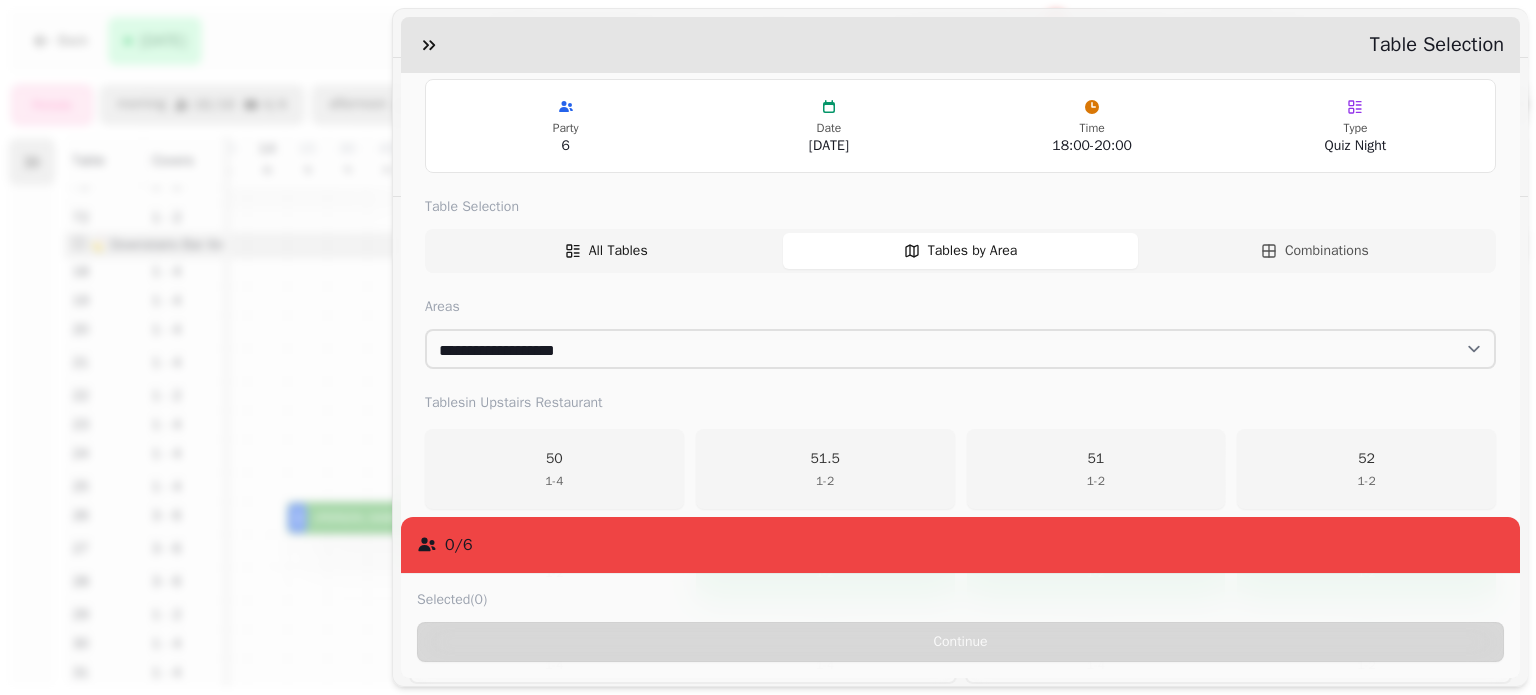 click on "All Tables" at bounding box center [606, 251] 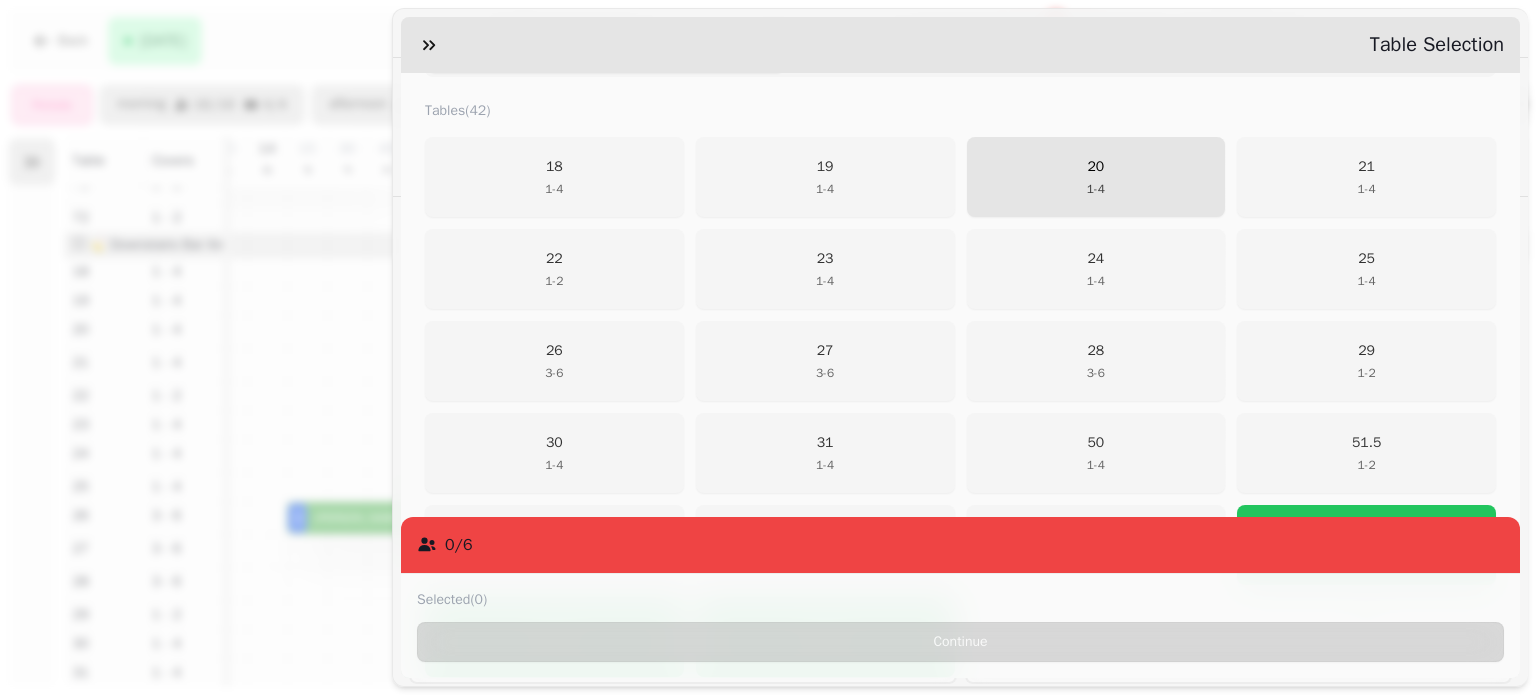 click on "20 1  -  4" at bounding box center [1096, 177] 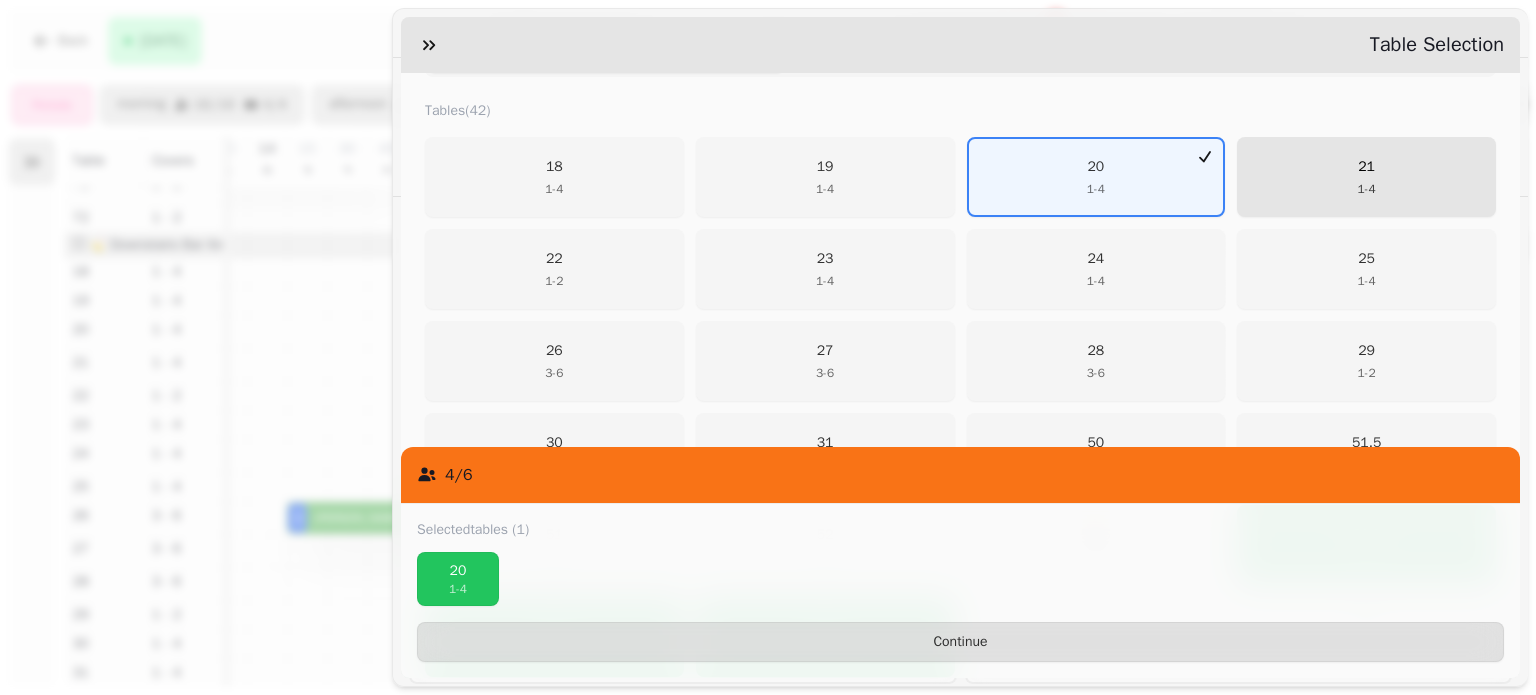 click on "21 1  -  4" at bounding box center (1366, 177) 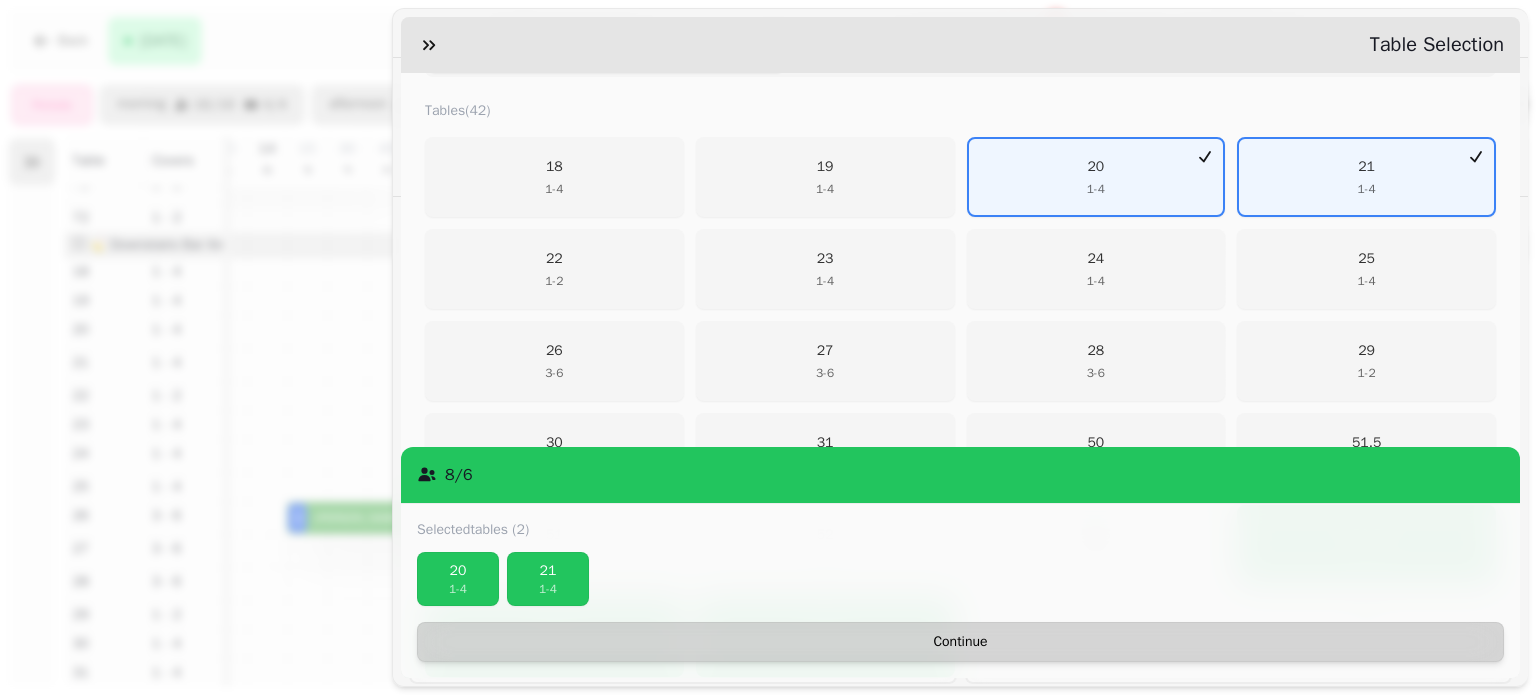 click on "Continue" at bounding box center (960, 642) 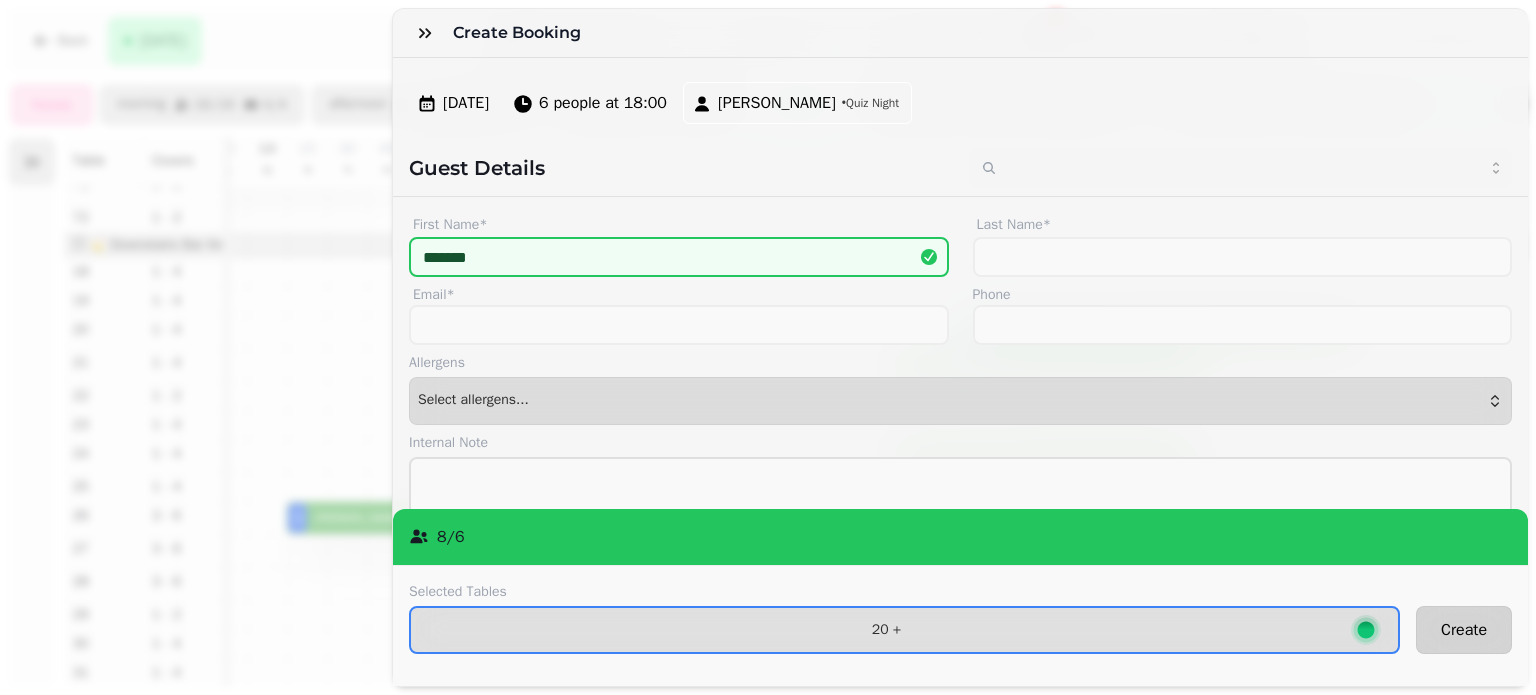 click on "Create" at bounding box center [1464, 630] 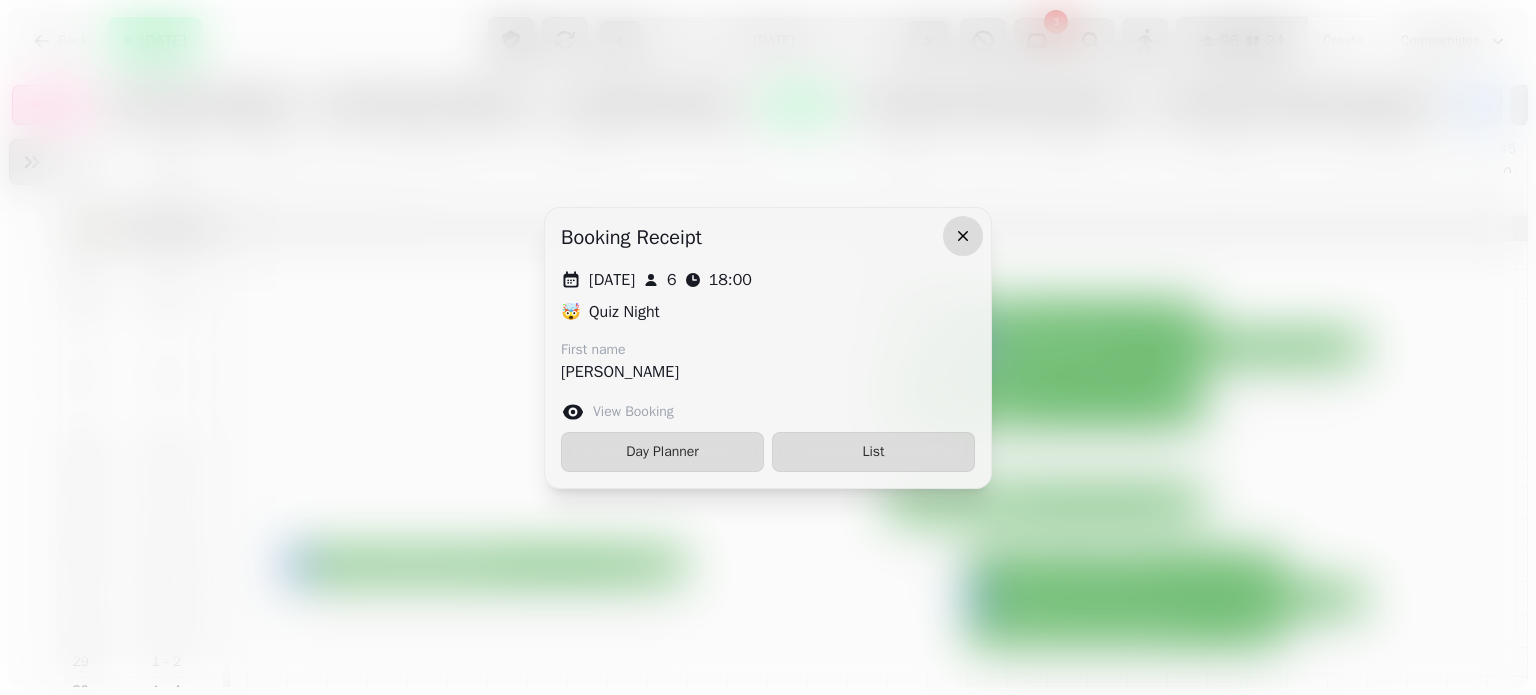 click 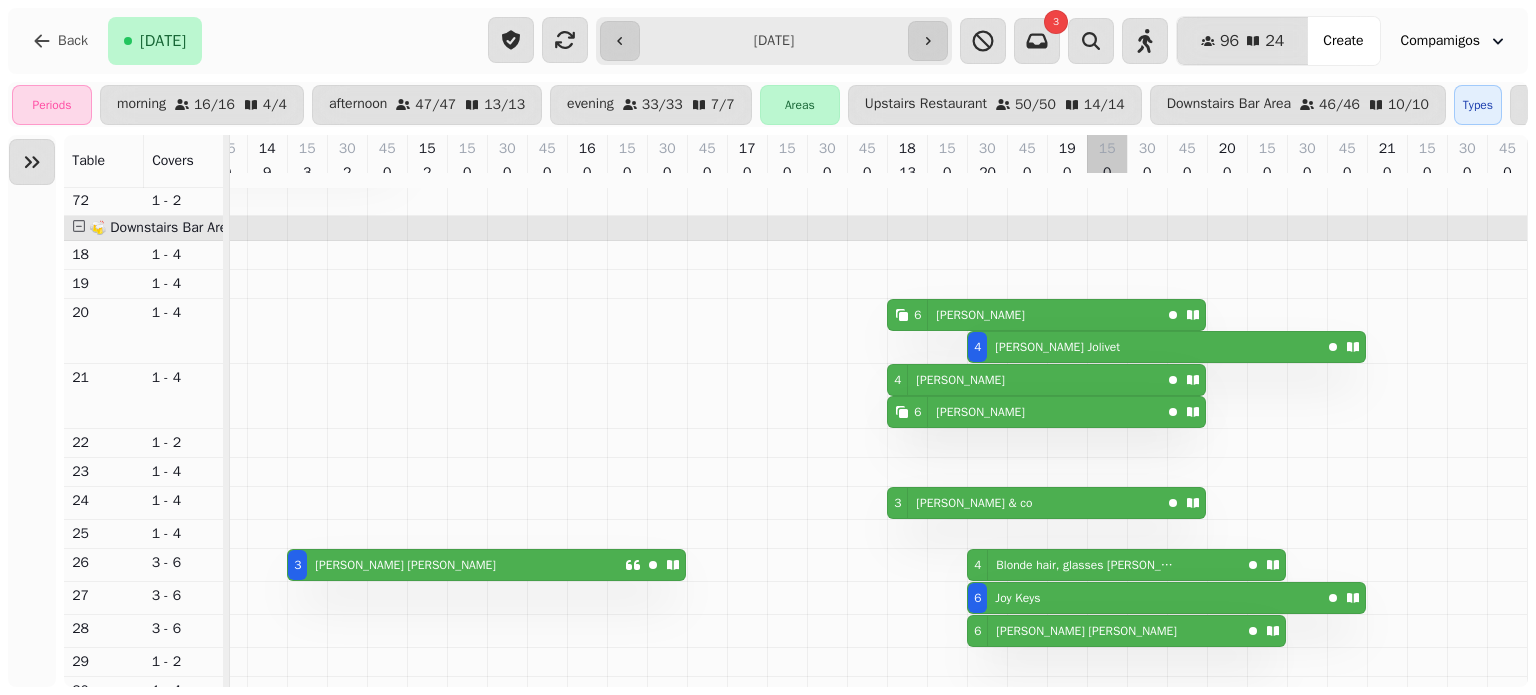scroll, scrollTop: 908, scrollLeft: 638, axis: both 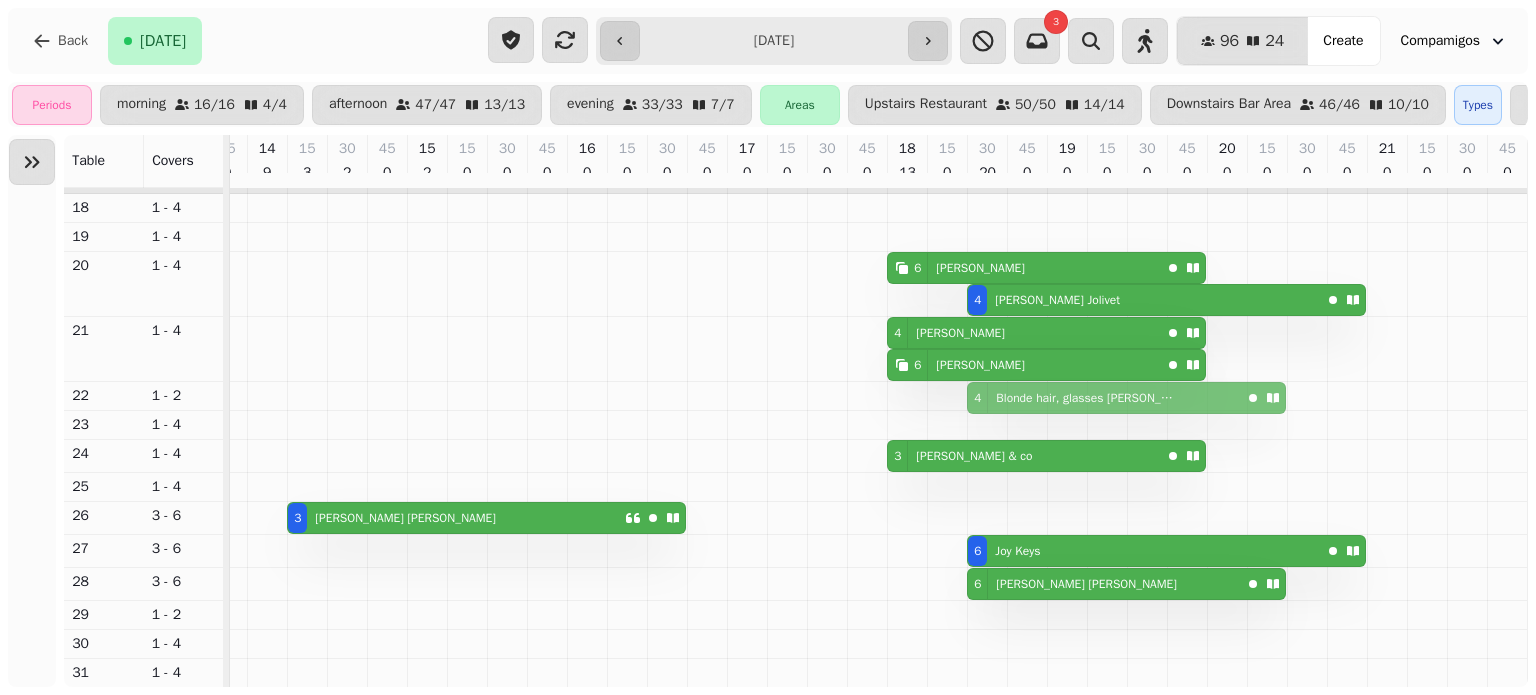 drag, startPoint x: 972, startPoint y: 490, endPoint x: 979, endPoint y: 375, distance: 115.212845 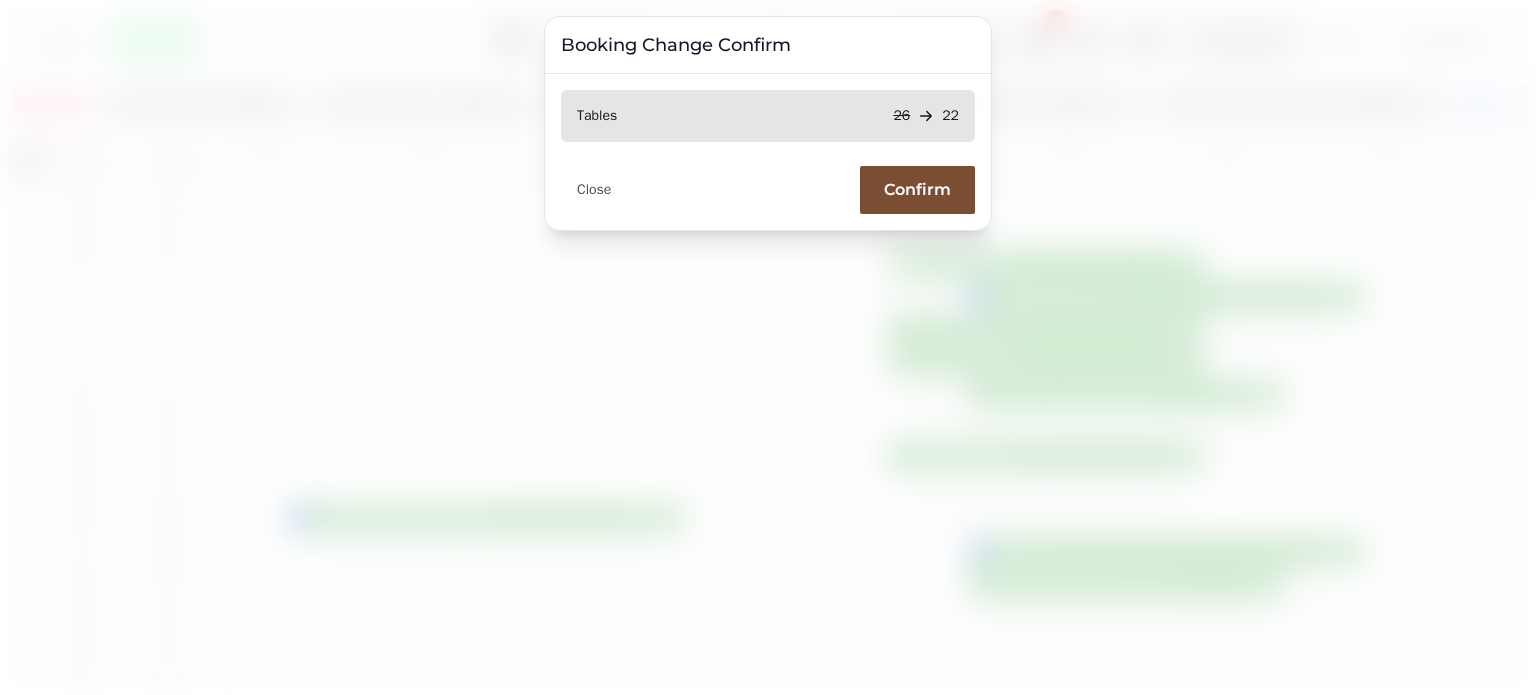 click on "Confirm" at bounding box center (917, 190) 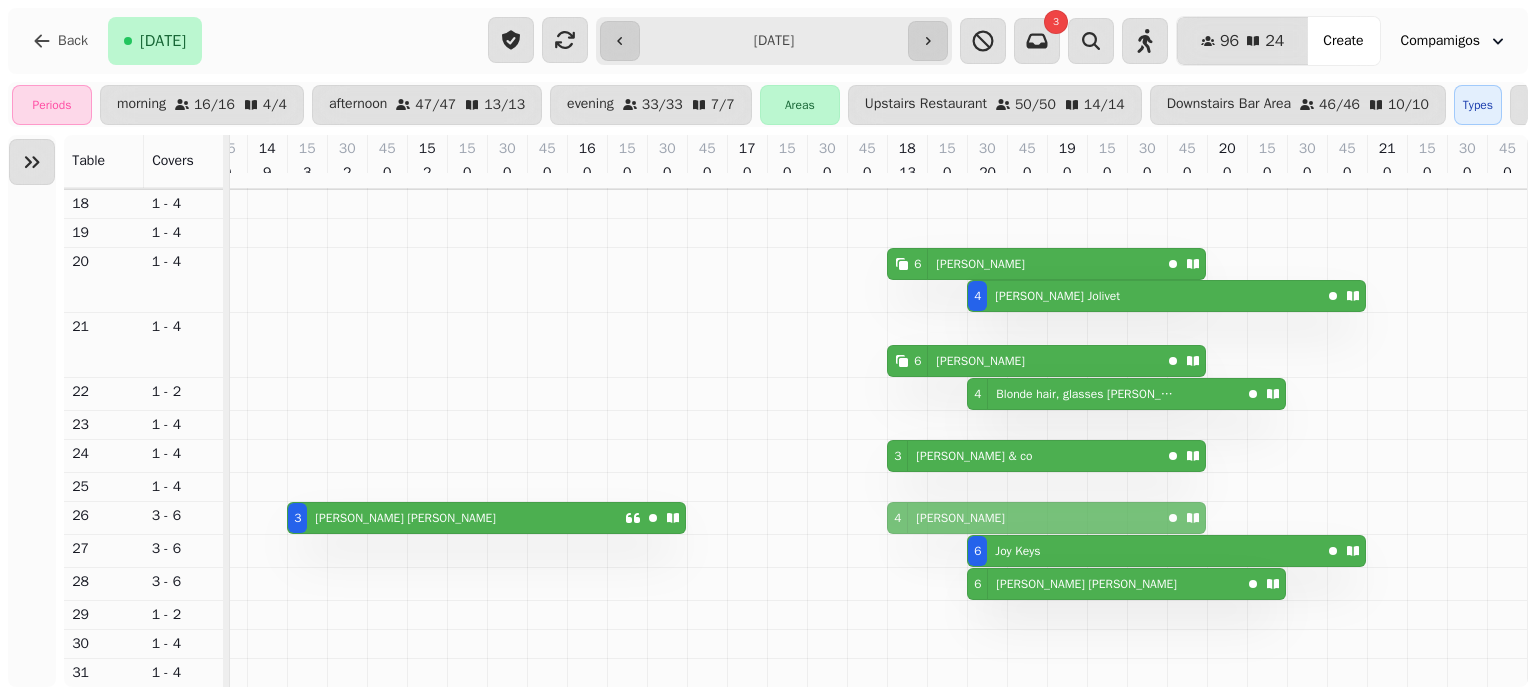 drag, startPoint x: 900, startPoint y: 315, endPoint x: 906, endPoint y: 513, distance: 198.09088 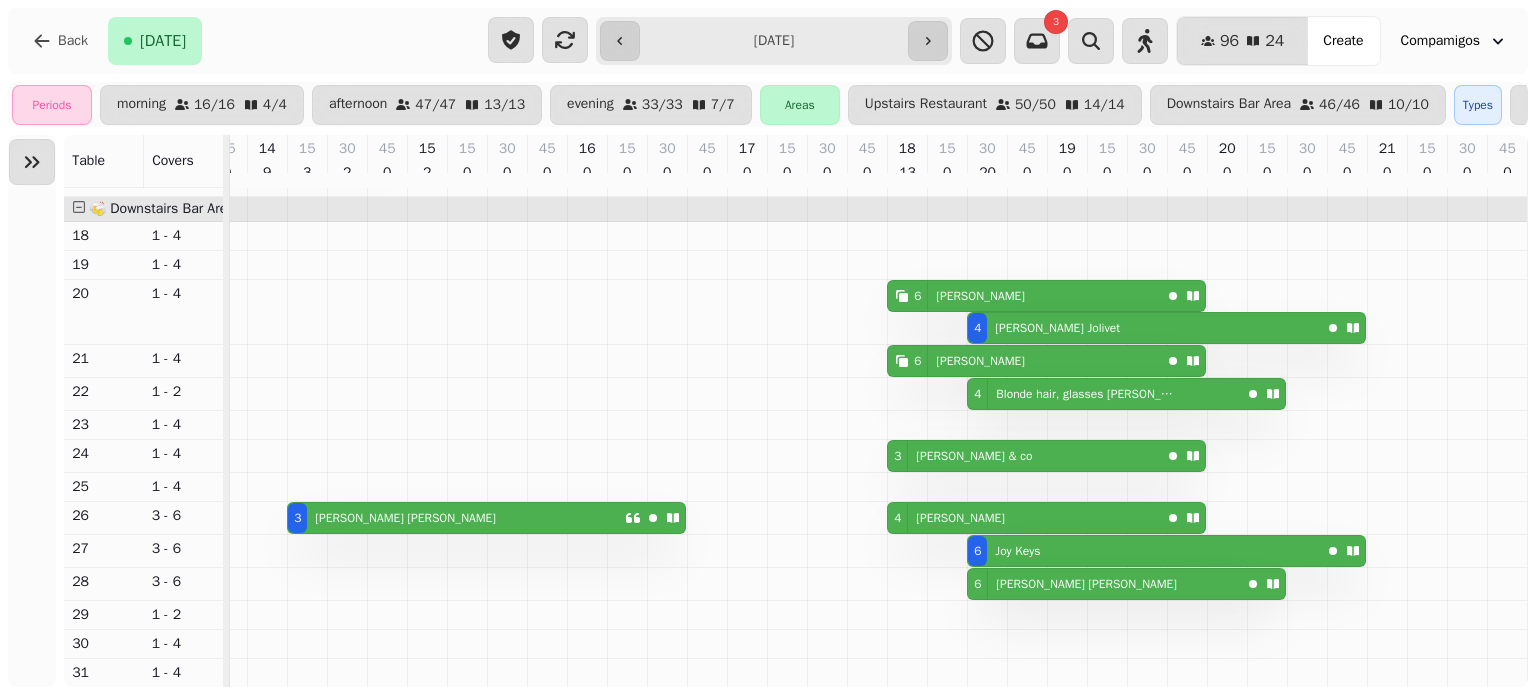 scroll, scrollTop: 925, scrollLeft: 0, axis: vertical 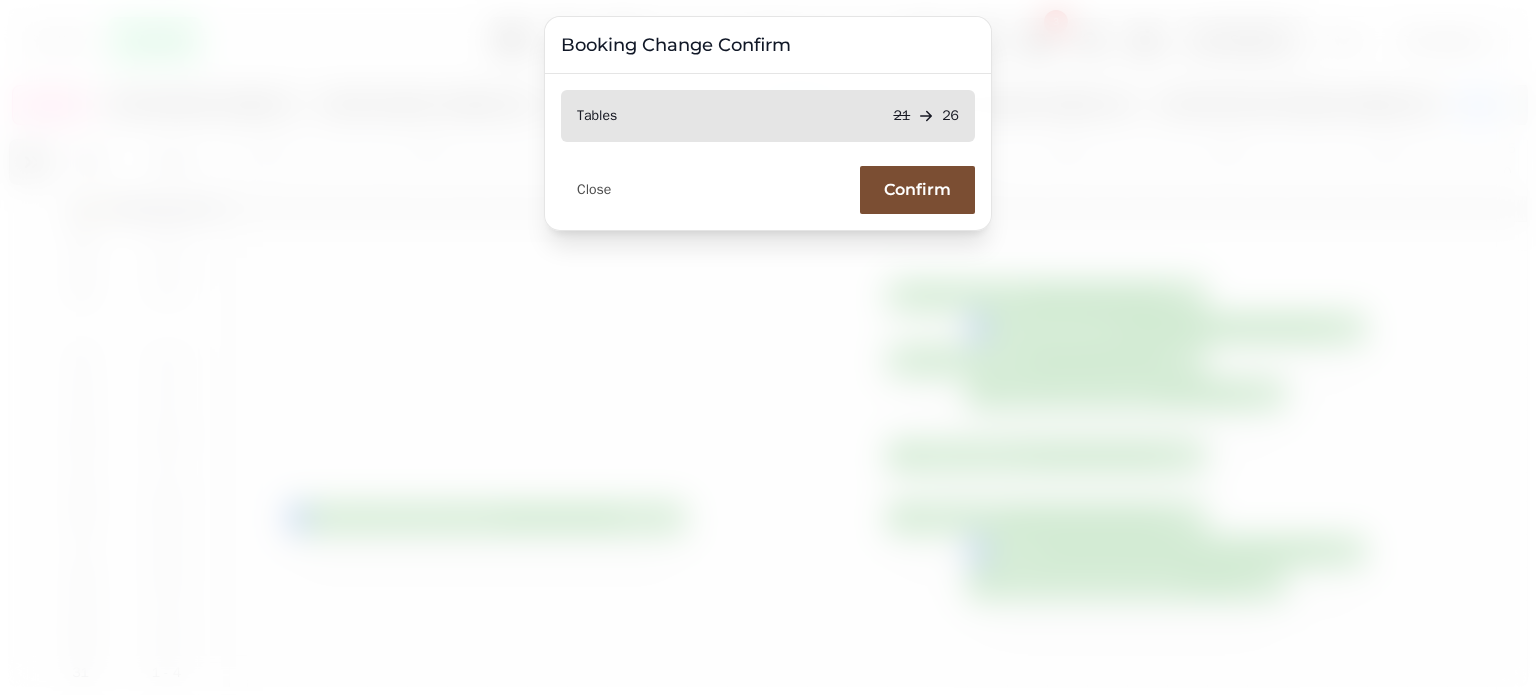 click on "Confirm" at bounding box center [917, 190] 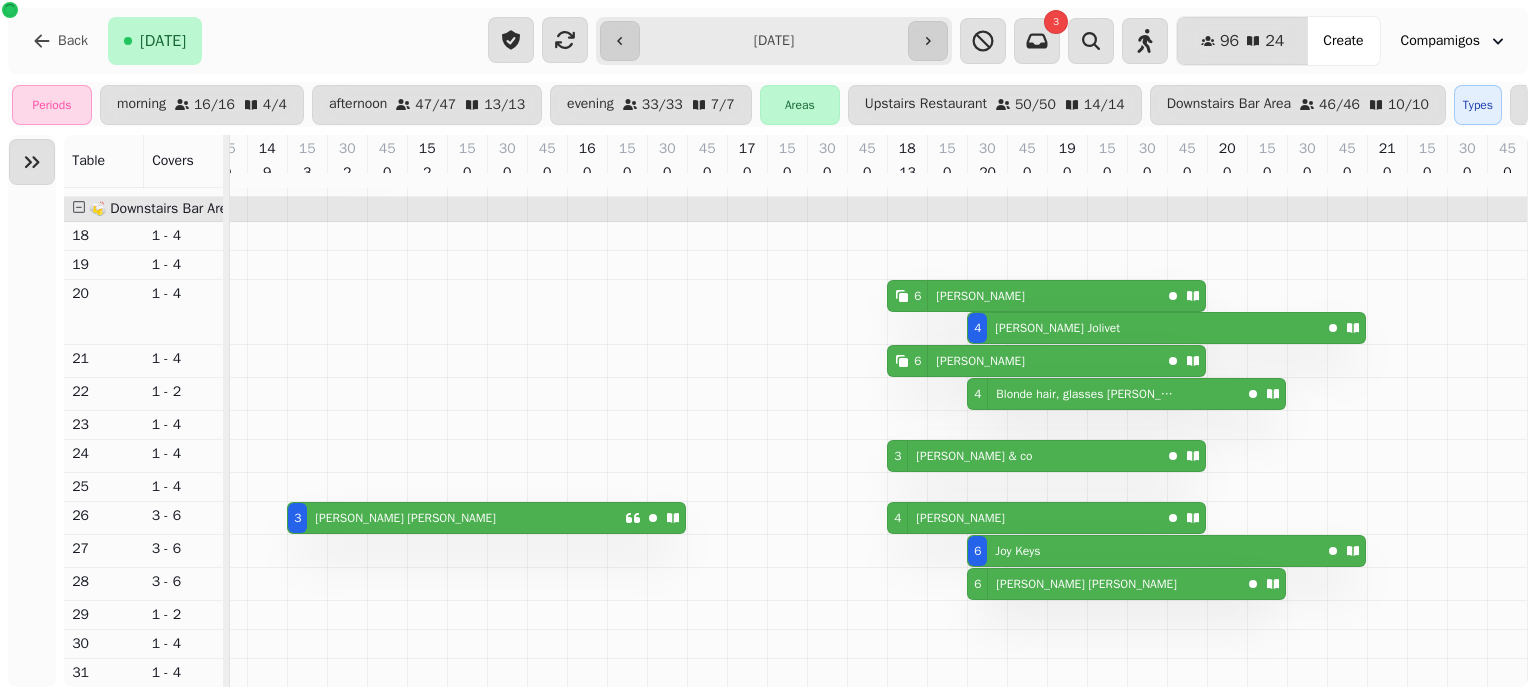click on "4" at bounding box center [897, 518] 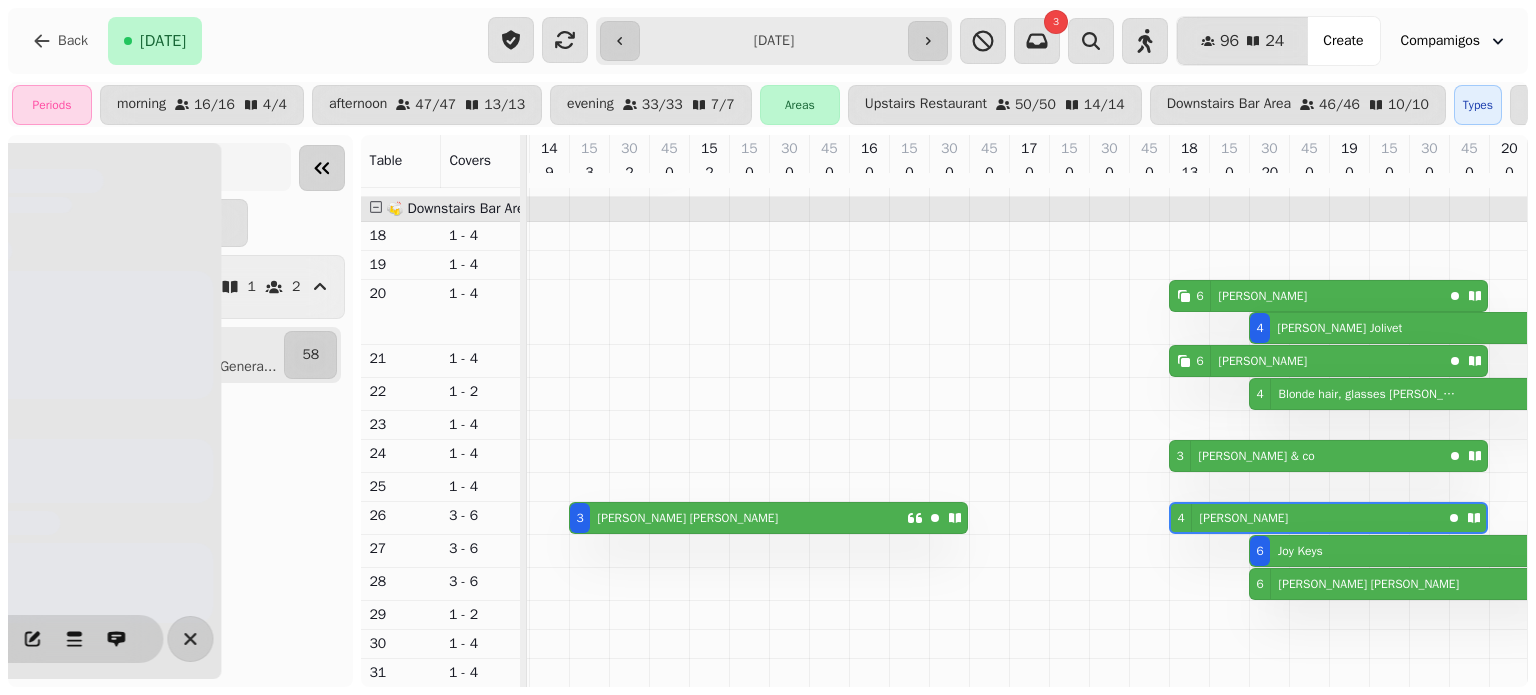 scroll, scrollTop: 0, scrollLeft: 640, axis: horizontal 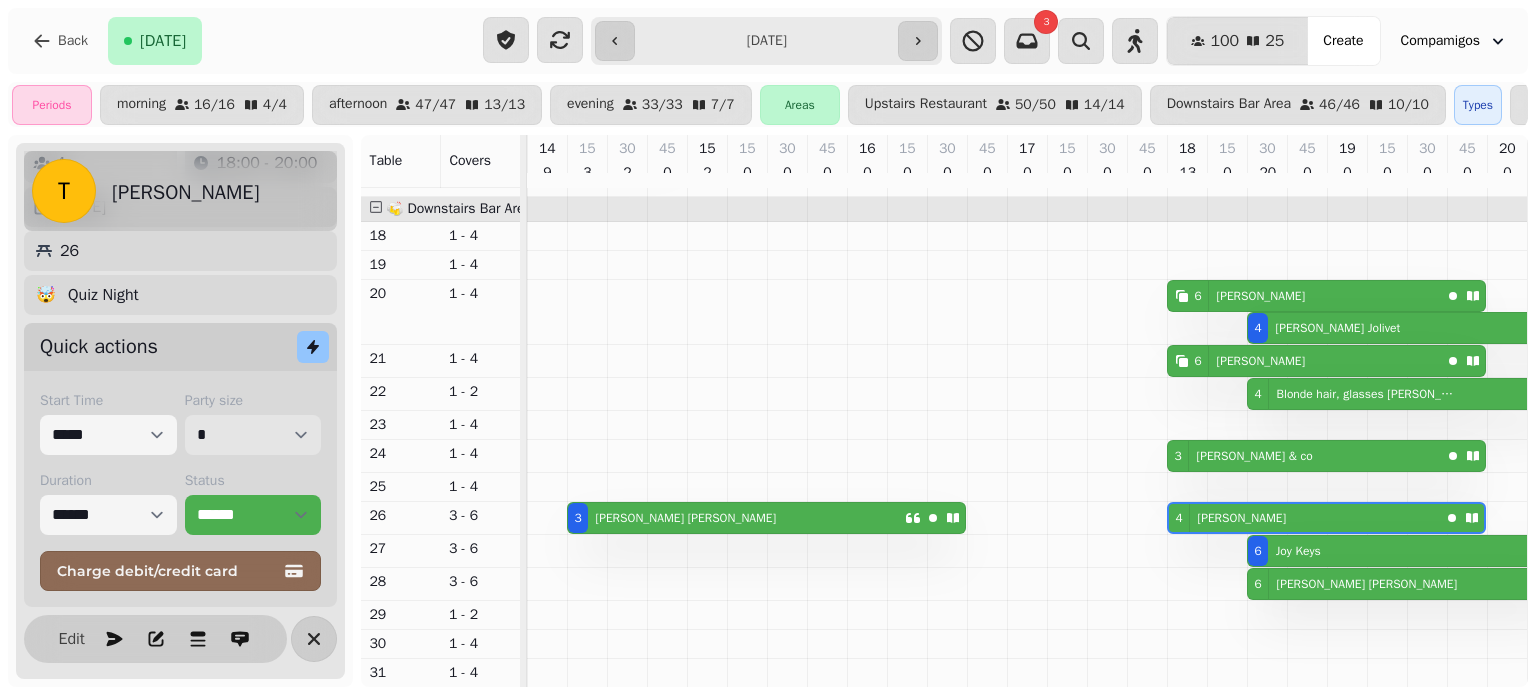 click on "* * * * * * * * * ** ** ** ** ** ** ** ** ** ** ** ** ** ** ** ** ** ** ** ** ** ** ** ** ** ** ** ** ** ** ** ** ** ** ** ** ** ** ** ** ** ** ** ** ** ** ** ** ** ** ** ** ** ** ** ** ** ** ** ** ** ** ** ** ** ** ** ** ** ** ** ** ** ** ** ** ** ** ** ** ** ** ** ** ** ** ** ** ** ** *** *** *** *** *** *** *** *** *** *** *** *** *** *** *** *** *** *** *** *** *** *** *** *** *** *** *** *** *** *** *** *** *** *** *** *** *** *** *** *** *** *** *** *** *** *** *** *** *** *** *** *** *** *** *** *** *** *** *** *** *** *** *** *** *** *** *** *** *** *** *** *** *** *** *** *** *** *** *** *** *** *** *** *** *** *** *** *** *** *** *** *** *** *** *** *** *** *** *** *** *** *** *** *** *** *** *** *** *** *** *** *** *** *** *** *** *** *** *** *** *** *** *** *** *** *** *** *** *** *** *** *** *** *** *** *** *** *** *** *** *** *** *** *** *** *** *** *** *** *** ***" at bounding box center (253, 435) 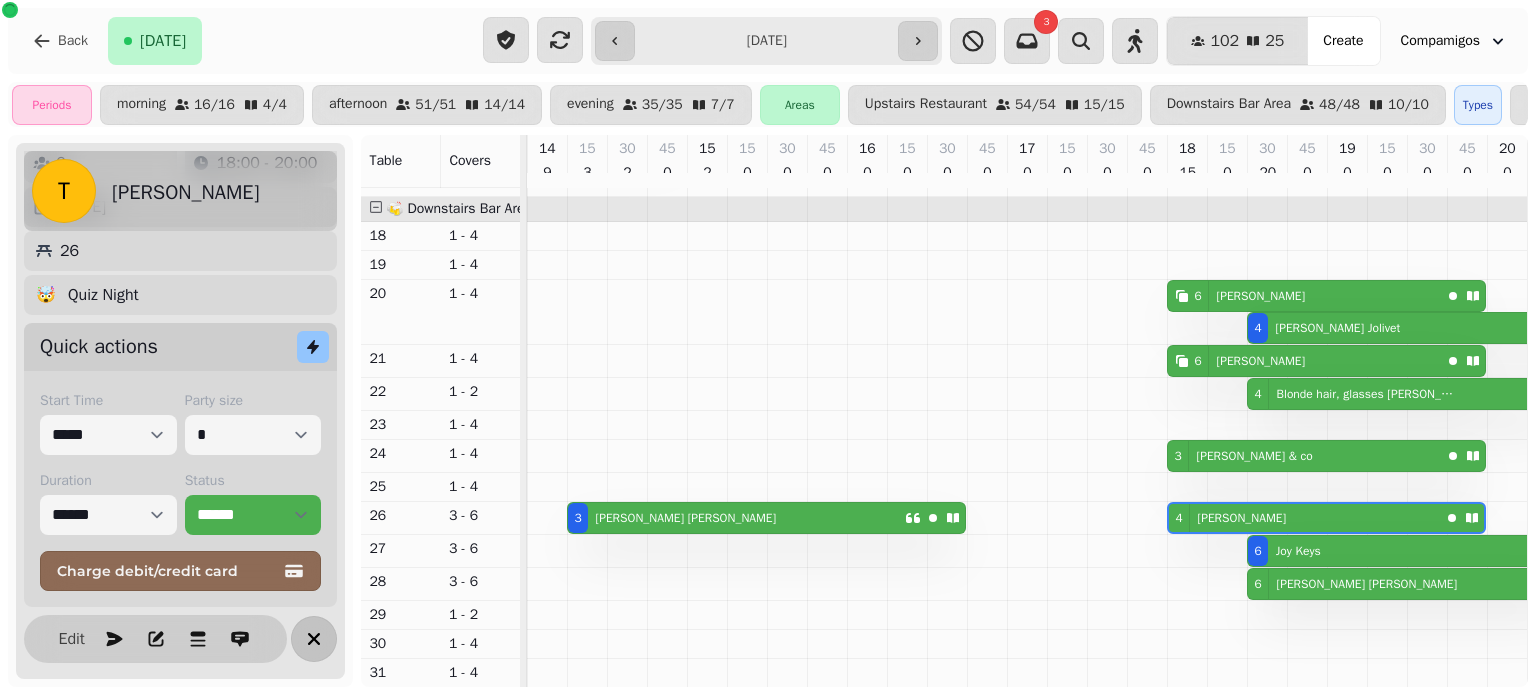 click 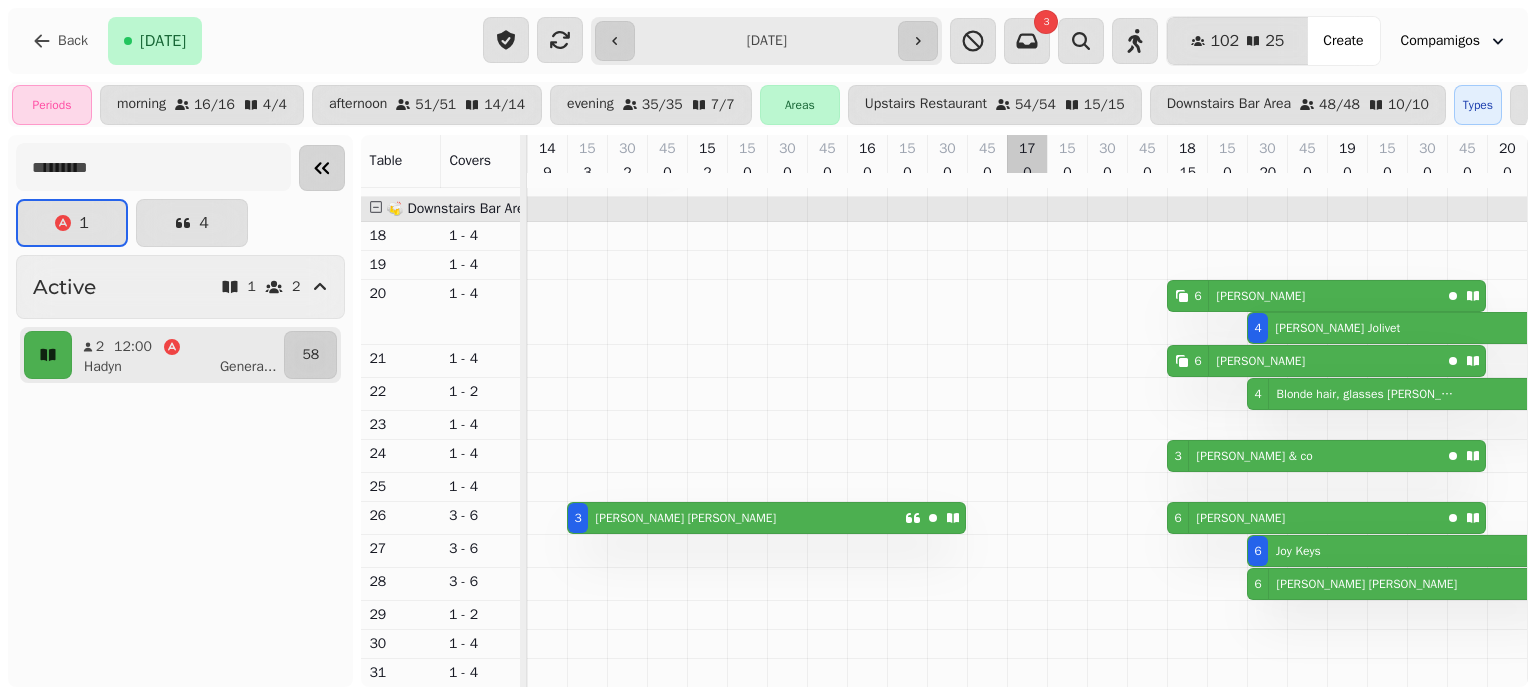 scroll, scrollTop: 924, scrollLeft: 895, axis: both 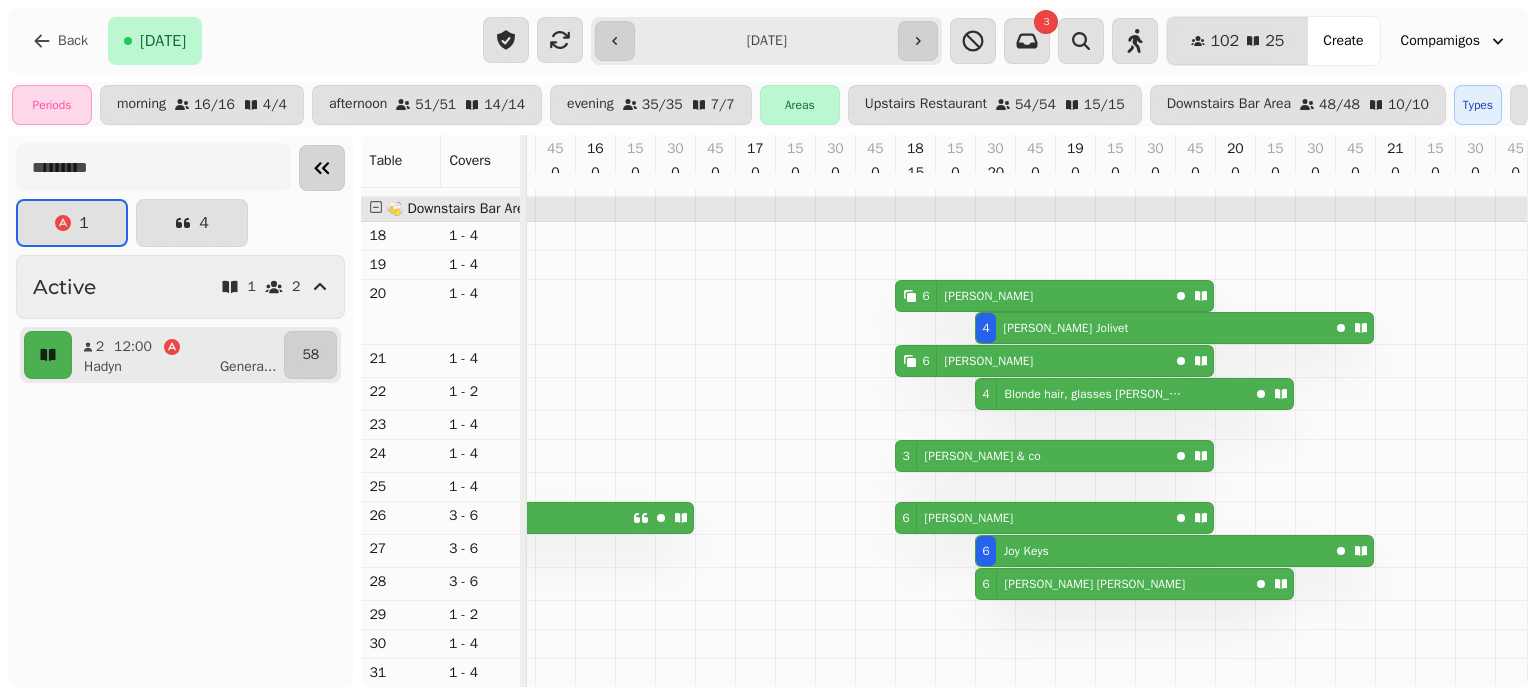 click on "3" at bounding box center (905, 456) 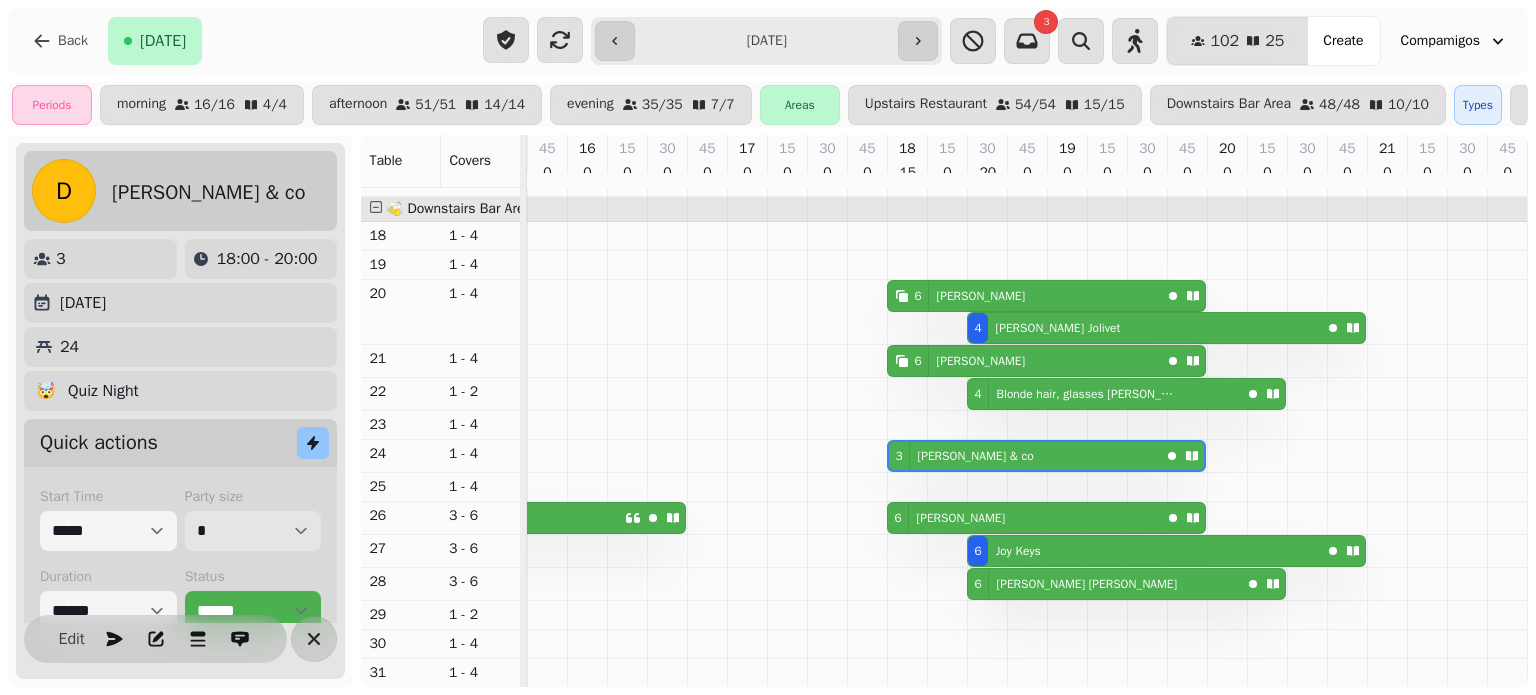 click on "* * * * * * * * * ** ** ** ** ** ** ** ** ** ** ** ** ** ** ** ** ** ** ** ** ** ** ** ** ** ** ** ** ** ** ** ** ** ** ** ** ** ** ** ** ** ** ** ** ** ** ** ** ** ** ** ** ** ** ** ** ** ** ** ** ** ** ** ** ** ** ** ** ** ** ** ** ** ** ** ** ** ** ** ** ** ** ** ** ** ** ** ** ** ** *** *** *** *** *** *** *** *** *** *** *** *** *** *** *** *** *** *** *** *** *** *** *** *** *** *** *** *** *** *** *** *** *** *** *** *** *** *** *** *** *** *** *** *** *** *** *** *** *** *** *** *** *** *** *** *** *** *** *** *** *** *** *** *** *** *** *** *** *** *** *** *** *** *** *** *** *** *** *** *** *** *** *** *** *** *** *** *** *** *** *** *** *** *** *** *** *** *** *** *** *** *** *** *** *** *** *** *** *** *** *** *** *** *** *** *** *** *** *** *** *** *** *** *** *** *** *** *** *** *** *** *** *** *** *** *** *** *** *** *** *** *** *** *** *** *** *** *** *** *** ***" at bounding box center [253, 531] 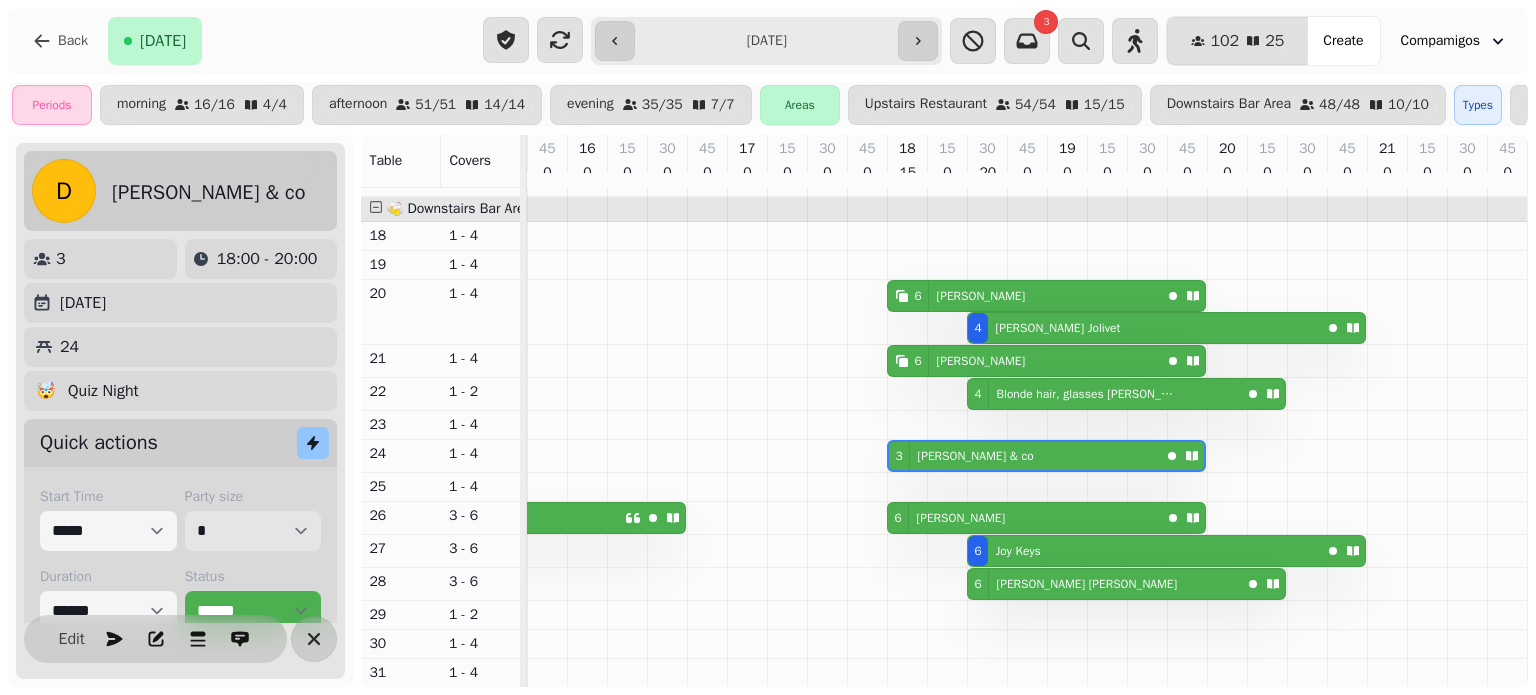 select on "*" 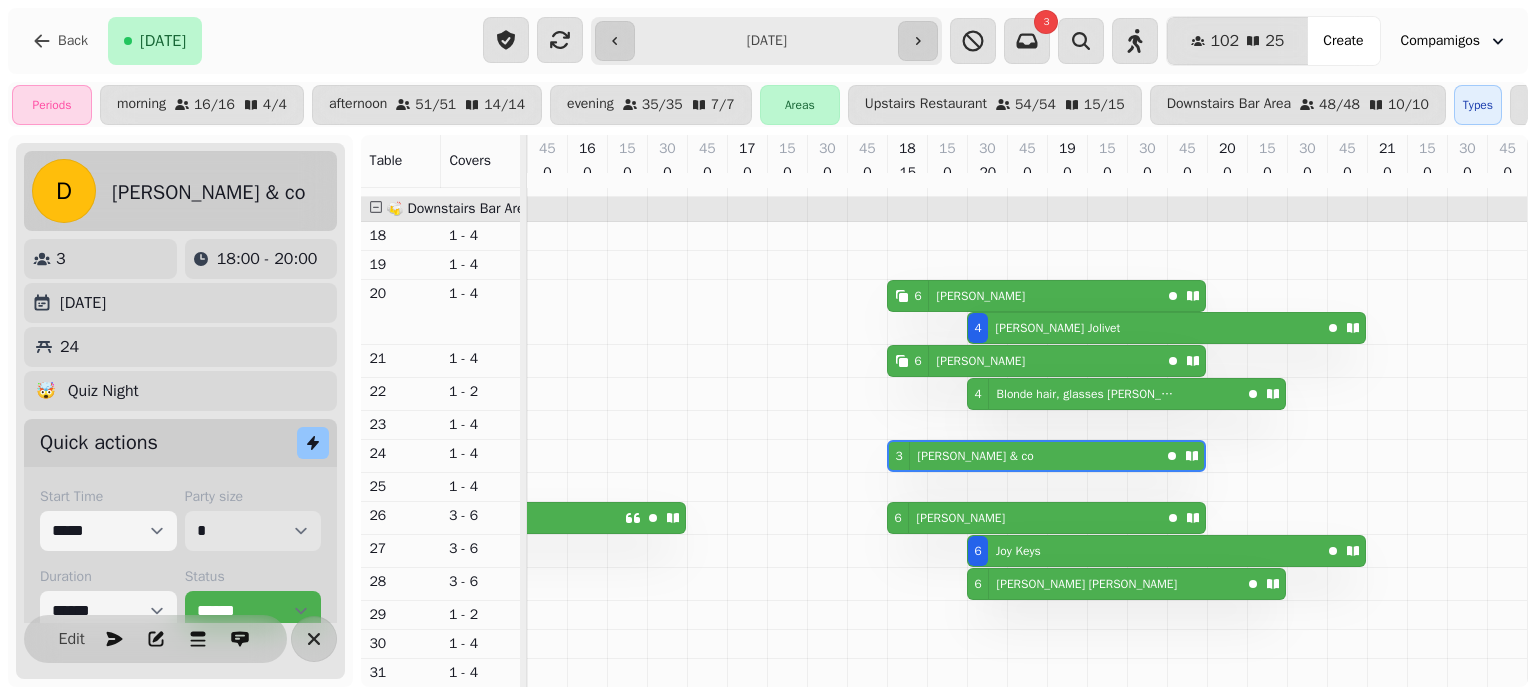 click on "* * * * * * * * * ** ** ** ** ** ** ** ** ** ** ** ** ** ** ** ** ** ** ** ** ** ** ** ** ** ** ** ** ** ** ** ** ** ** ** ** ** ** ** ** ** ** ** ** ** ** ** ** ** ** ** ** ** ** ** ** ** ** ** ** ** ** ** ** ** ** ** ** ** ** ** ** ** ** ** ** ** ** ** ** ** ** ** ** ** ** ** ** ** ** *** *** *** *** *** *** *** *** *** *** *** *** *** *** *** *** *** *** *** *** *** *** *** *** *** *** *** *** *** *** *** *** *** *** *** *** *** *** *** *** *** *** *** *** *** *** *** *** *** *** *** *** *** *** *** *** *** *** *** *** *** *** *** *** *** *** *** *** *** *** *** *** *** *** *** *** *** *** *** *** *** *** *** *** *** *** *** *** *** *** *** *** *** *** *** *** *** *** *** *** *** *** *** *** *** *** *** *** *** *** *** *** *** *** *** *** *** *** *** *** *** *** *** *** *** *** *** *** *** *** *** *** *** *** *** *** *** *** *** *** *** *** *** *** *** *** *** *** *** *** ***" at bounding box center (253, 531) 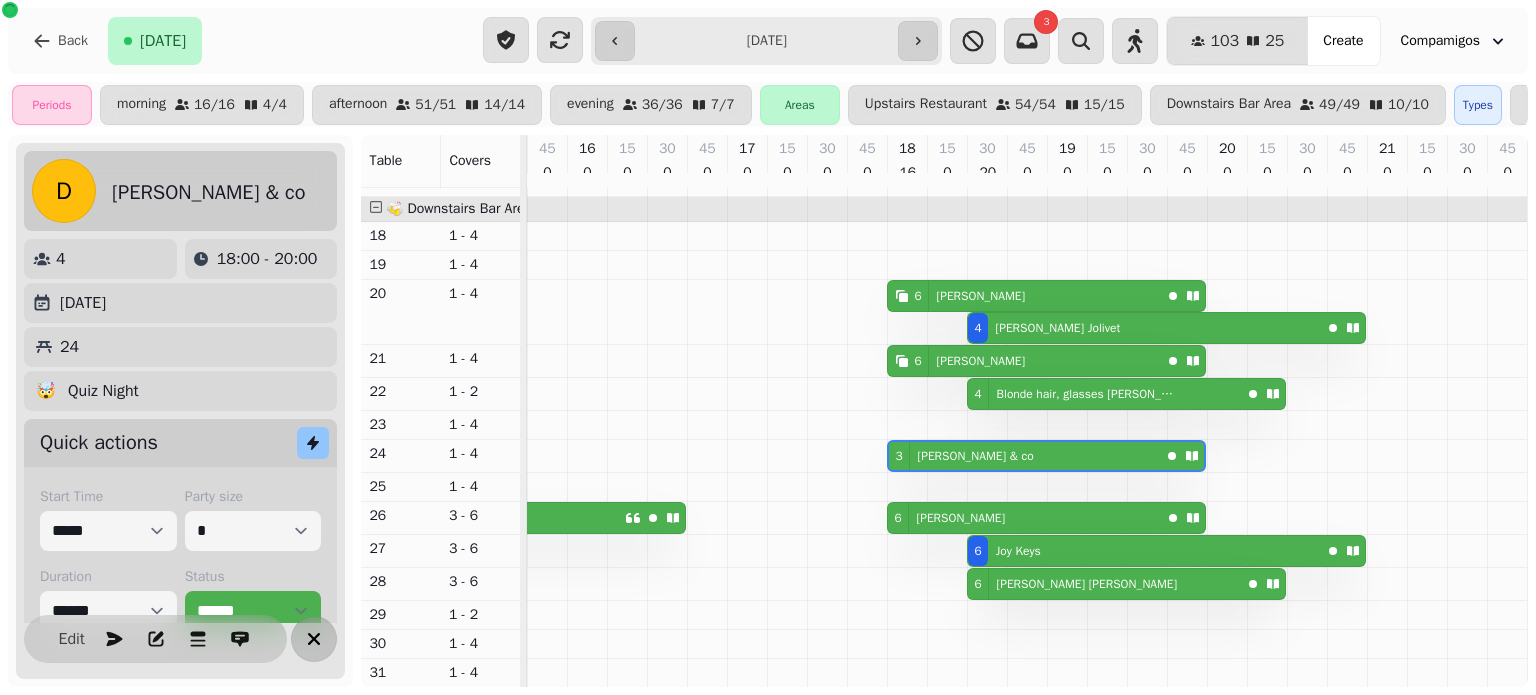click 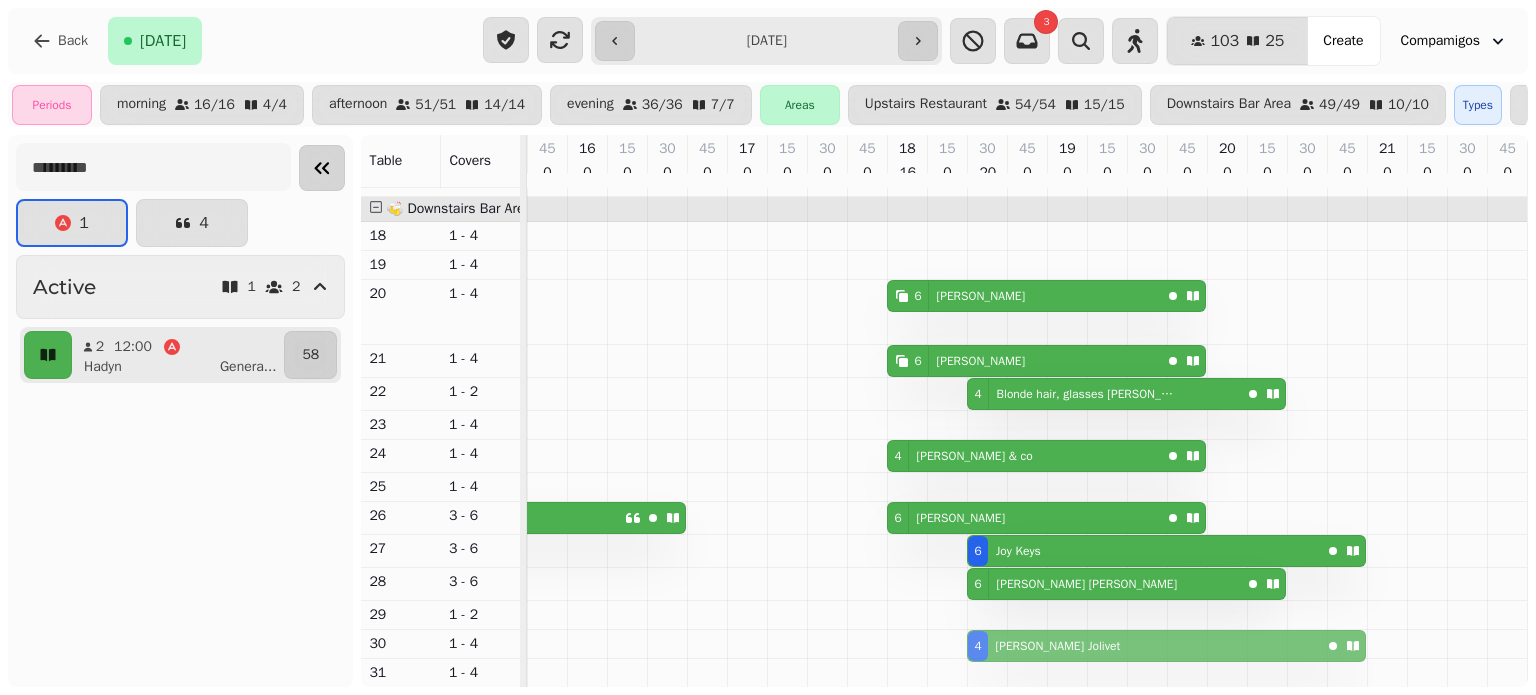 drag, startPoint x: 975, startPoint y: 307, endPoint x: 969, endPoint y: 623, distance: 316.05695 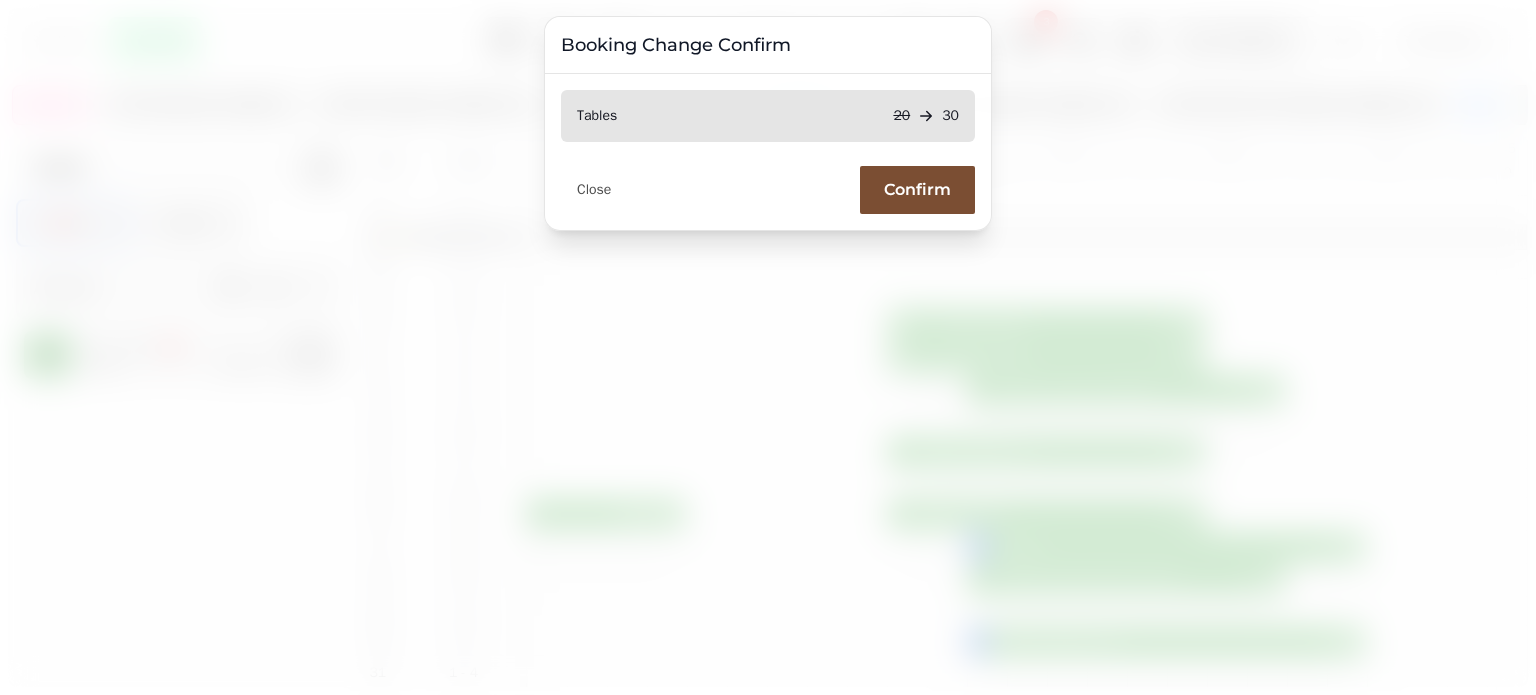click on "Confirm" at bounding box center (917, 190) 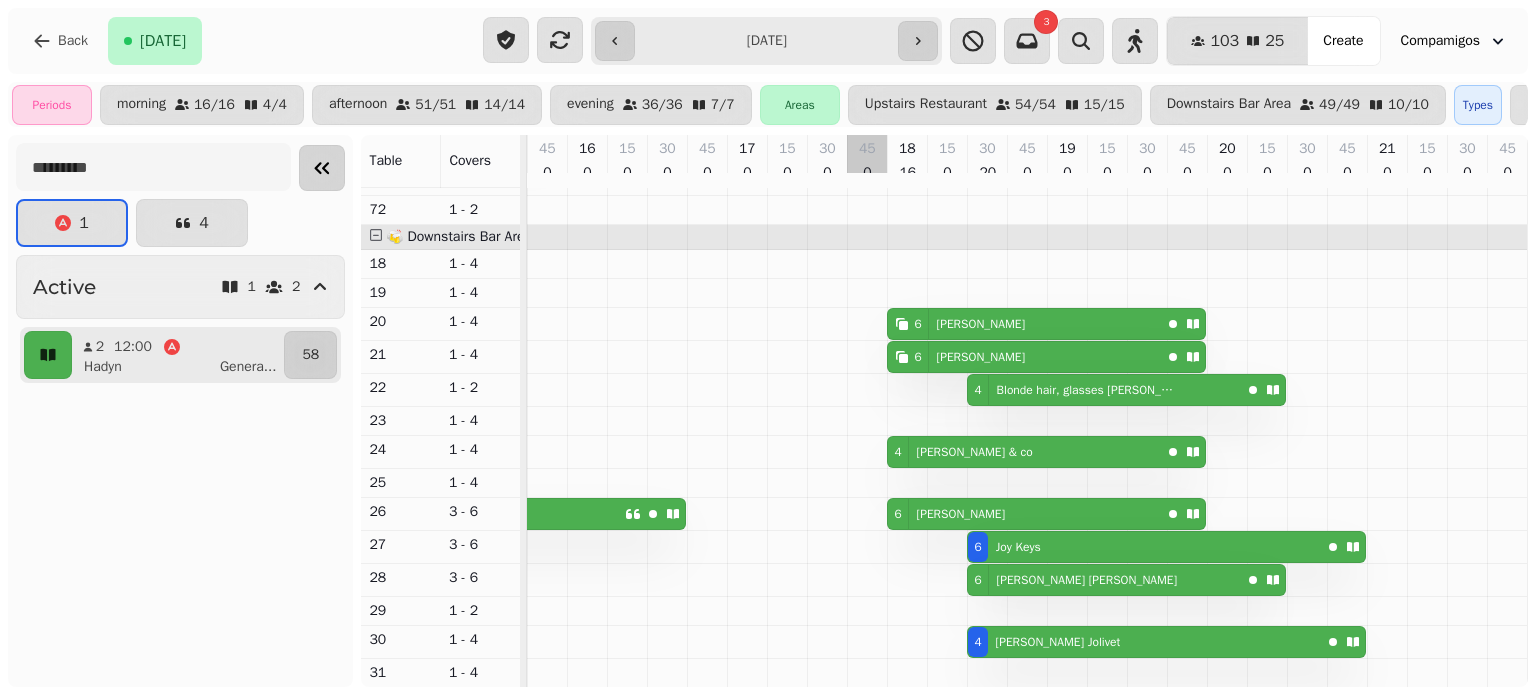 scroll, scrollTop: 901, scrollLeft: 576, axis: both 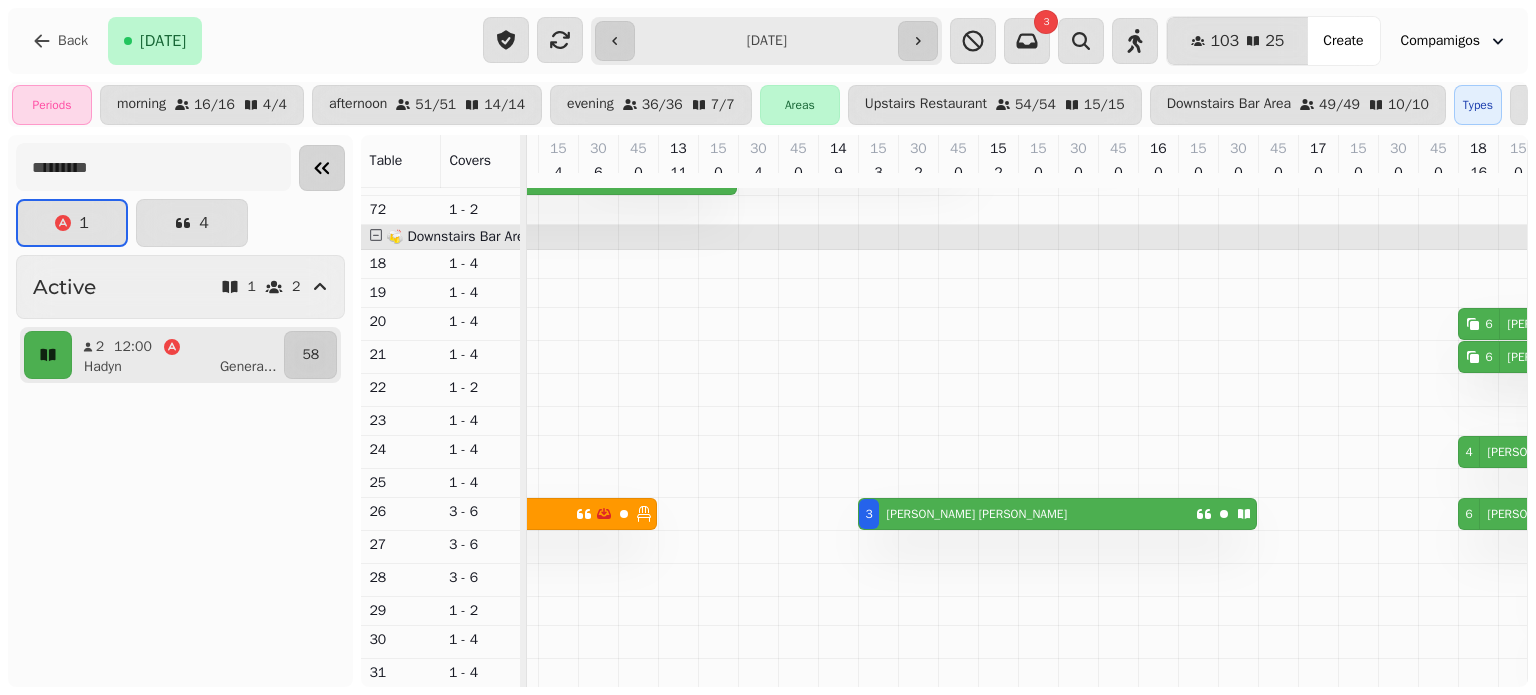 click 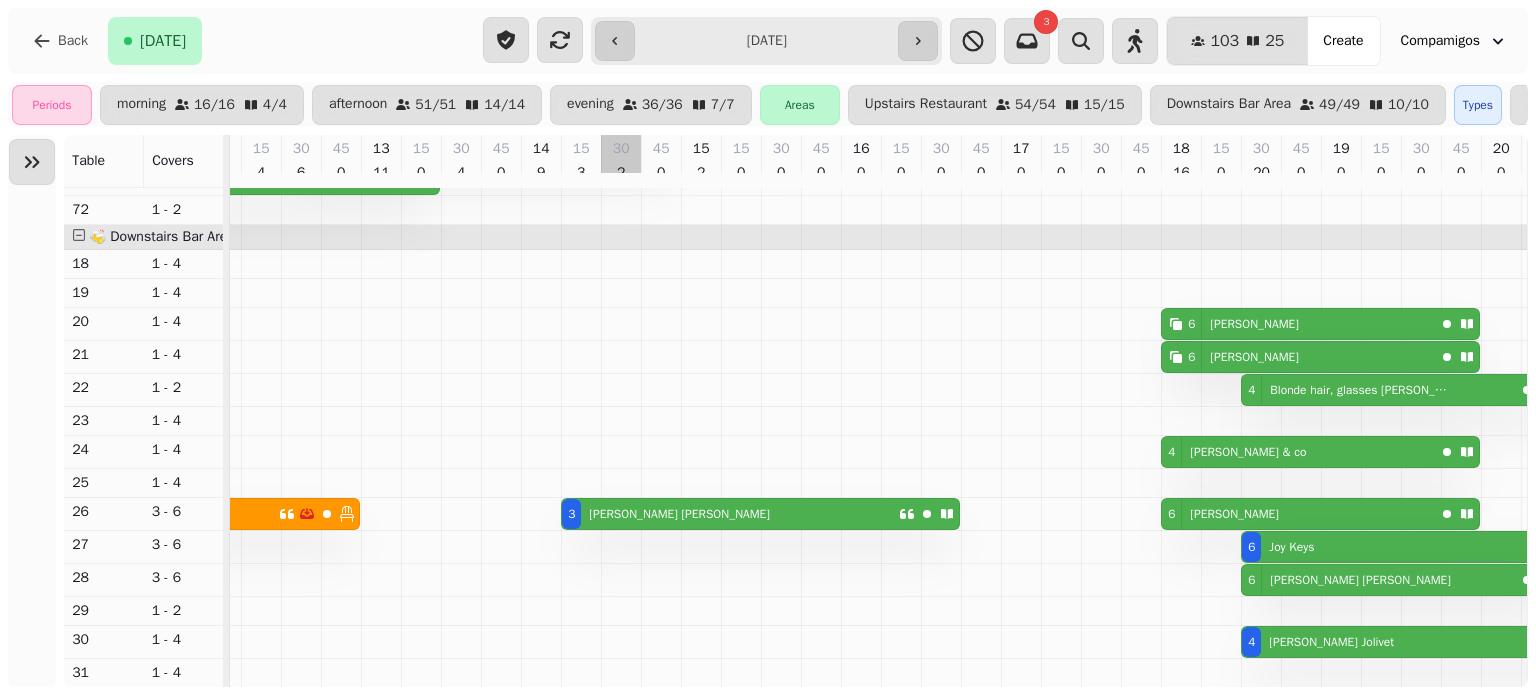scroll, scrollTop: 792, scrollLeft: 337, axis: both 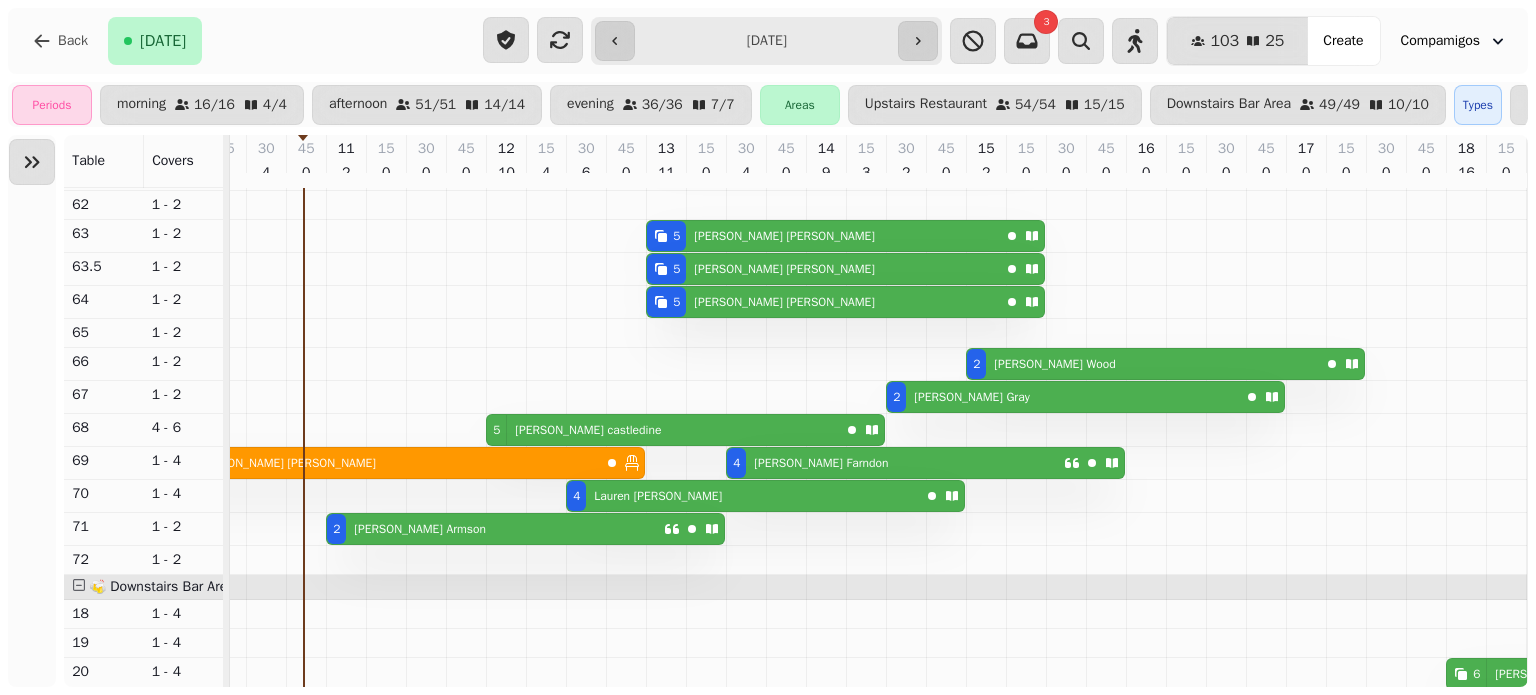 drag, startPoint x: 864, startPoint y: 351, endPoint x: 745, endPoint y: -121, distance: 486.76996 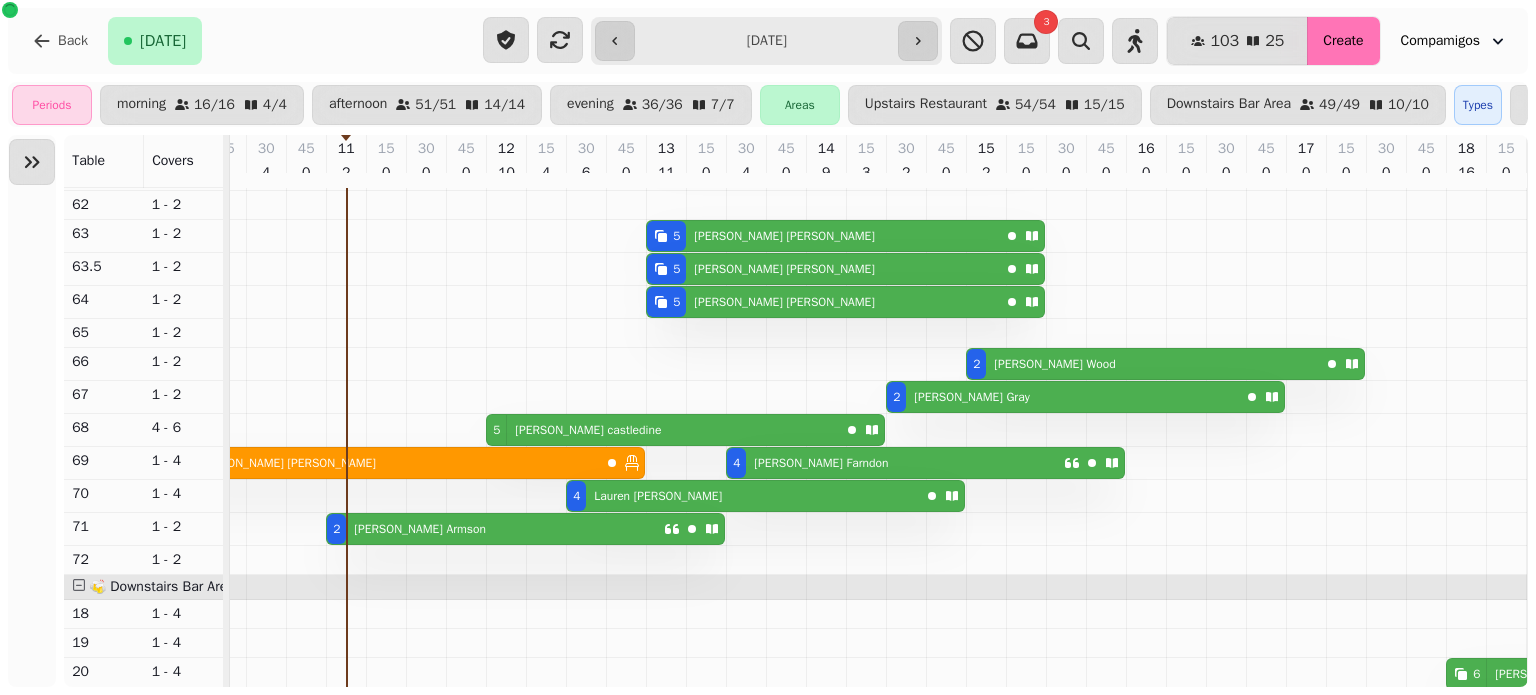 click on "Create" at bounding box center [1343, 41] 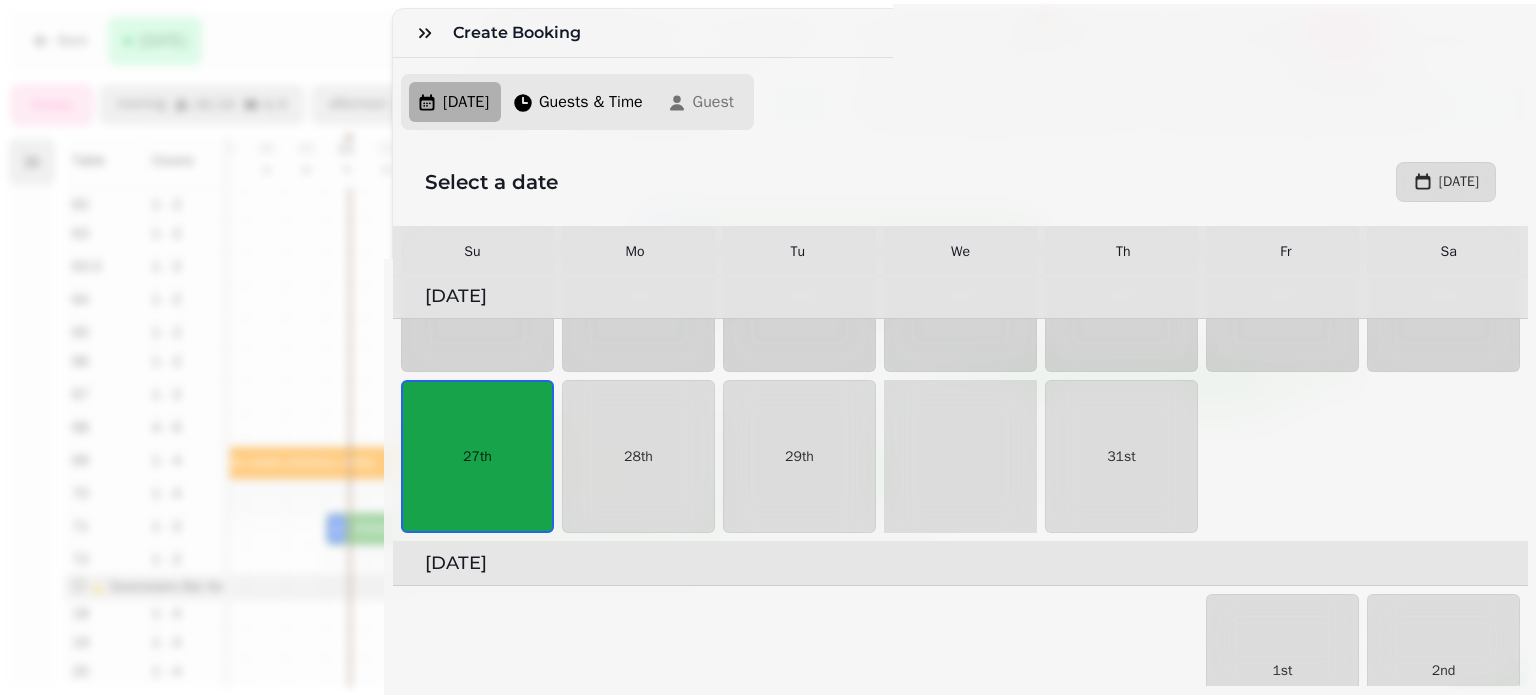 scroll, scrollTop: 598, scrollLeft: 0, axis: vertical 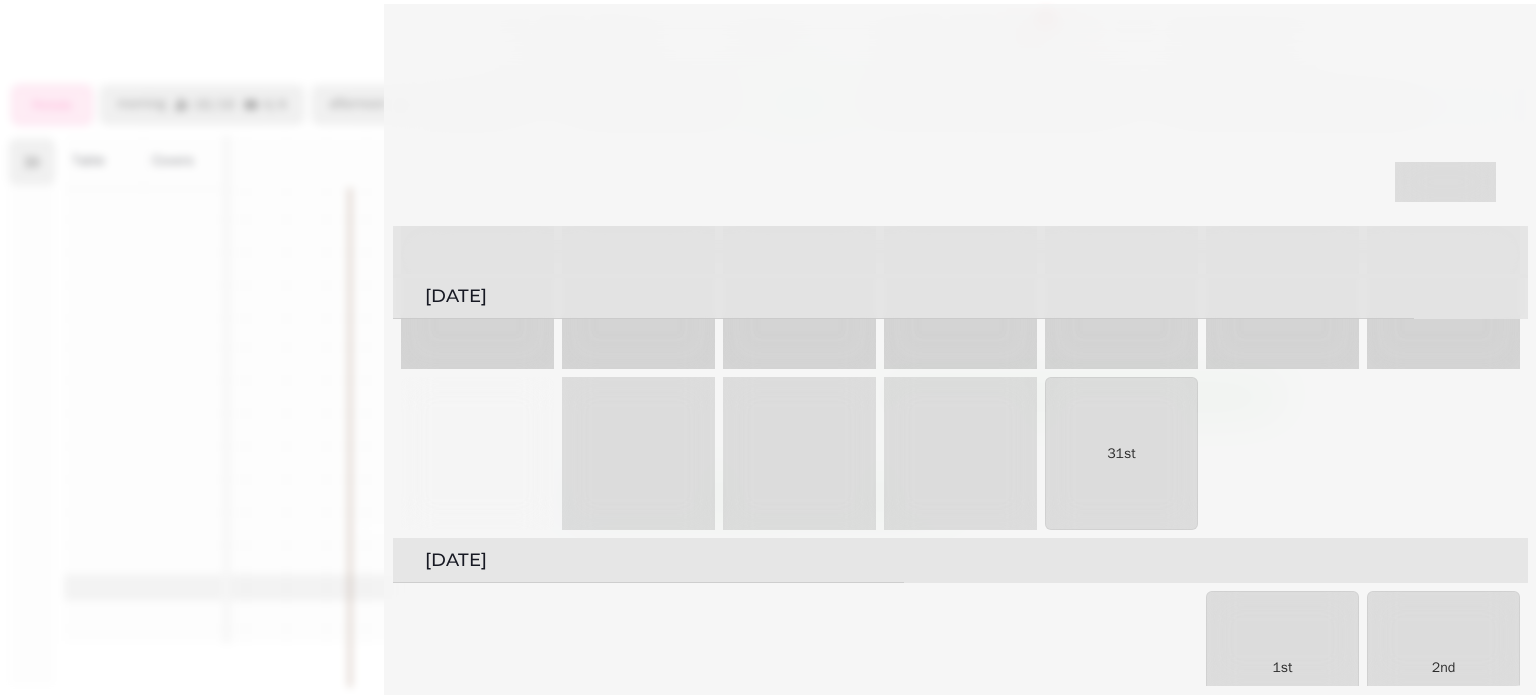 click on "27th" at bounding box center [477, 453] 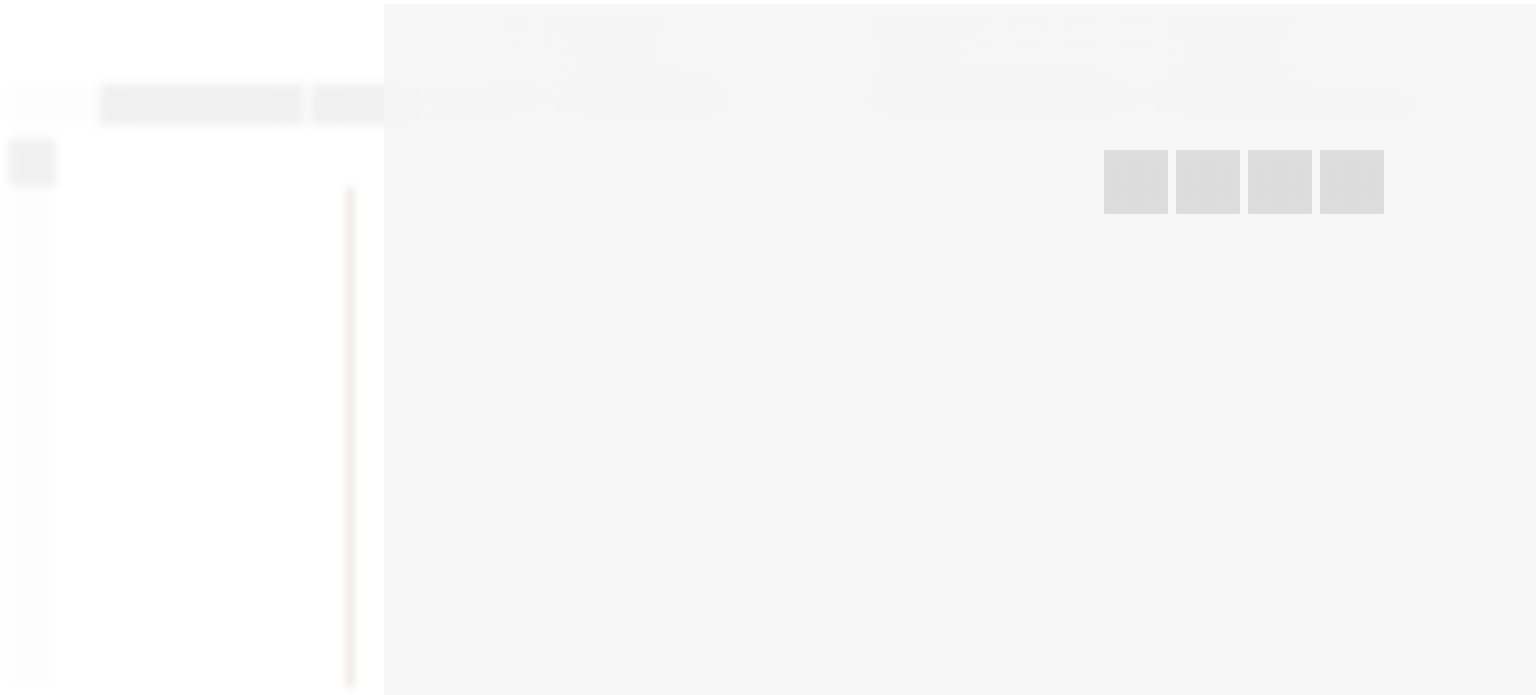 select on "****" 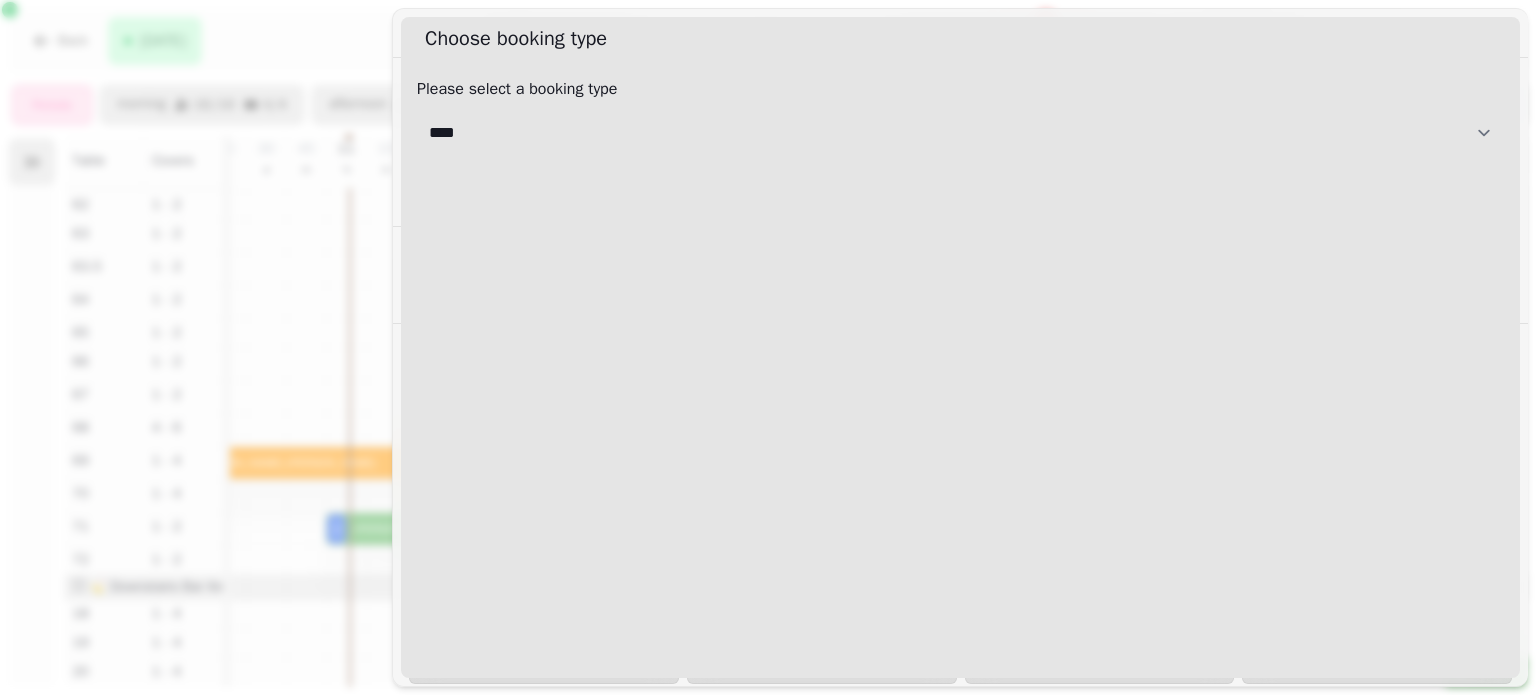 click on "**********" at bounding box center [960, 133] 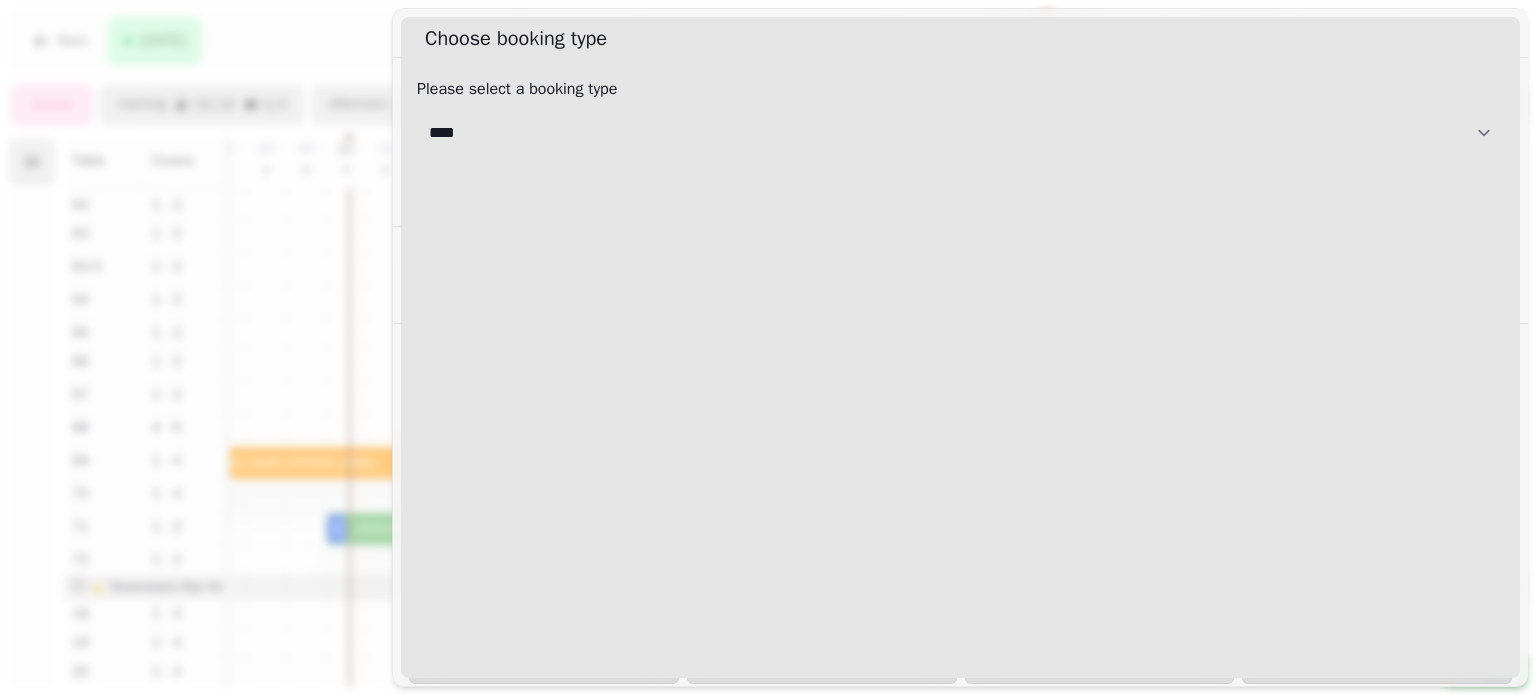 select on "**********" 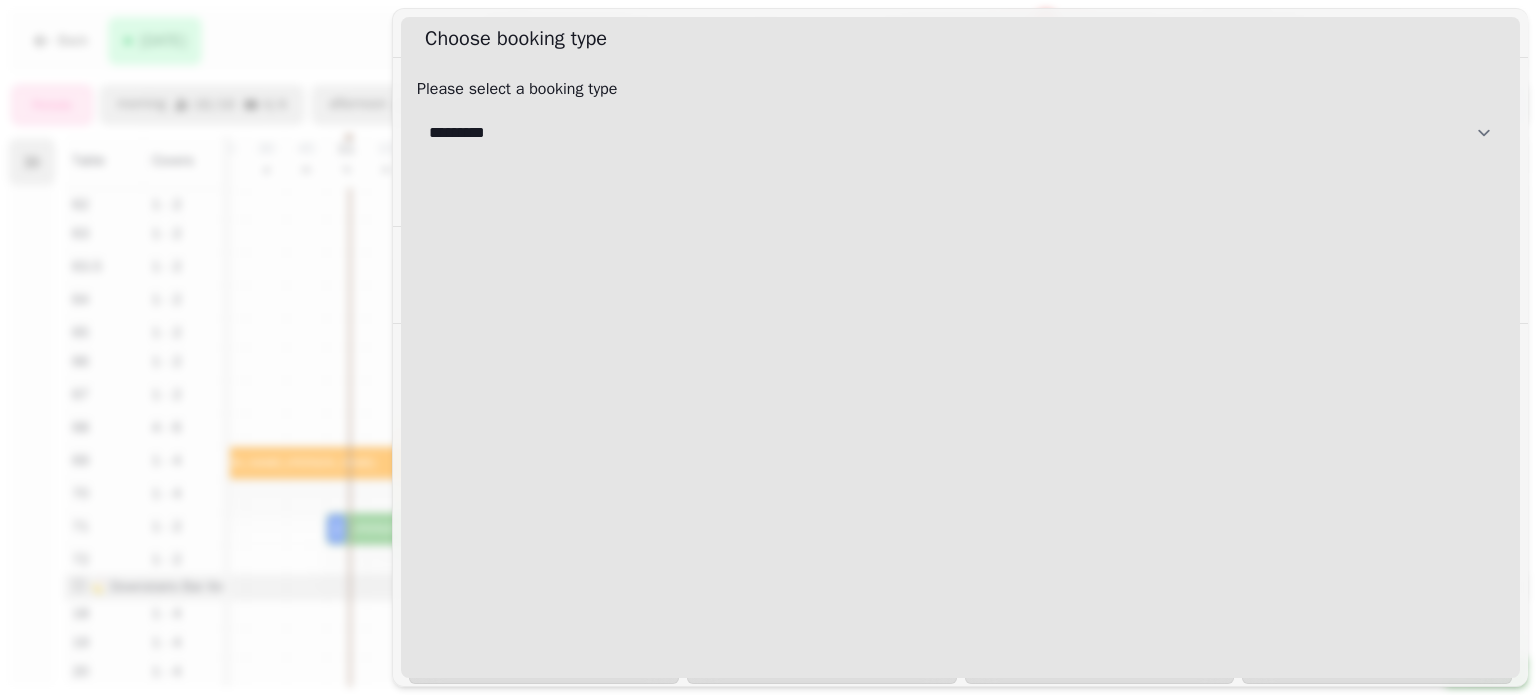 click on "**********" at bounding box center (960, 133) 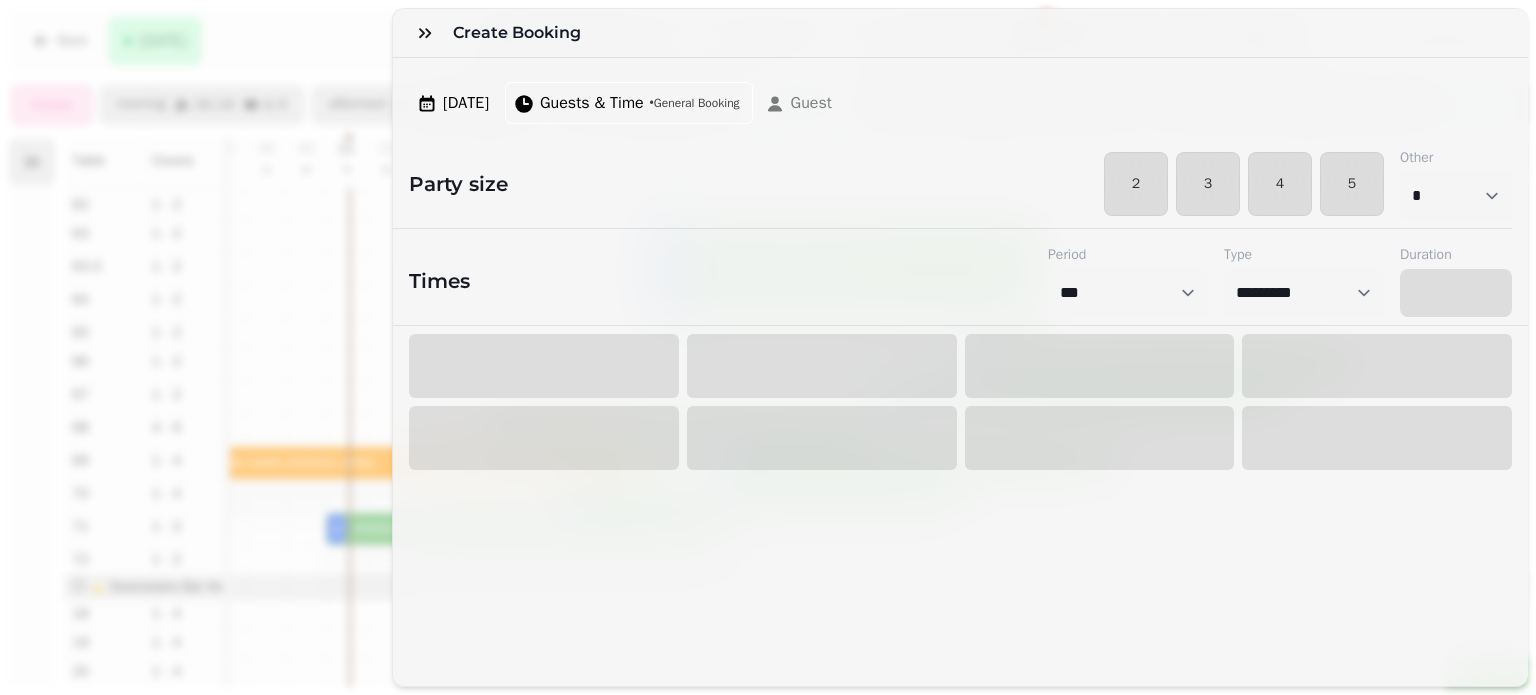 select on "****" 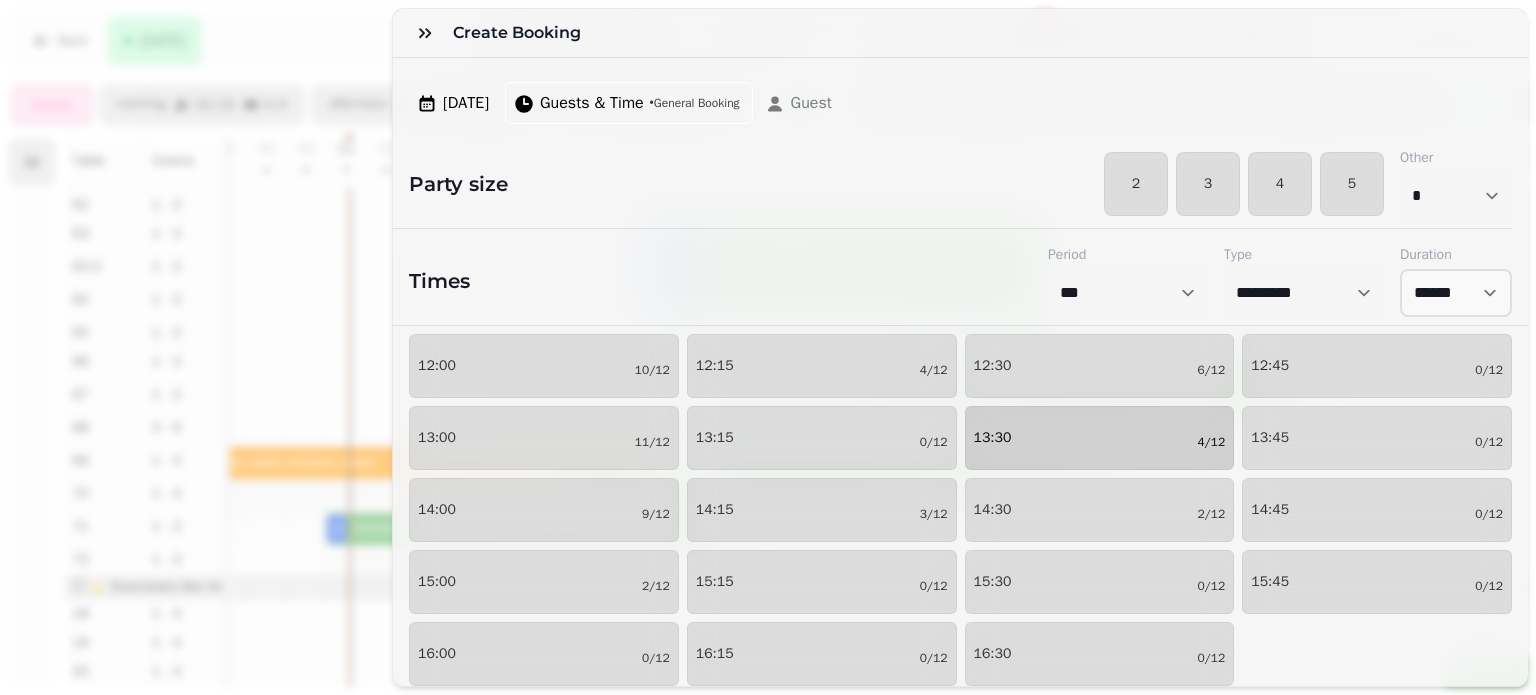 click on "13:30 [DATE]" at bounding box center (1100, 438) 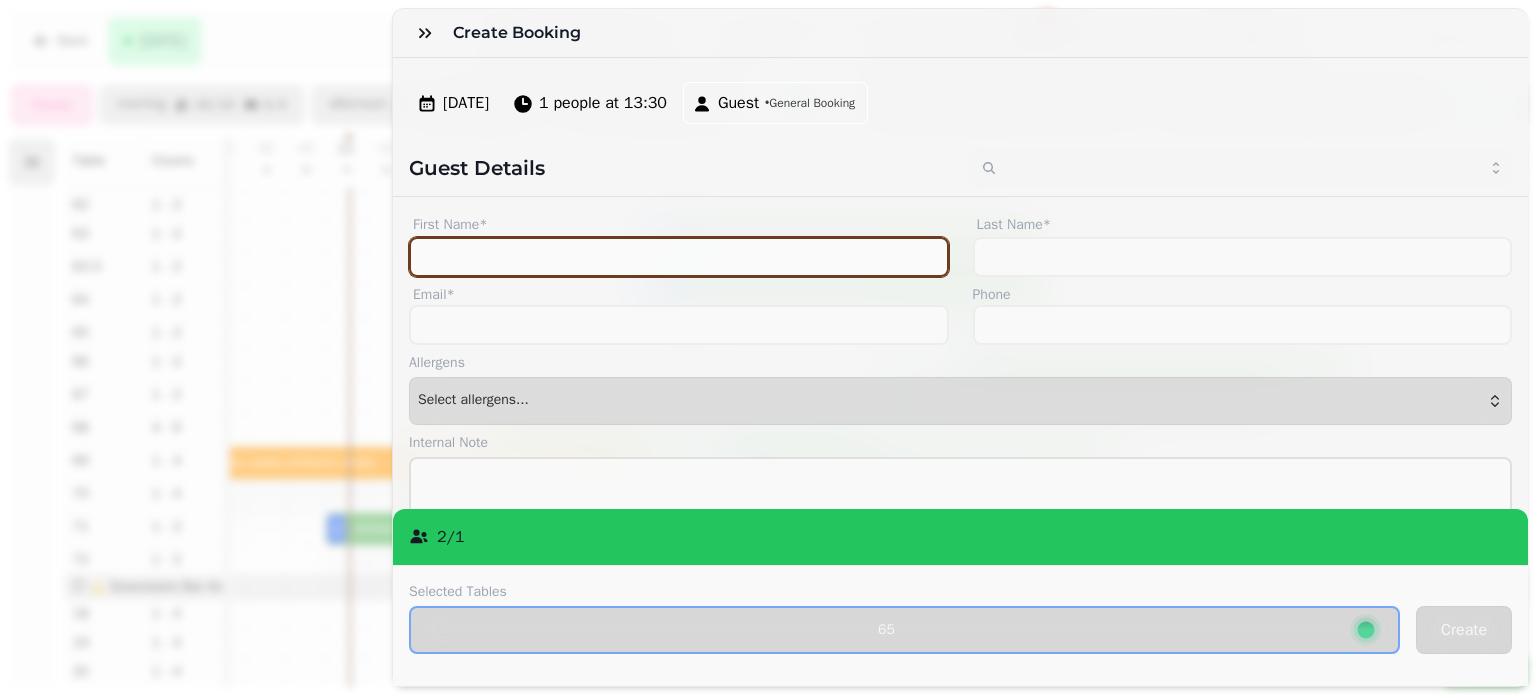 click on "First Name*" at bounding box center (679, 257) 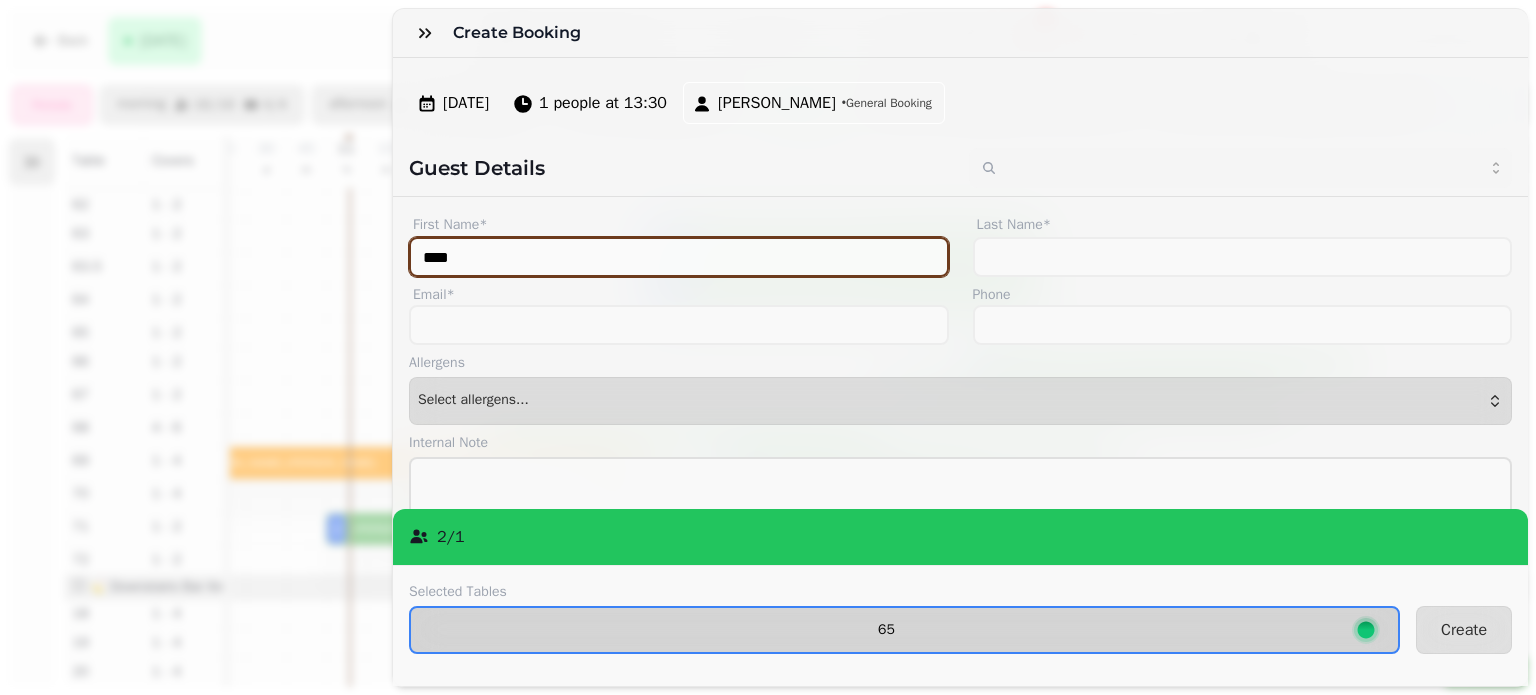 type on "****" 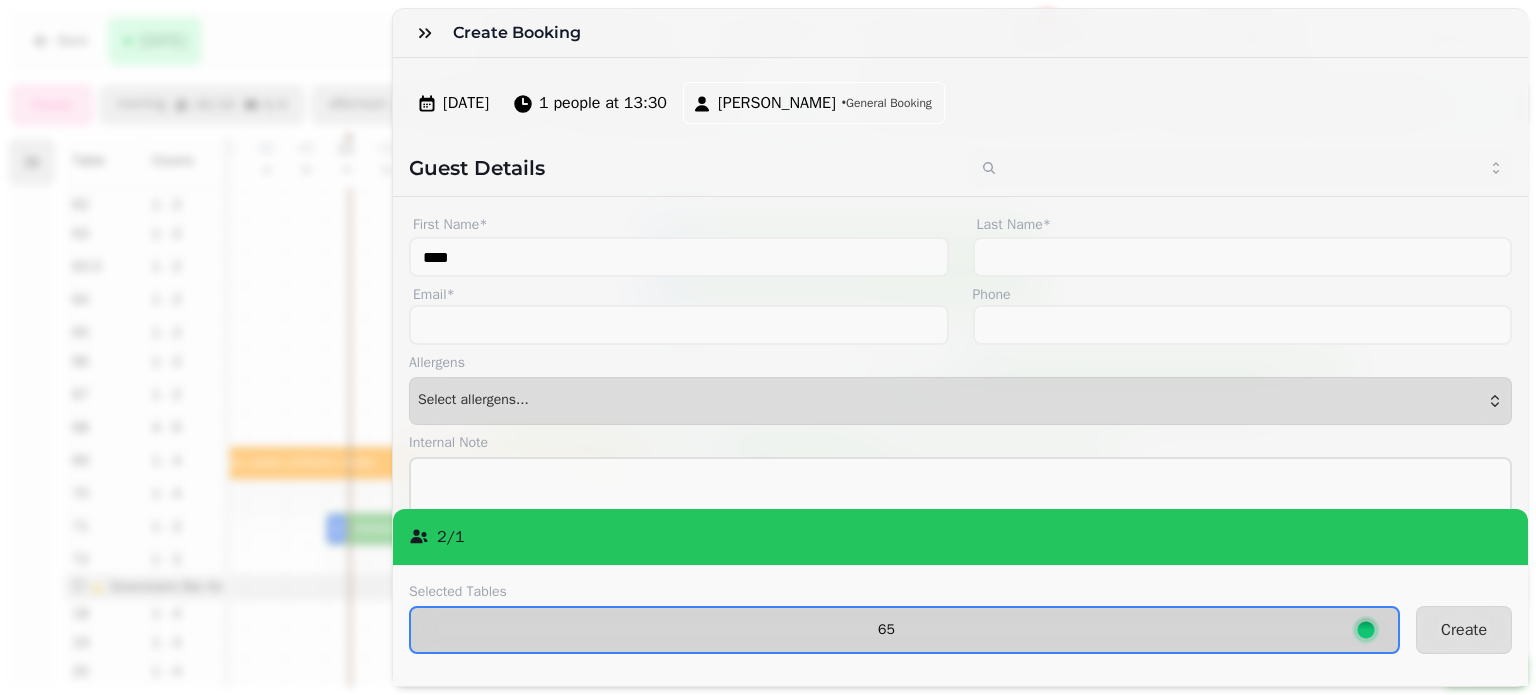 click on "65" at bounding box center (904, 630) 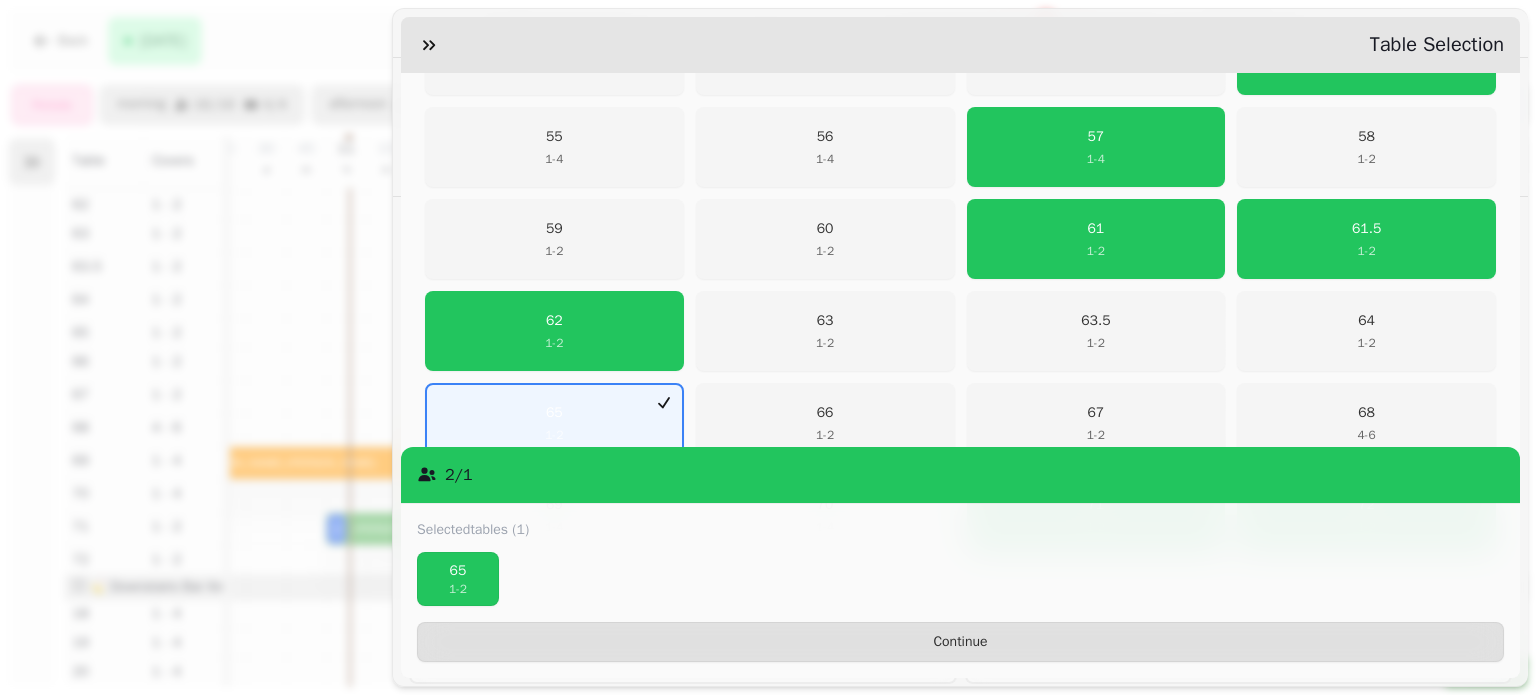 scroll, scrollTop: 643, scrollLeft: 0, axis: vertical 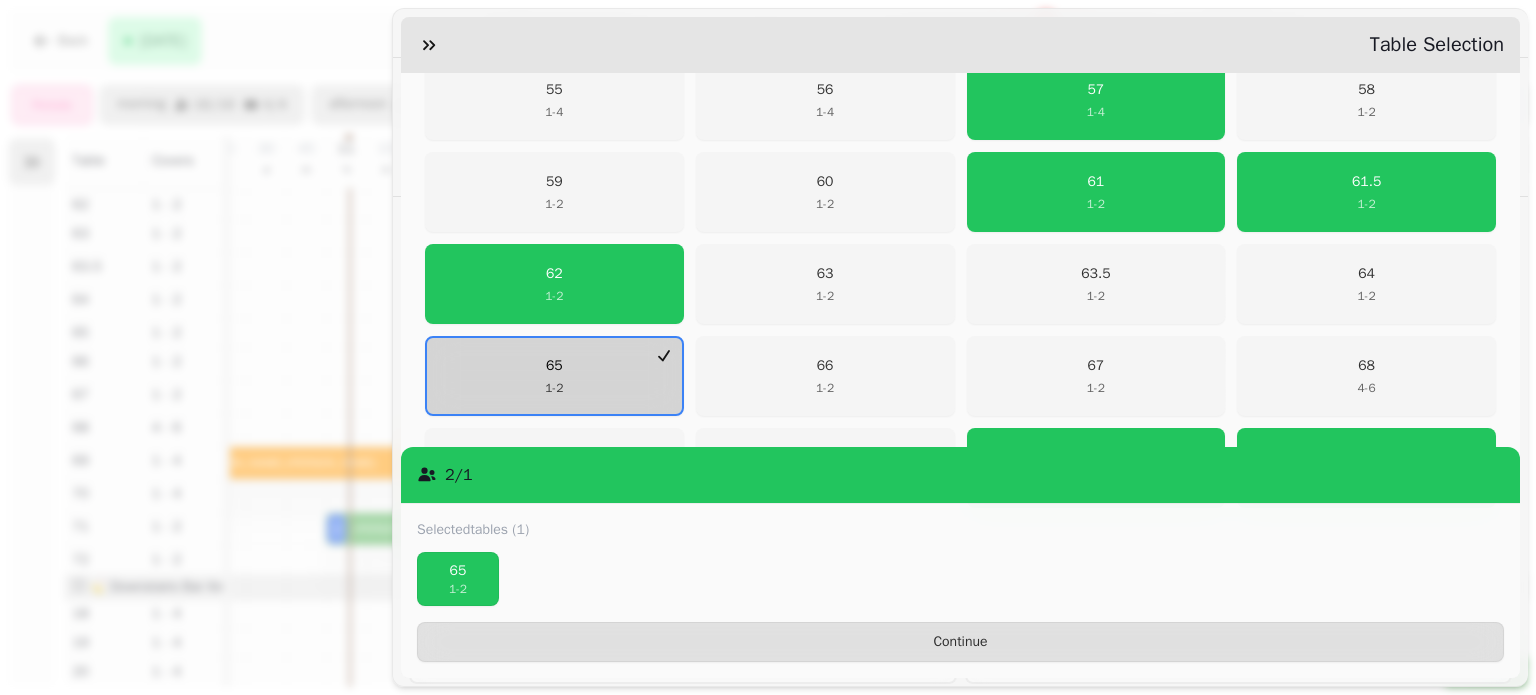 click on "65 1  -  2" at bounding box center [554, 376] 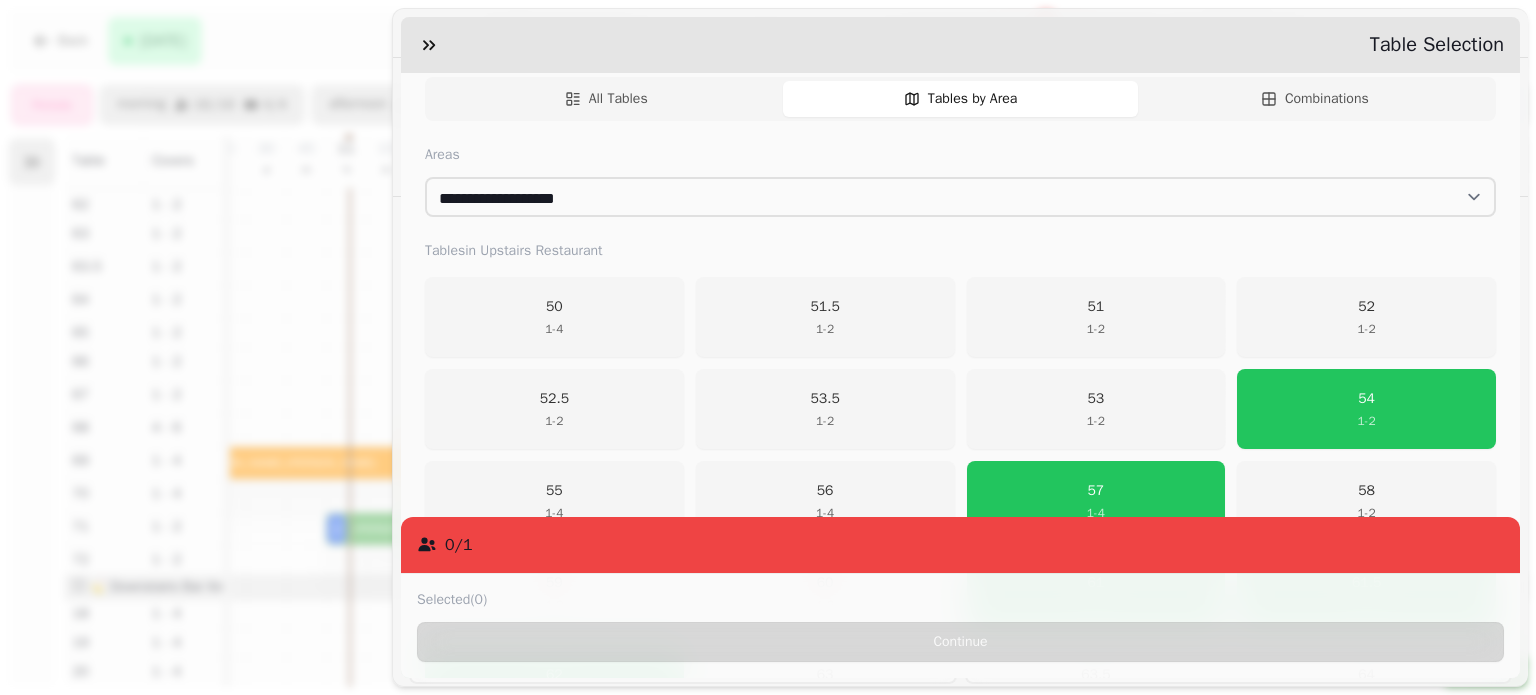 scroll, scrollTop: 235, scrollLeft: 0, axis: vertical 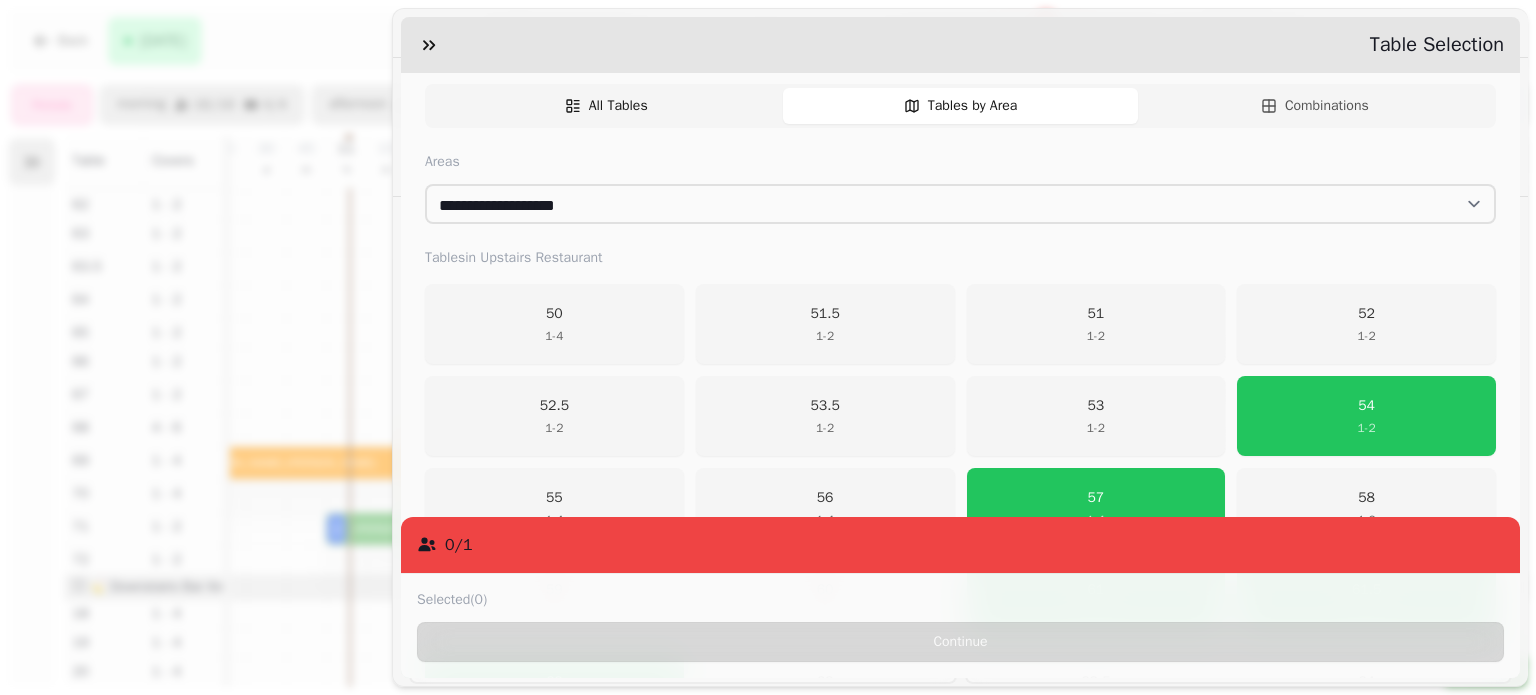 click 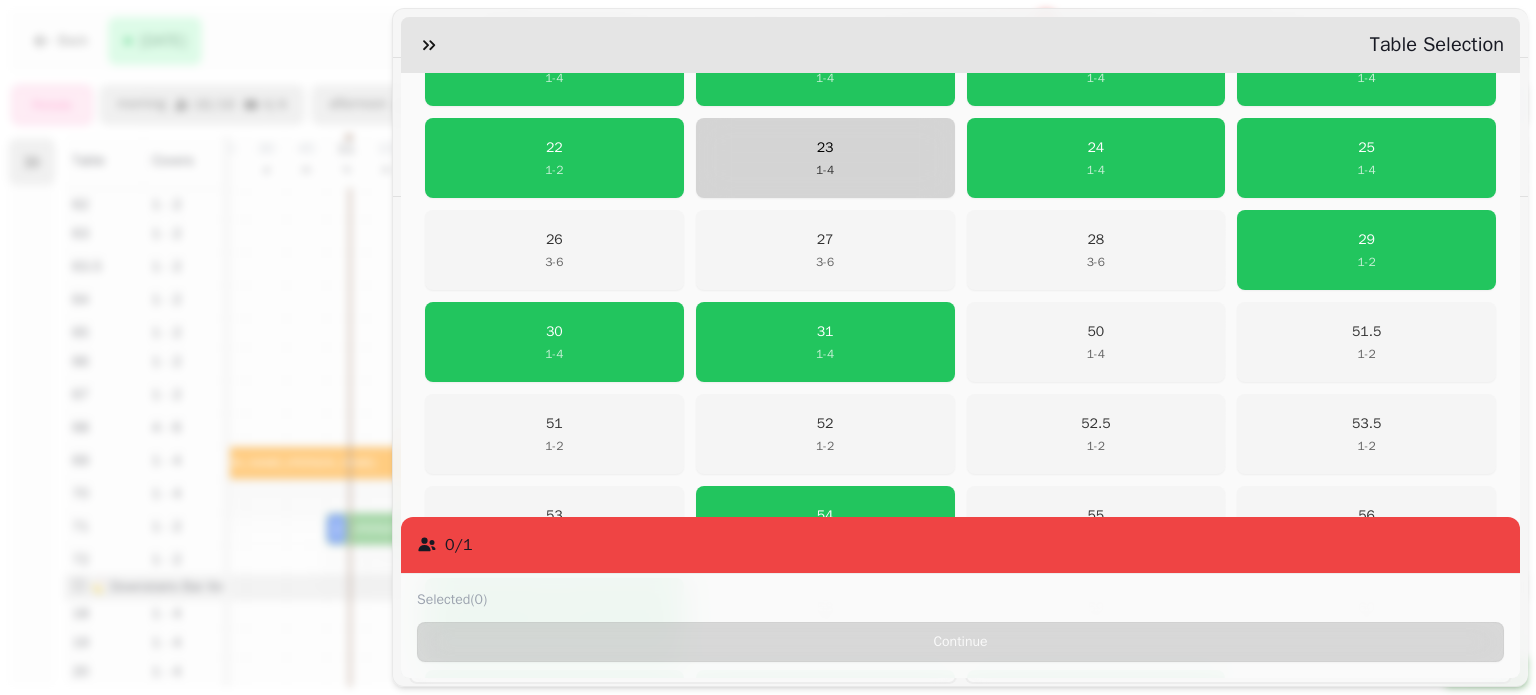 scroll, scrollTop: 406, scrollLeft: 0, axis: vertical 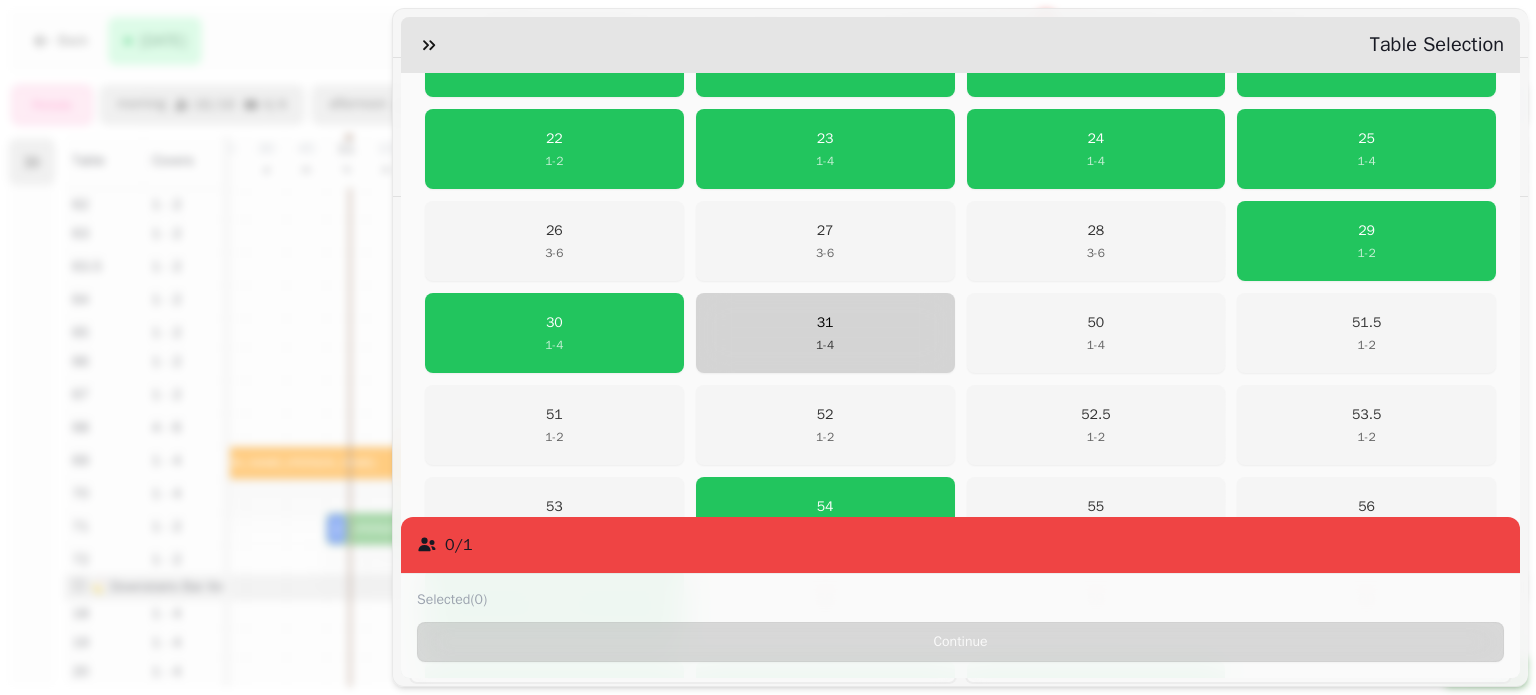 click on "31 1  -  4" at bounding box center (825, 333) 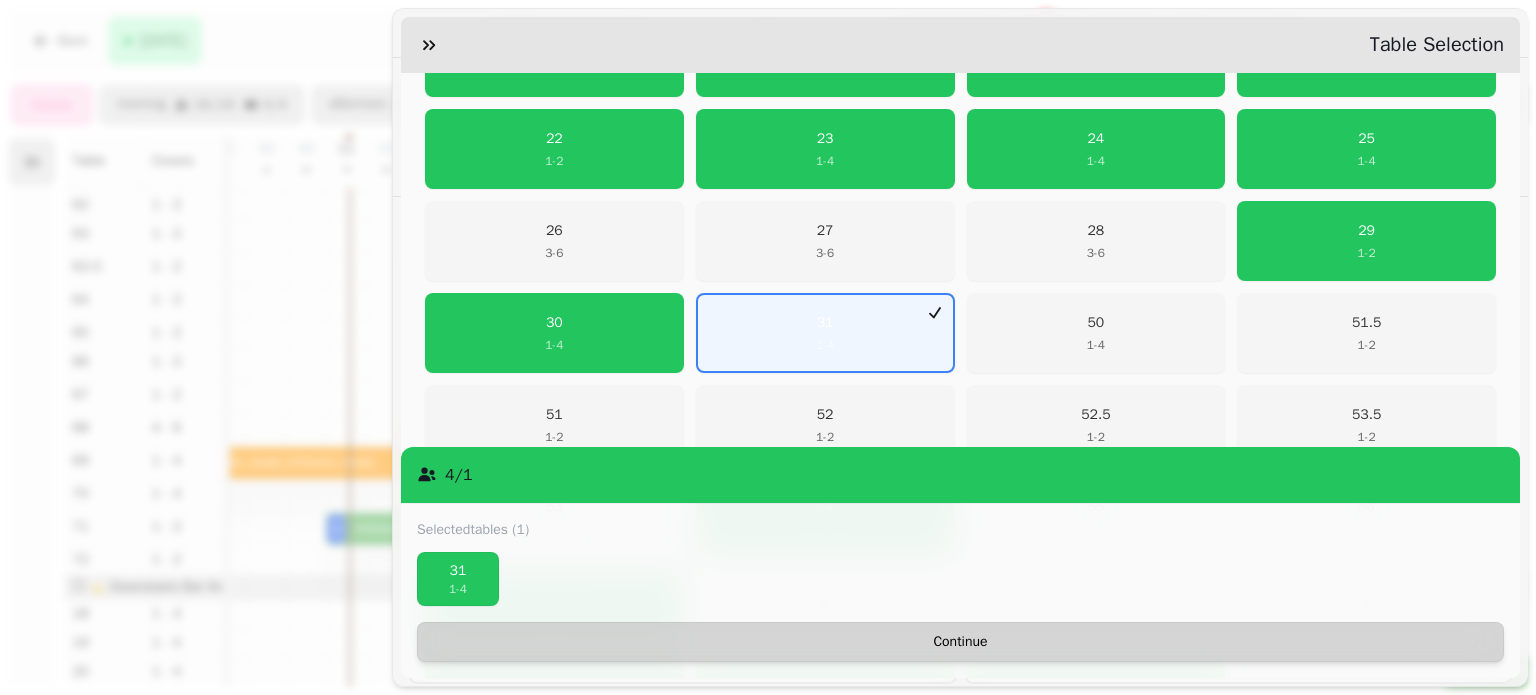 click on "Continue" at bounding box center (960, 642) 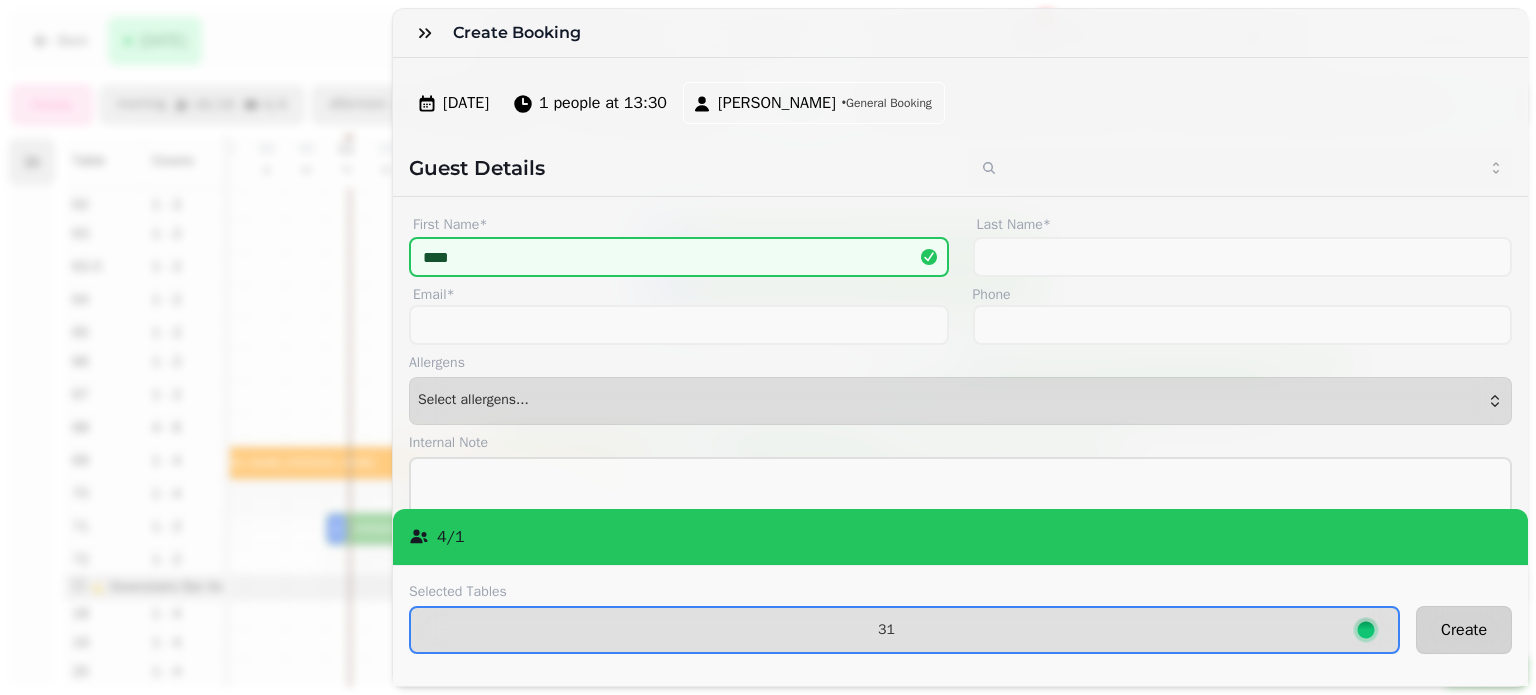 click on "Create" at bounding box center (1464, 630) 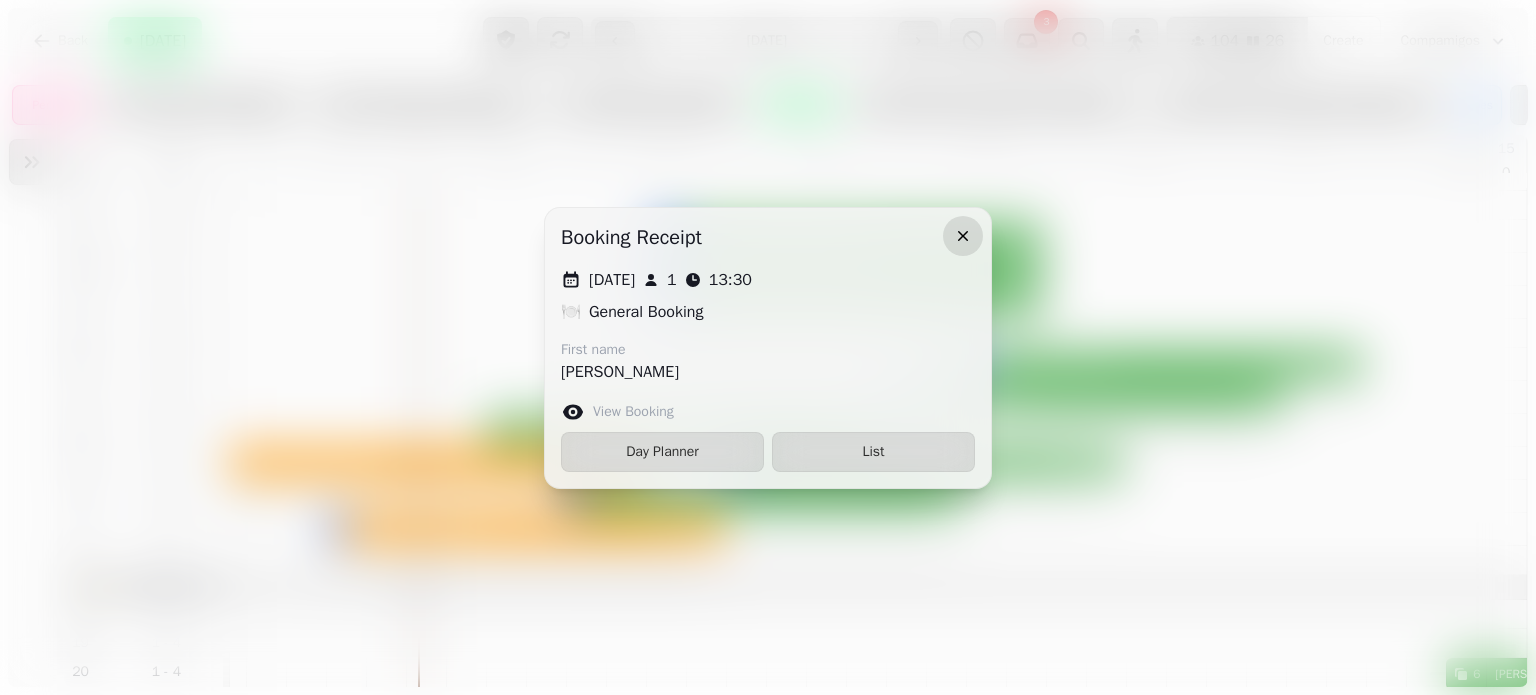 click 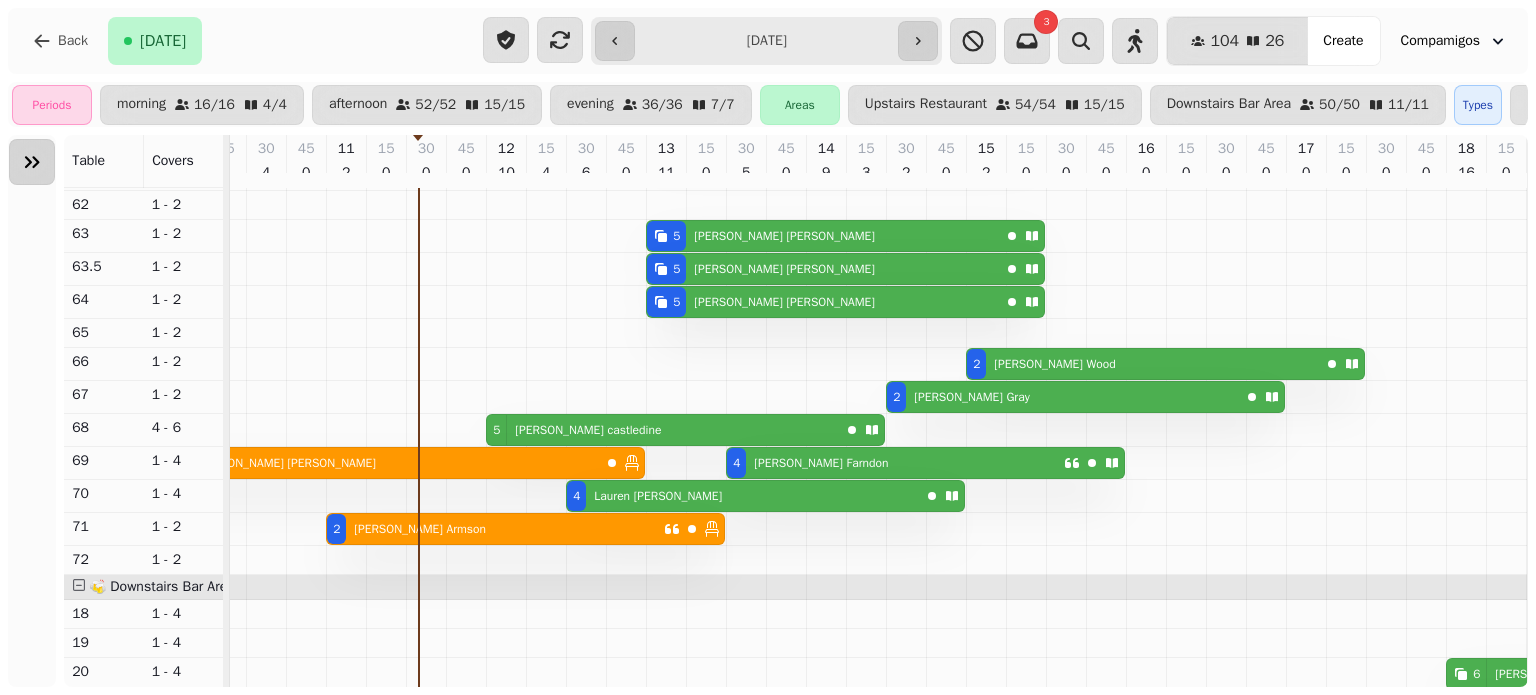click 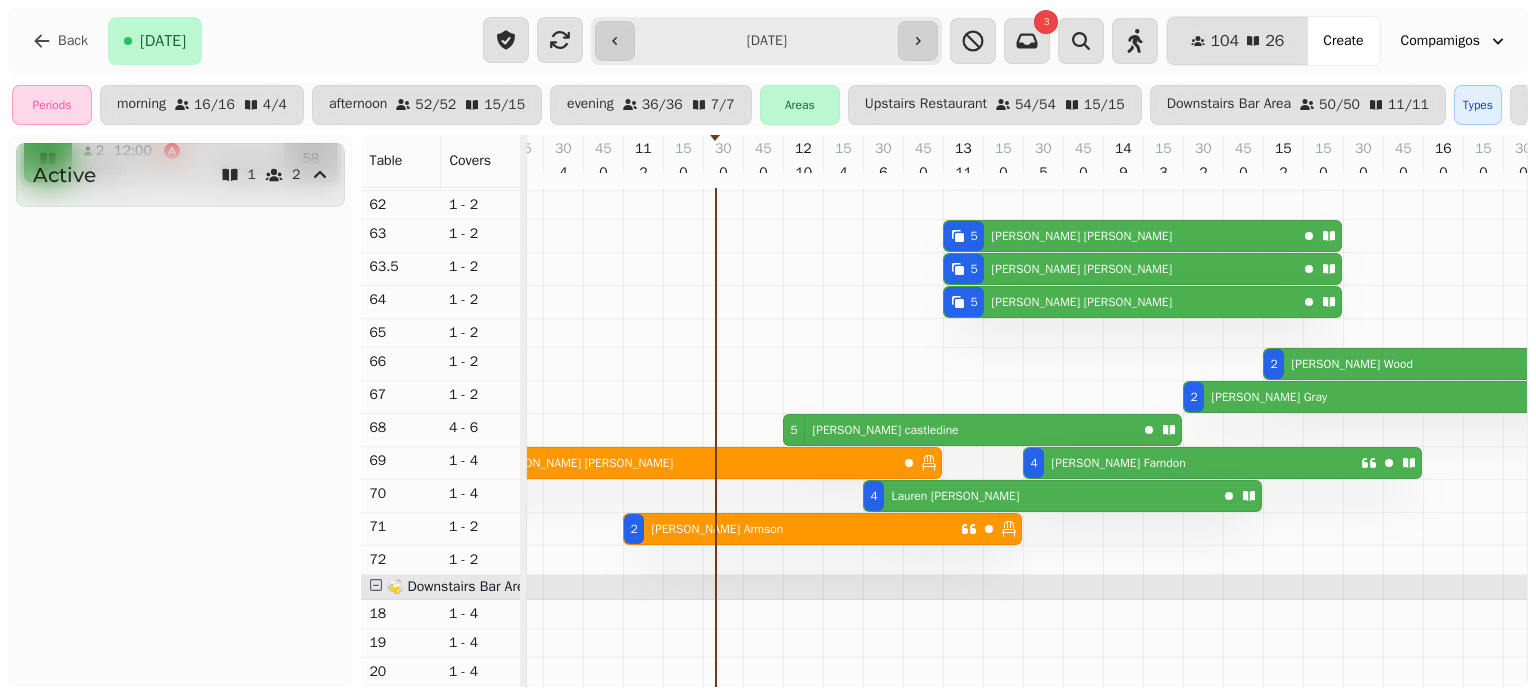 scroll, scrollTop: 0, scrollLeft: 0, axis: both 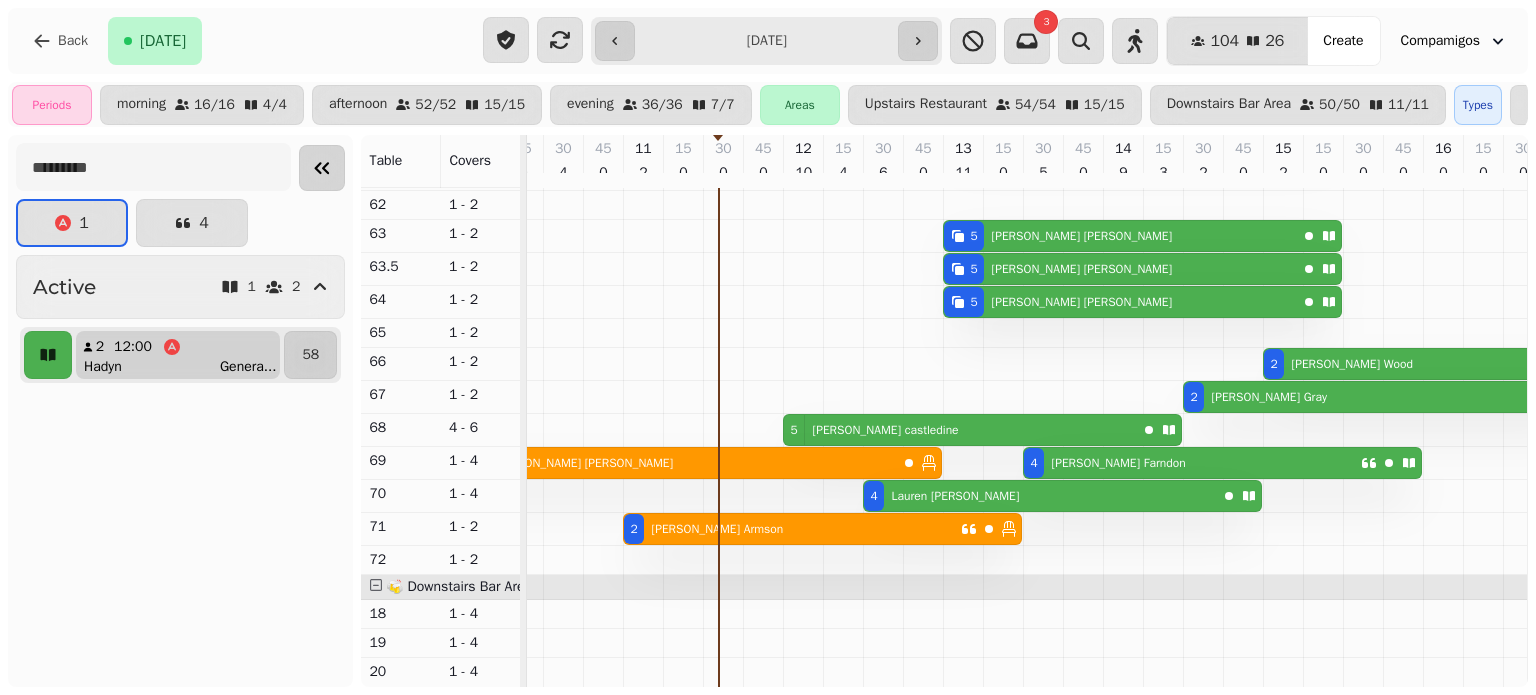 click on "Hadyn Genera ..." at bounding box center [186, 367] 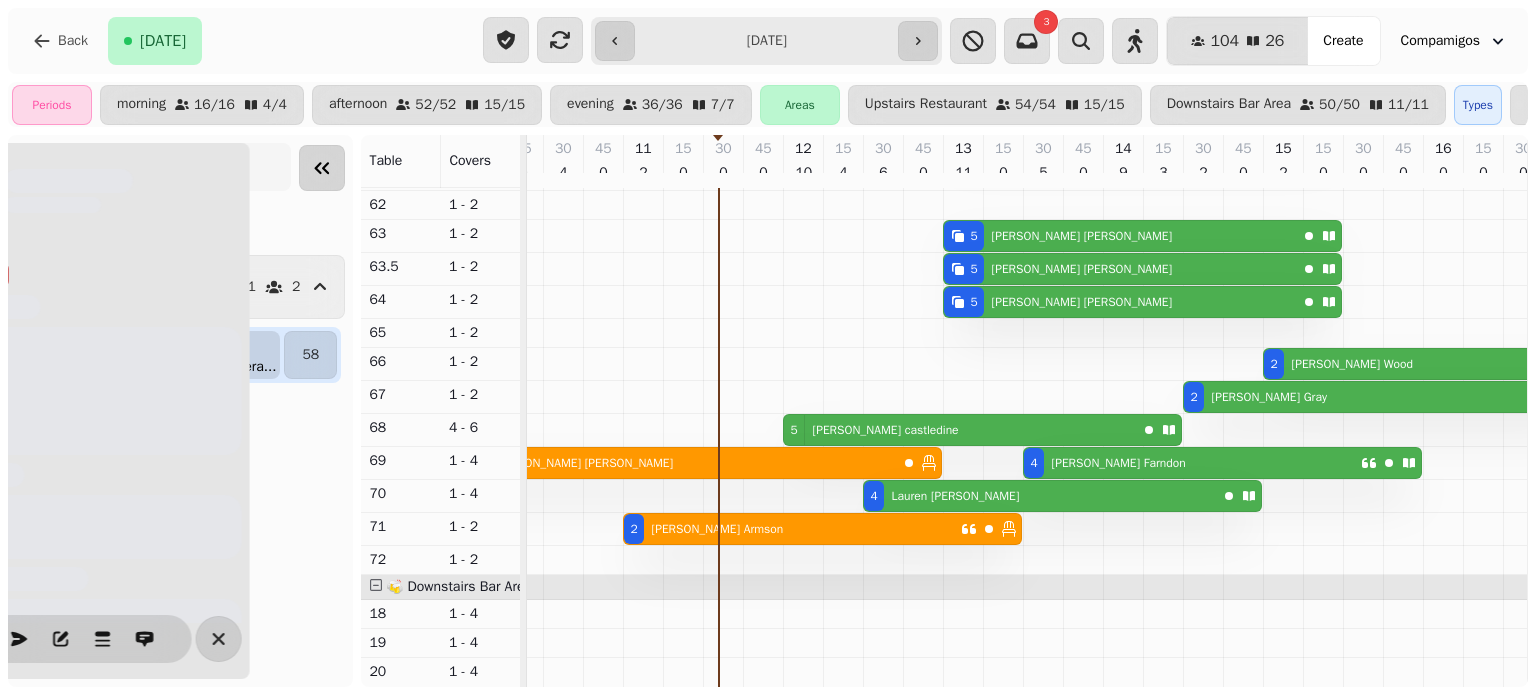 scroll, scrollTop: 0, scrollLeft: 307, axis: horizontal 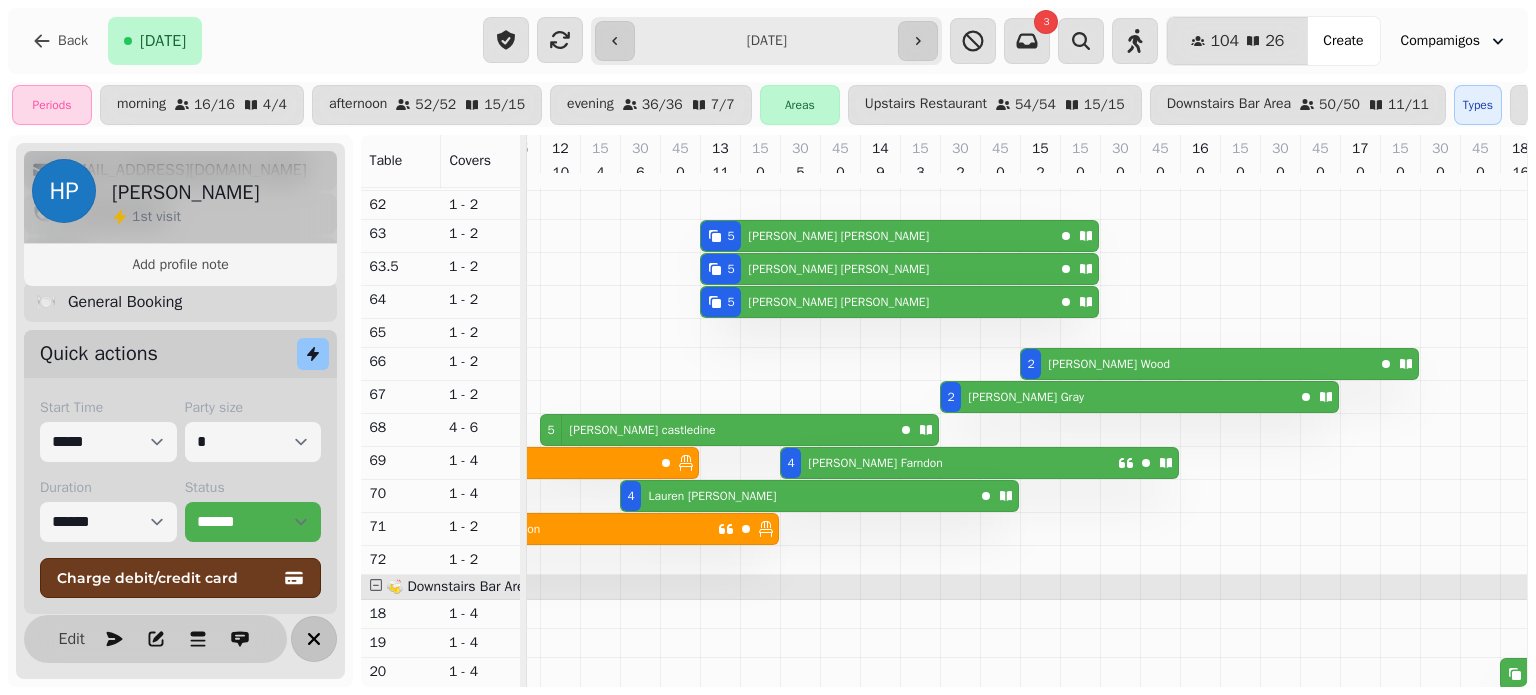 click 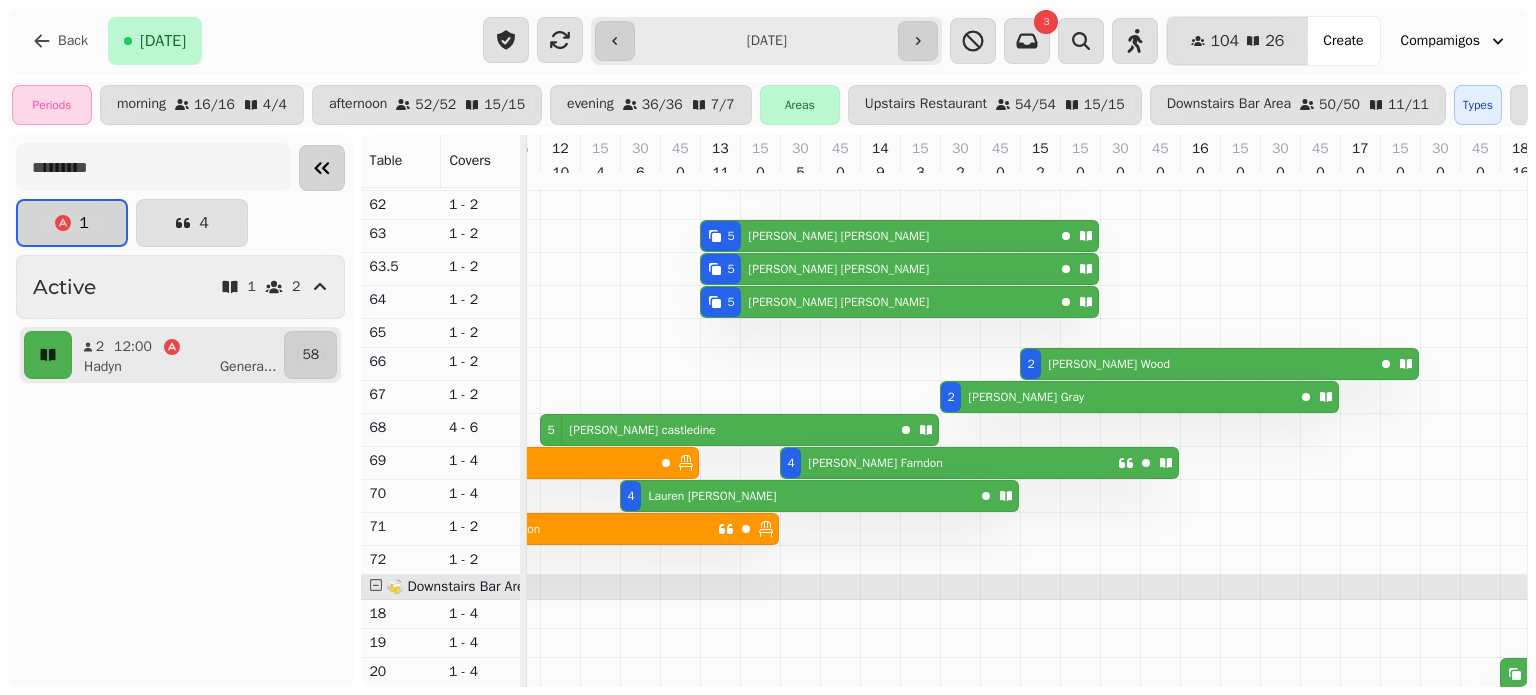 click 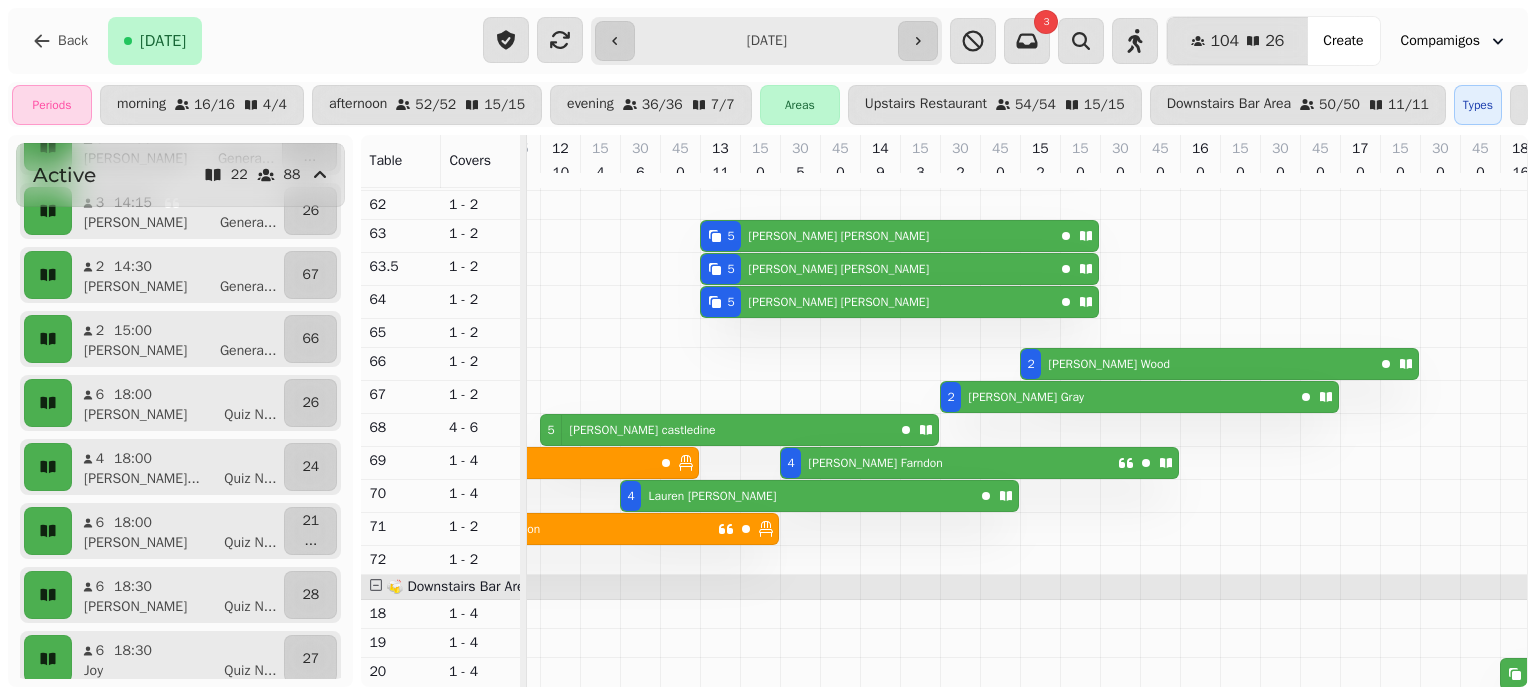 scroll, scrollTop: 1092, scrollLeft: 0, axis: vertical 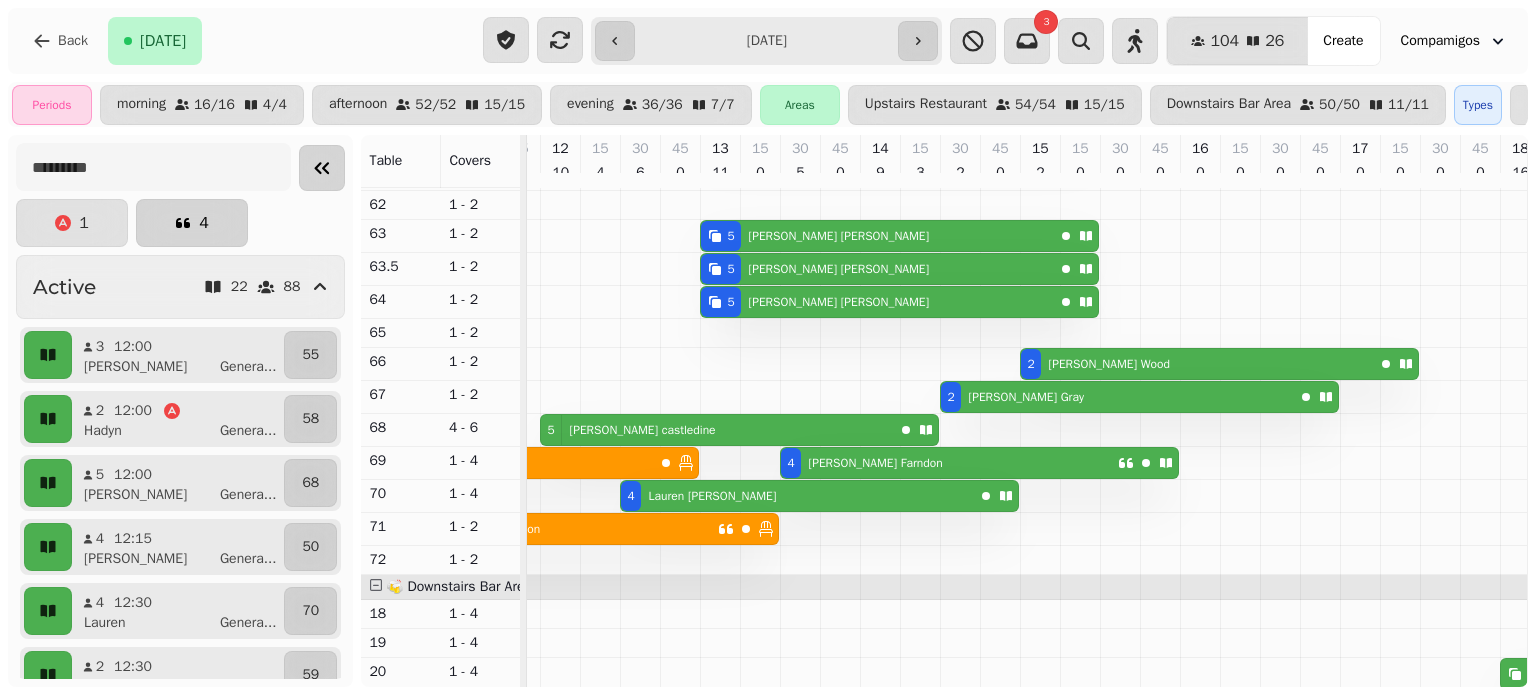 click 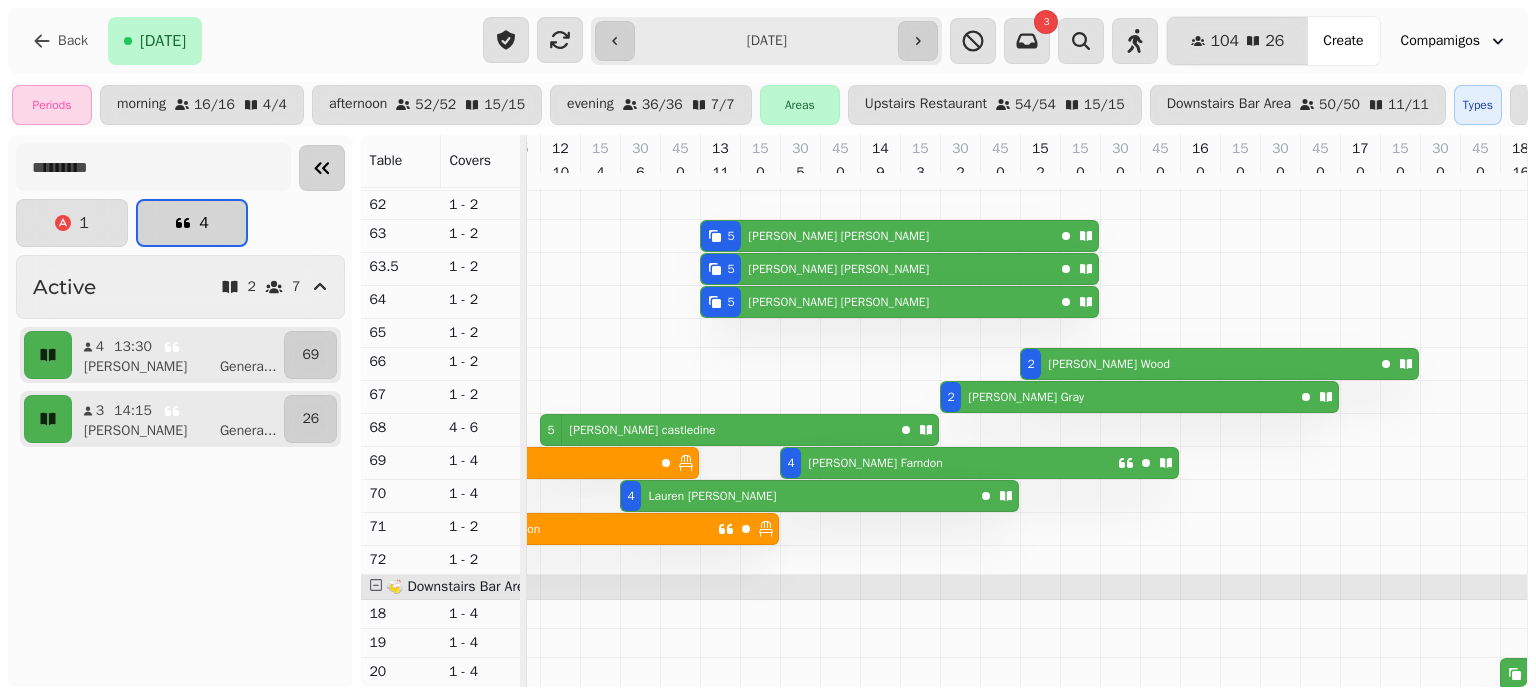 click 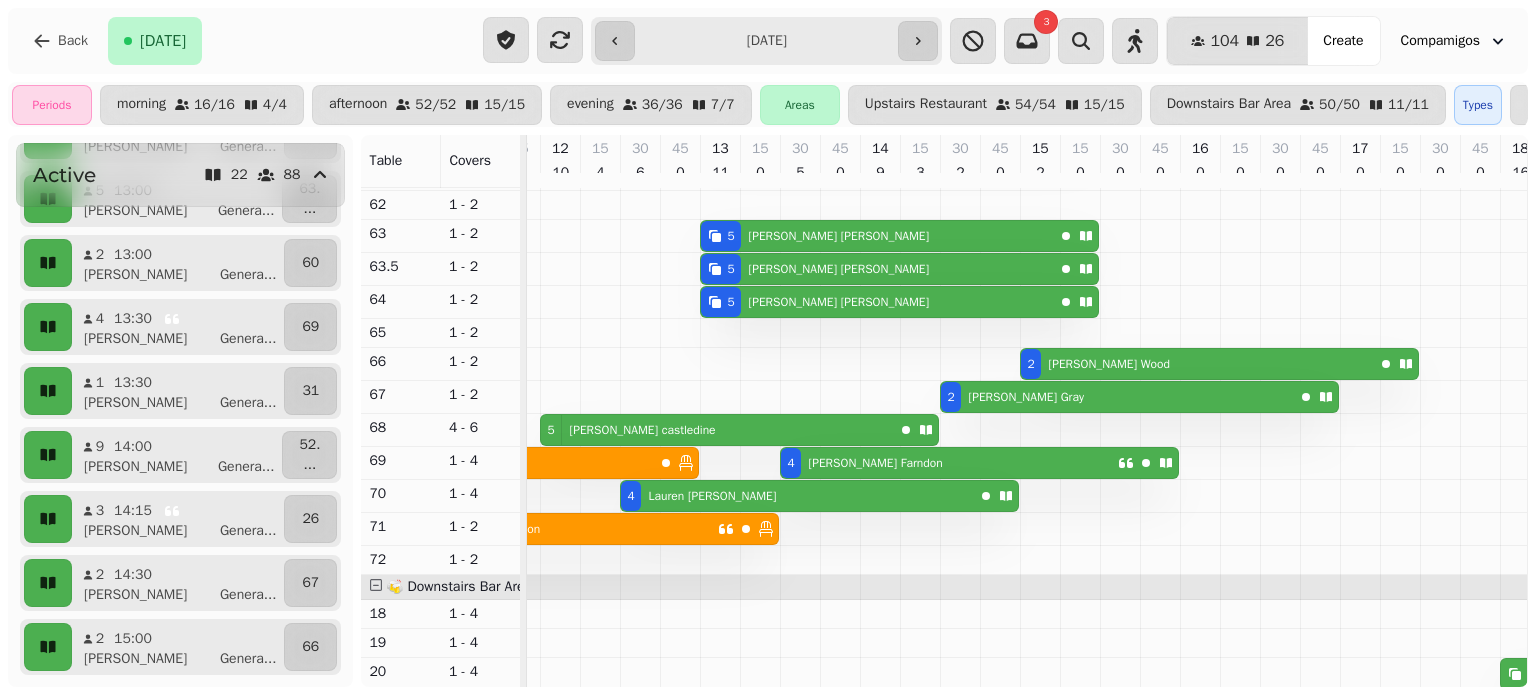 scroll, scrollTop: 610, scrollLeft: 0, axis: vertical 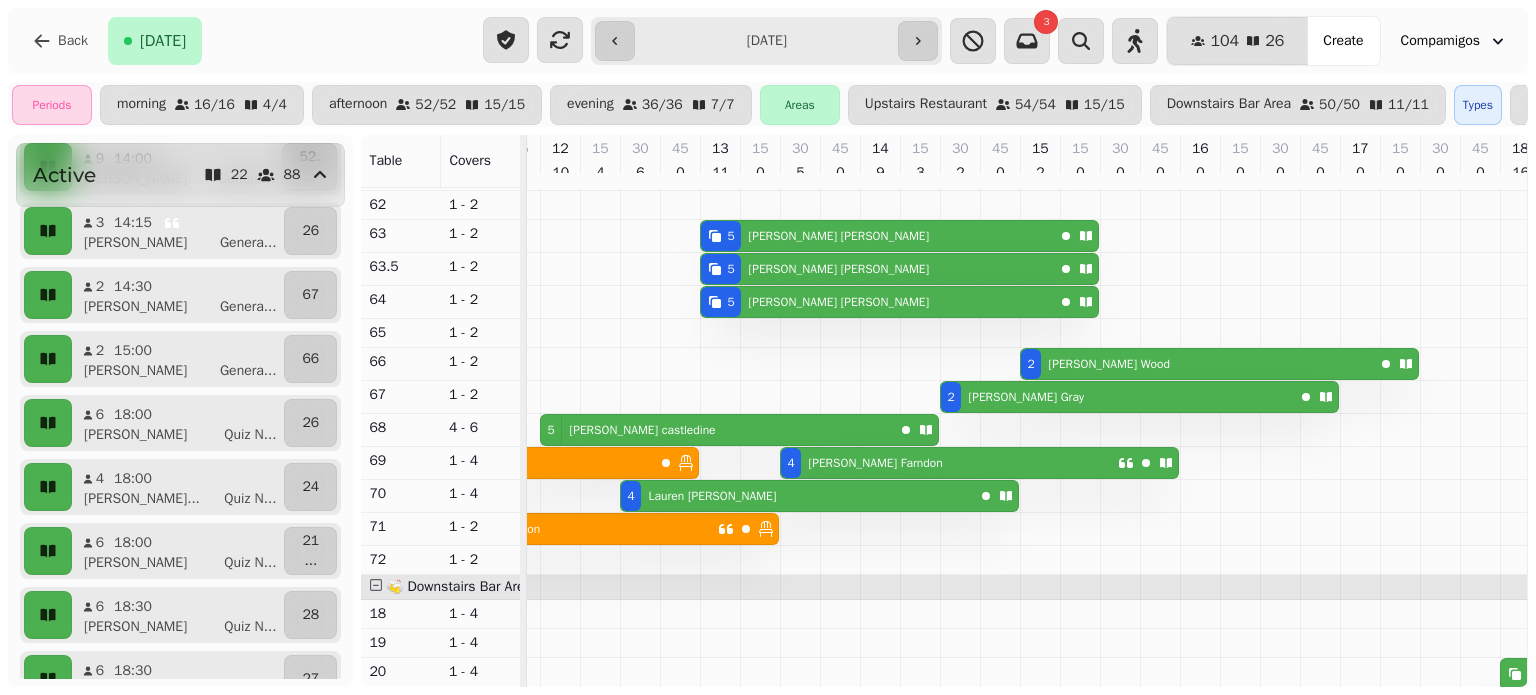 drag, startPoint x: 346, startPoint y: 476, endPoint x: 358, endPoint y: 499, distance: 25.942244 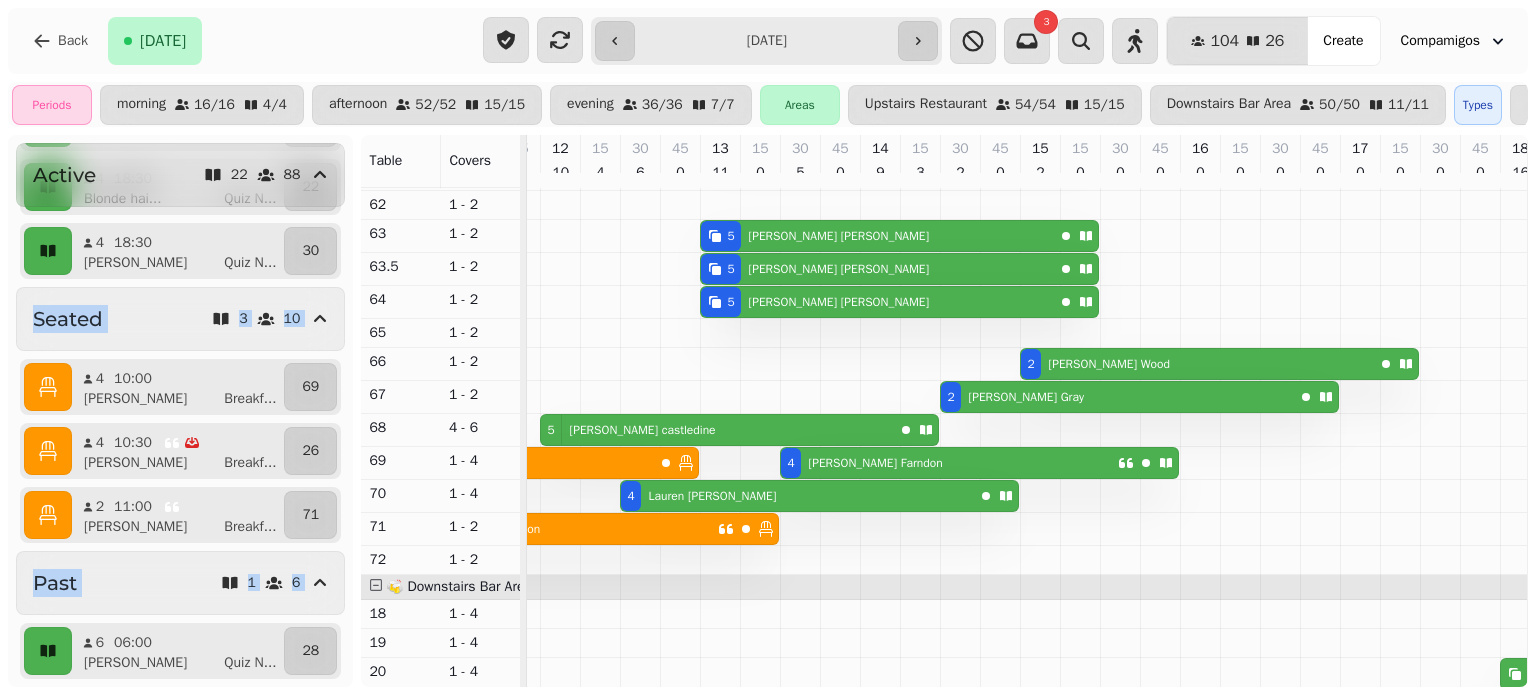 scroll, scrollTop: 276, scrollLeft: 0, axis: vertical 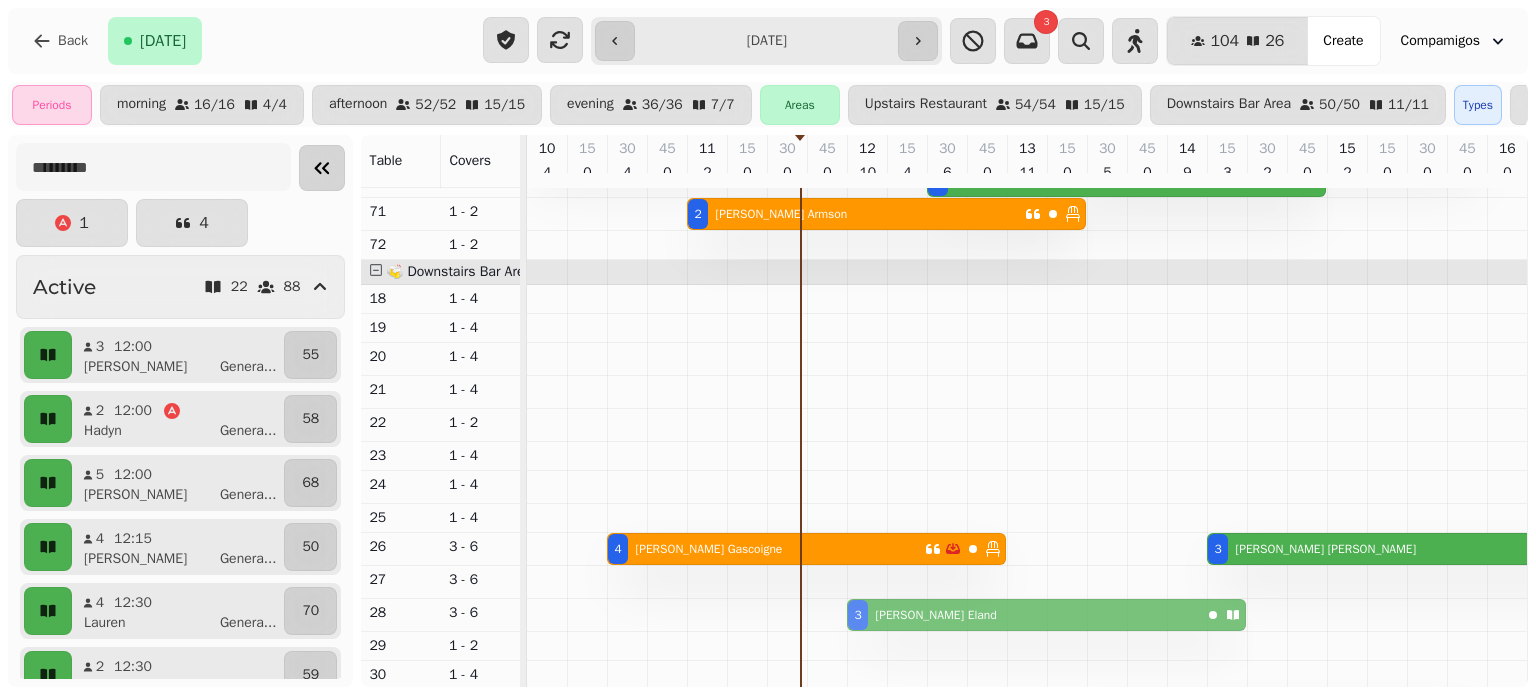 drag, startPoint x: 873, startPoint y: 495, endPoint x: 871, endPoint y: 610, distance: 115.01739 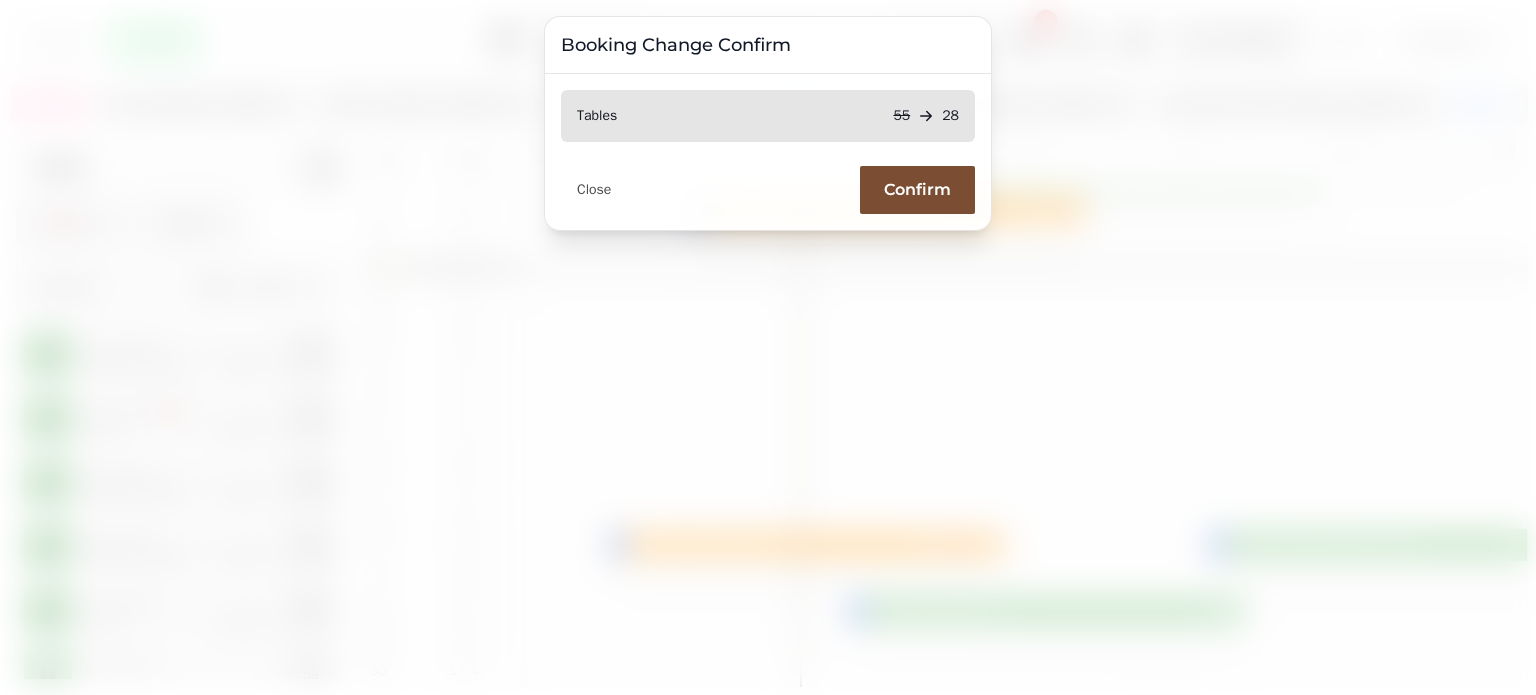 click on "Confirm" at bounding box center (917, 190) 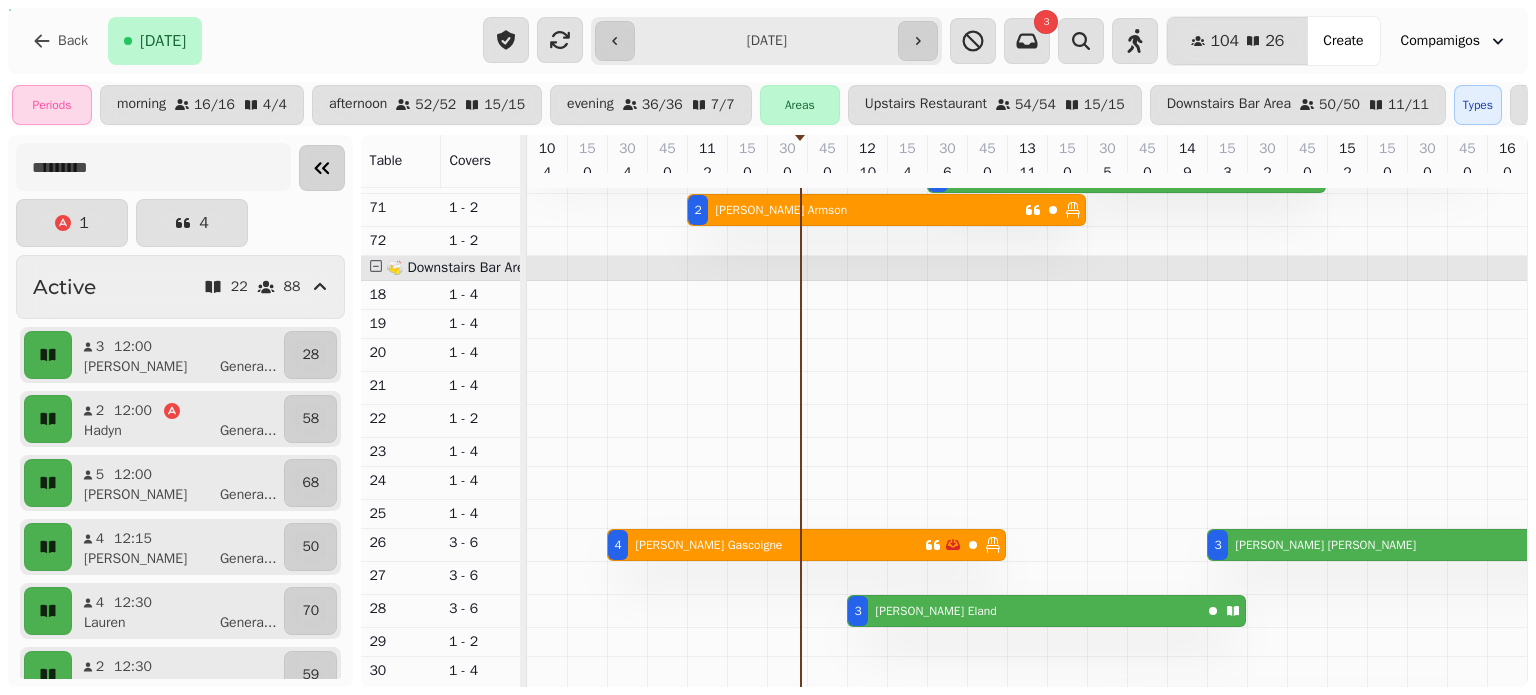click on "Close Confirm" at bounding box center [768, 222] 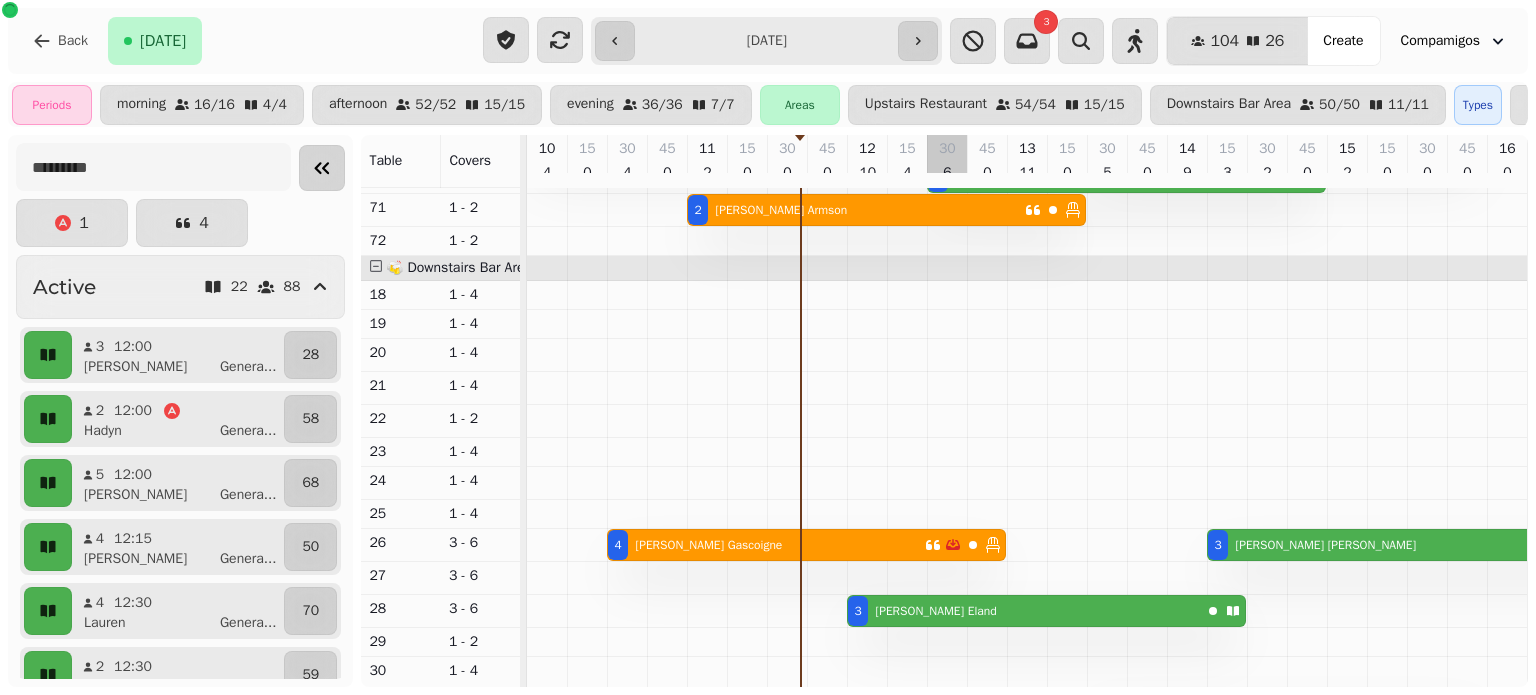 click on "3 [PERSON_NAME]" at bounding box center [1024, 611] 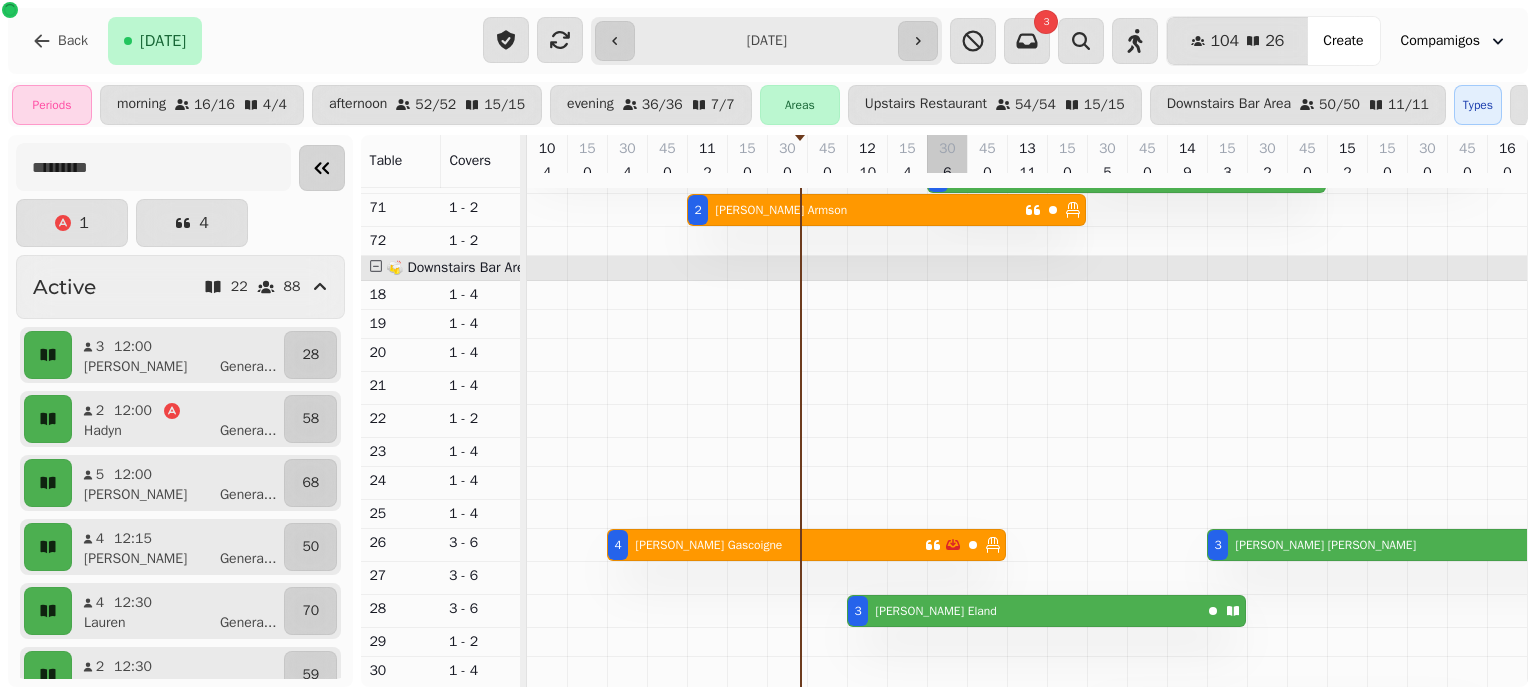 select on "**********" 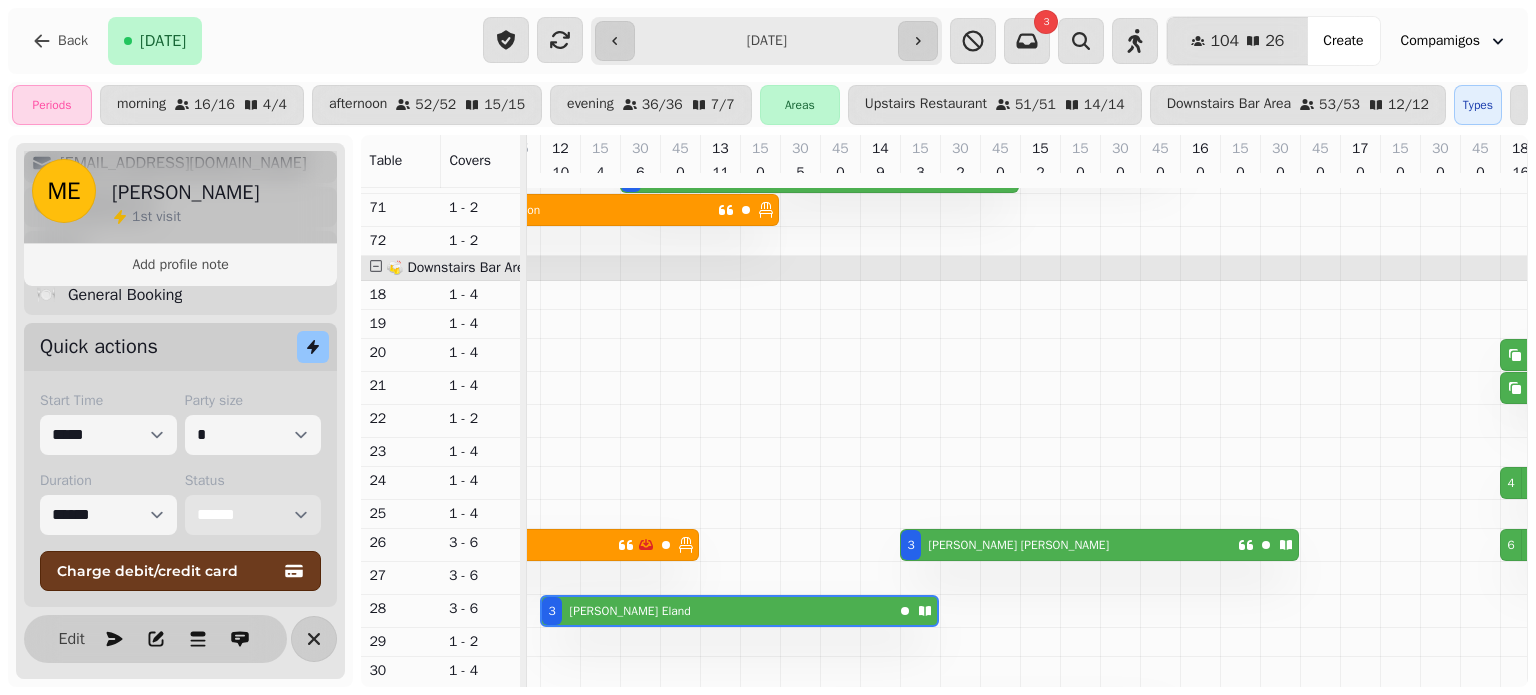 click on "**********" at bounding box center [253, 515] 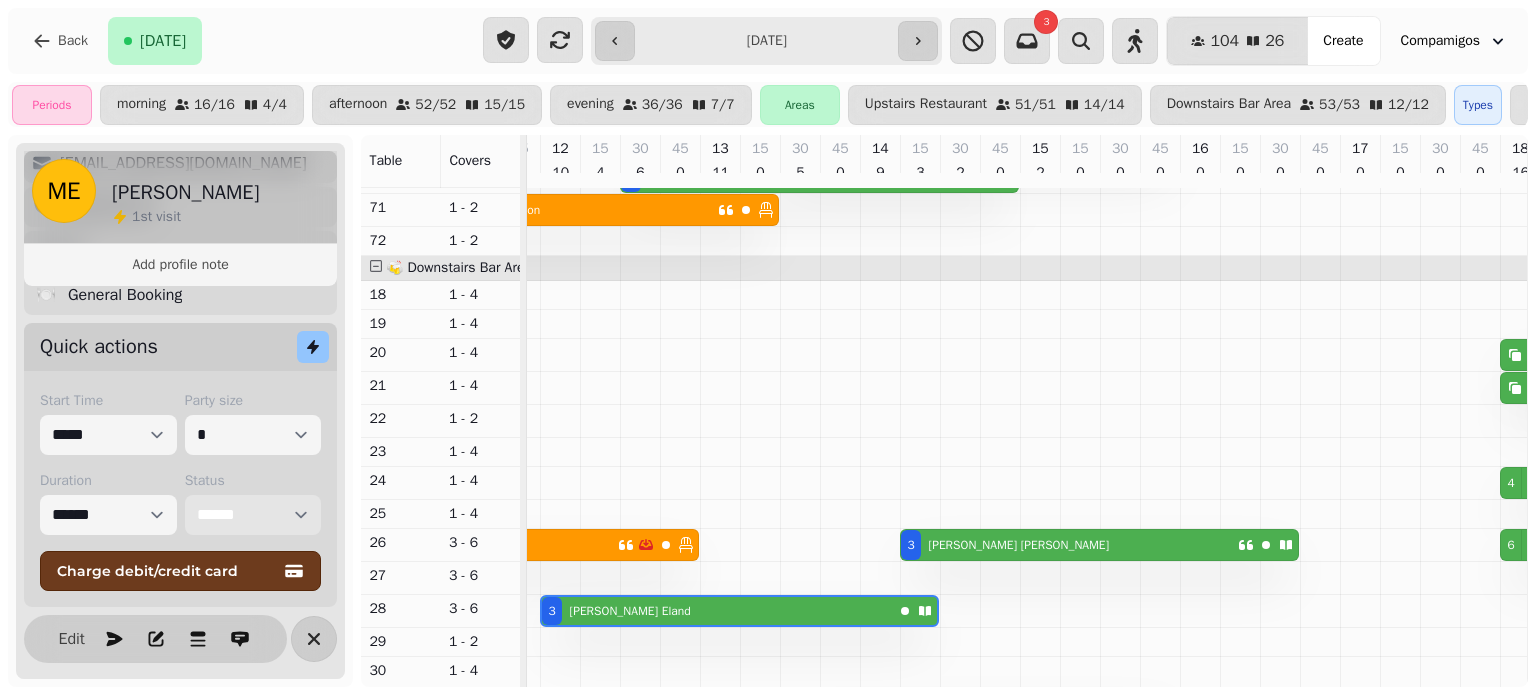 select on "******" 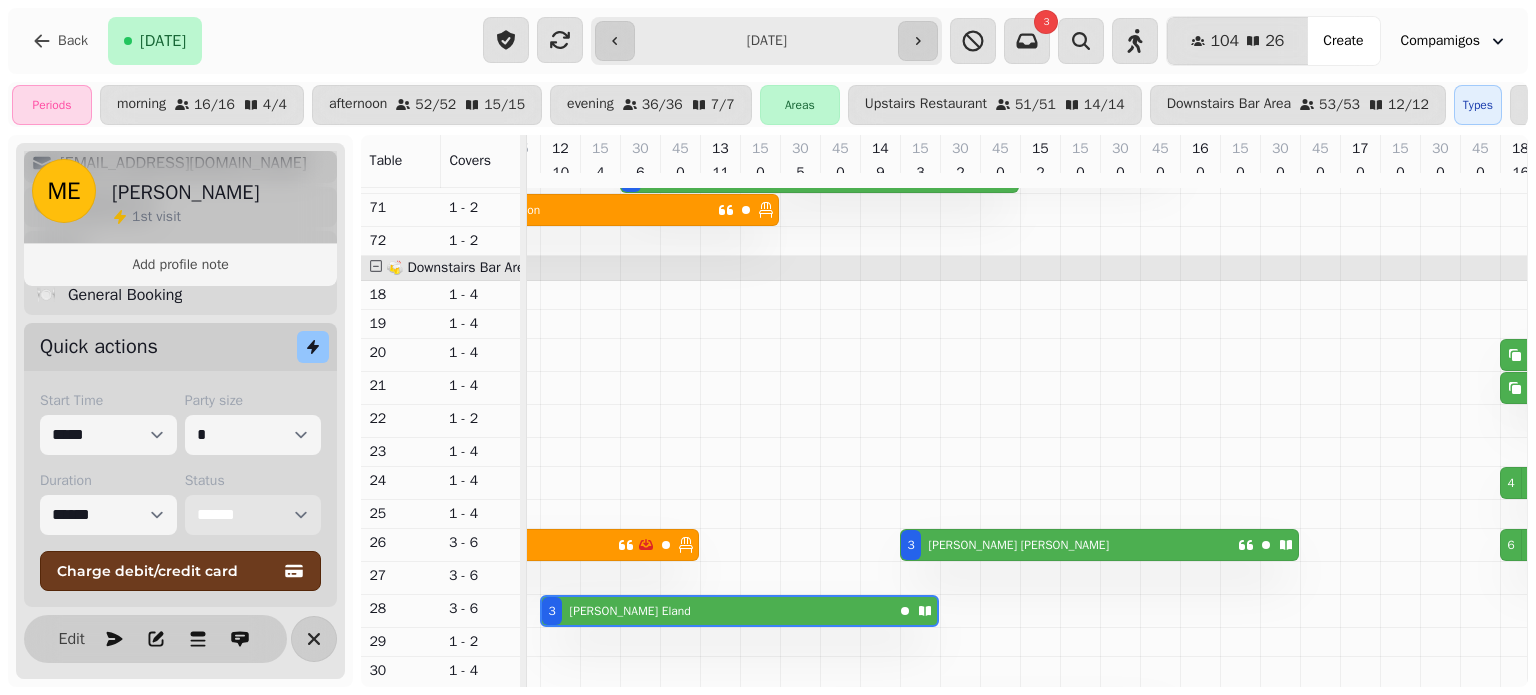 click on "**********" at bounding box center (253, 515) 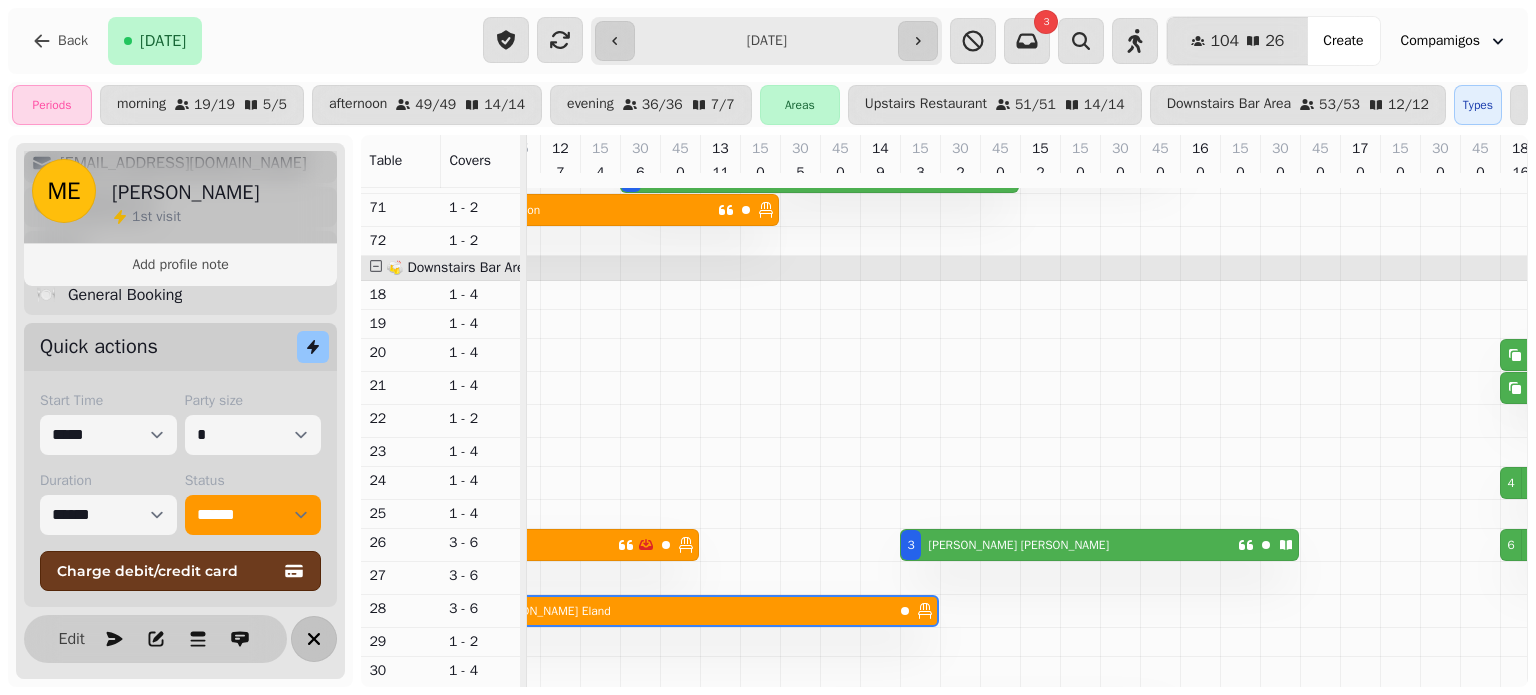 click 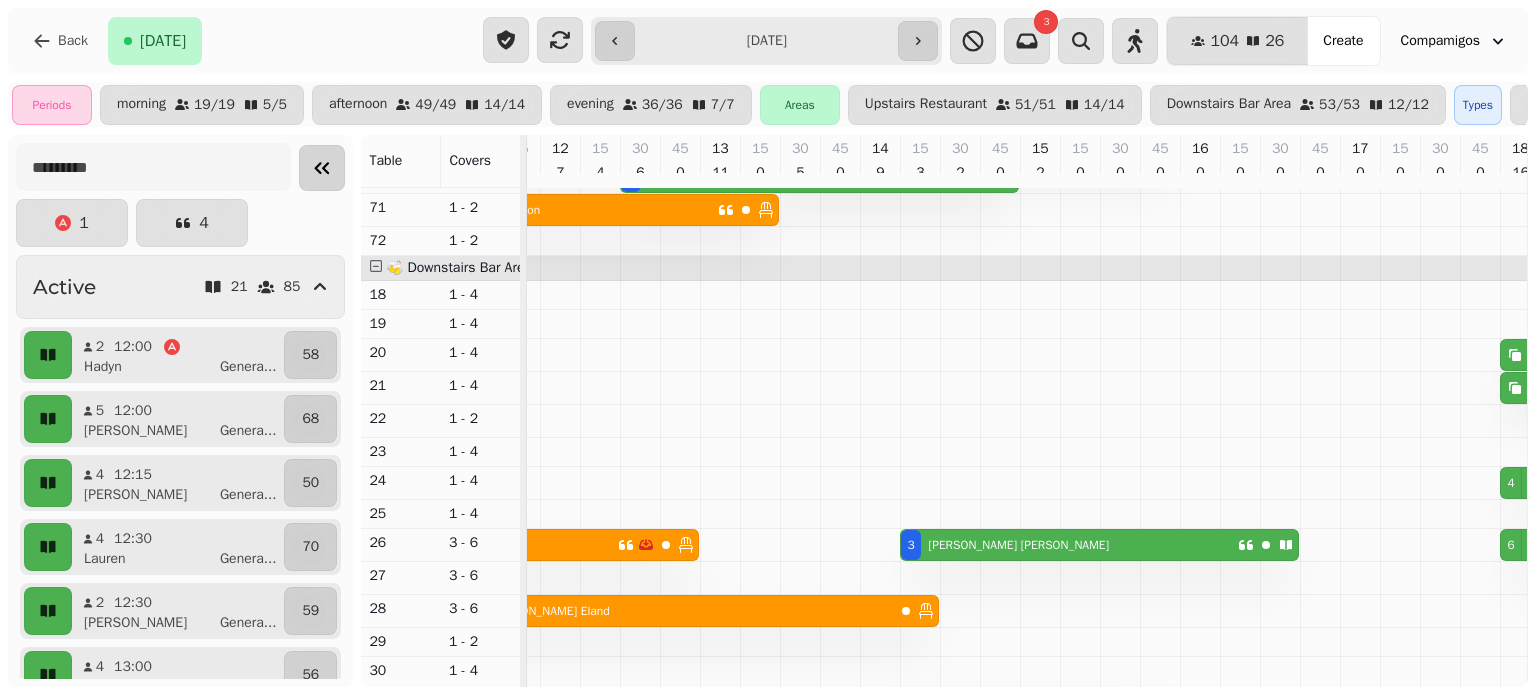 click at bounding box center [322, 168] 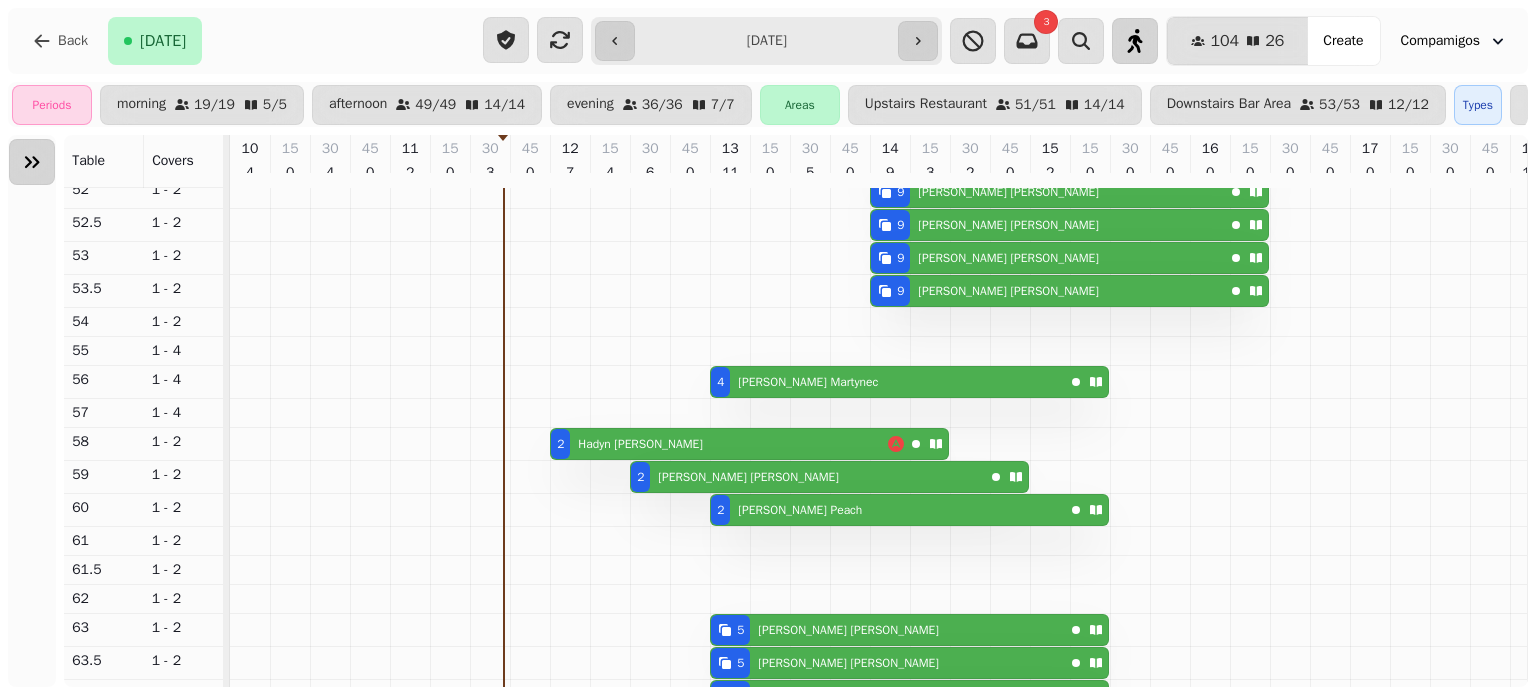click 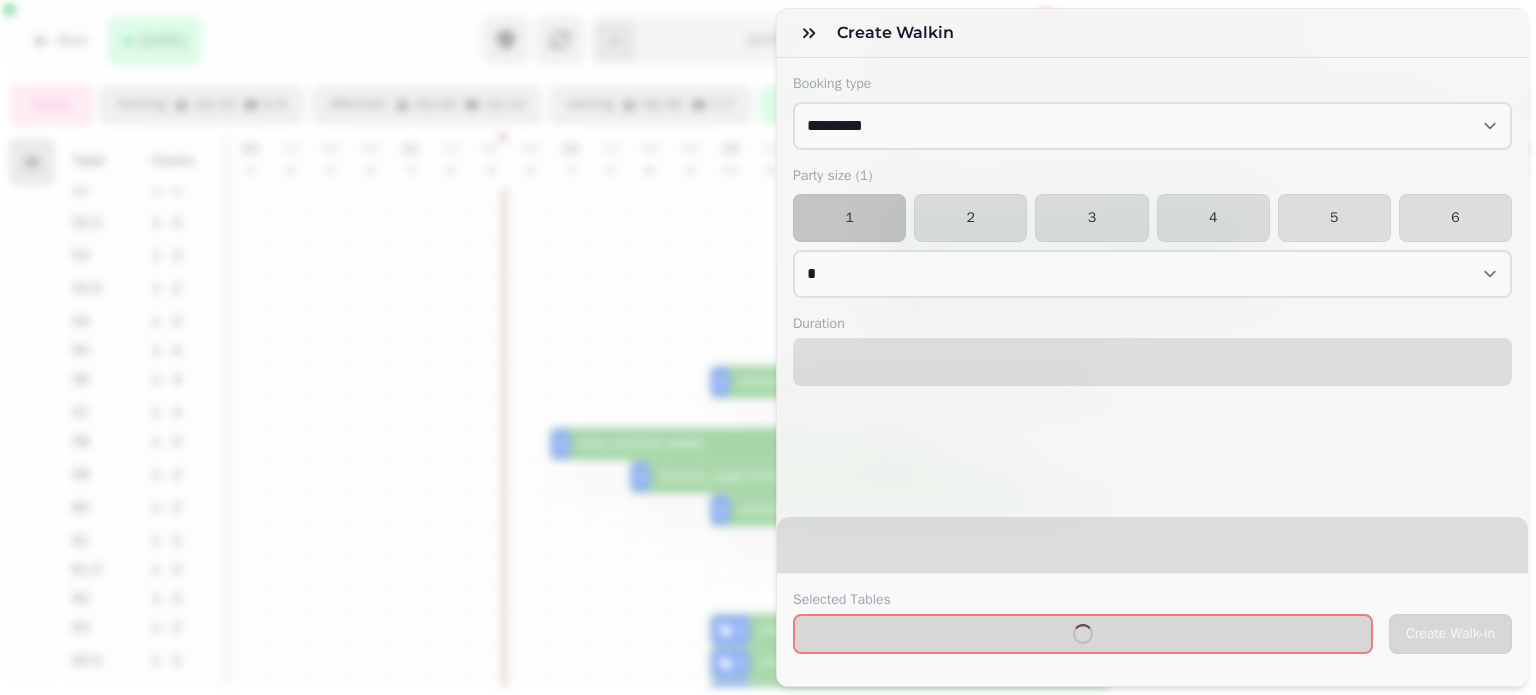 select on "****" 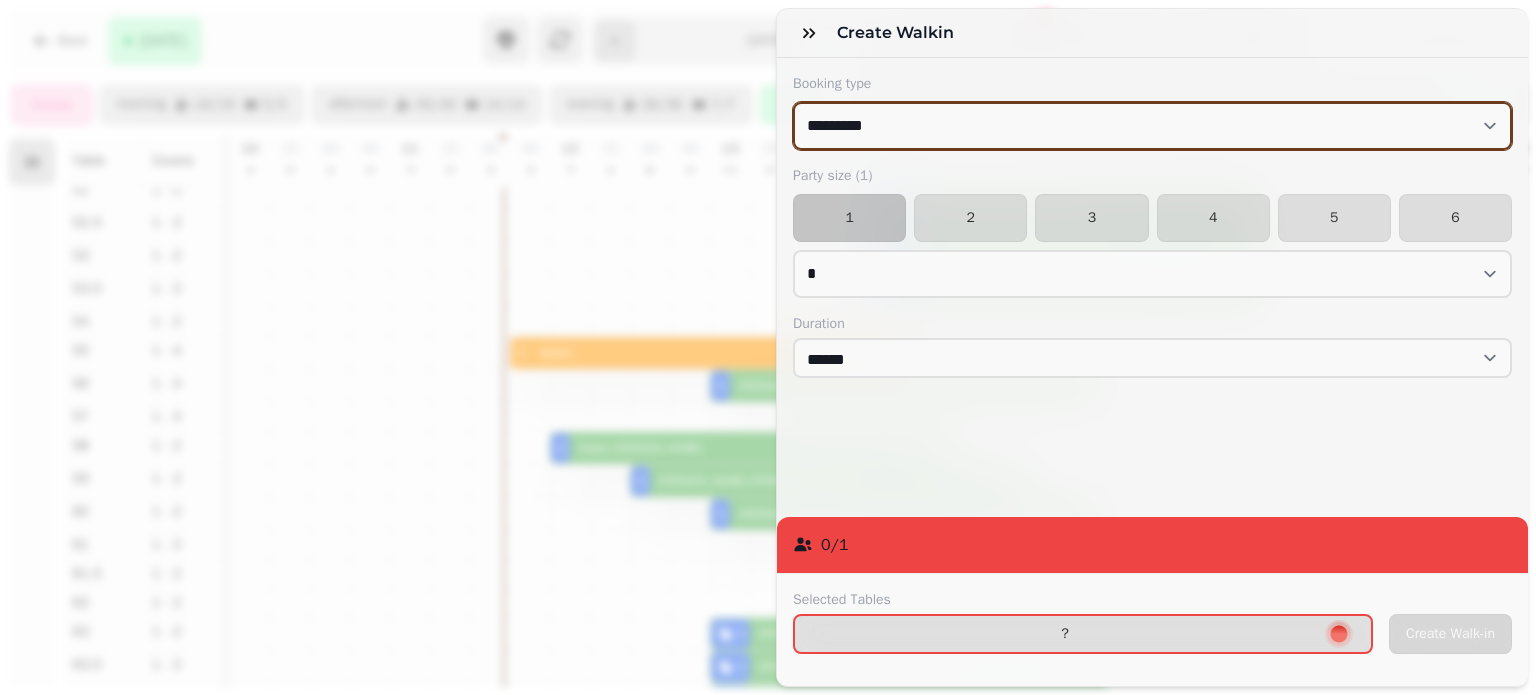 click on "**********" at bounding box center [1152, 126] 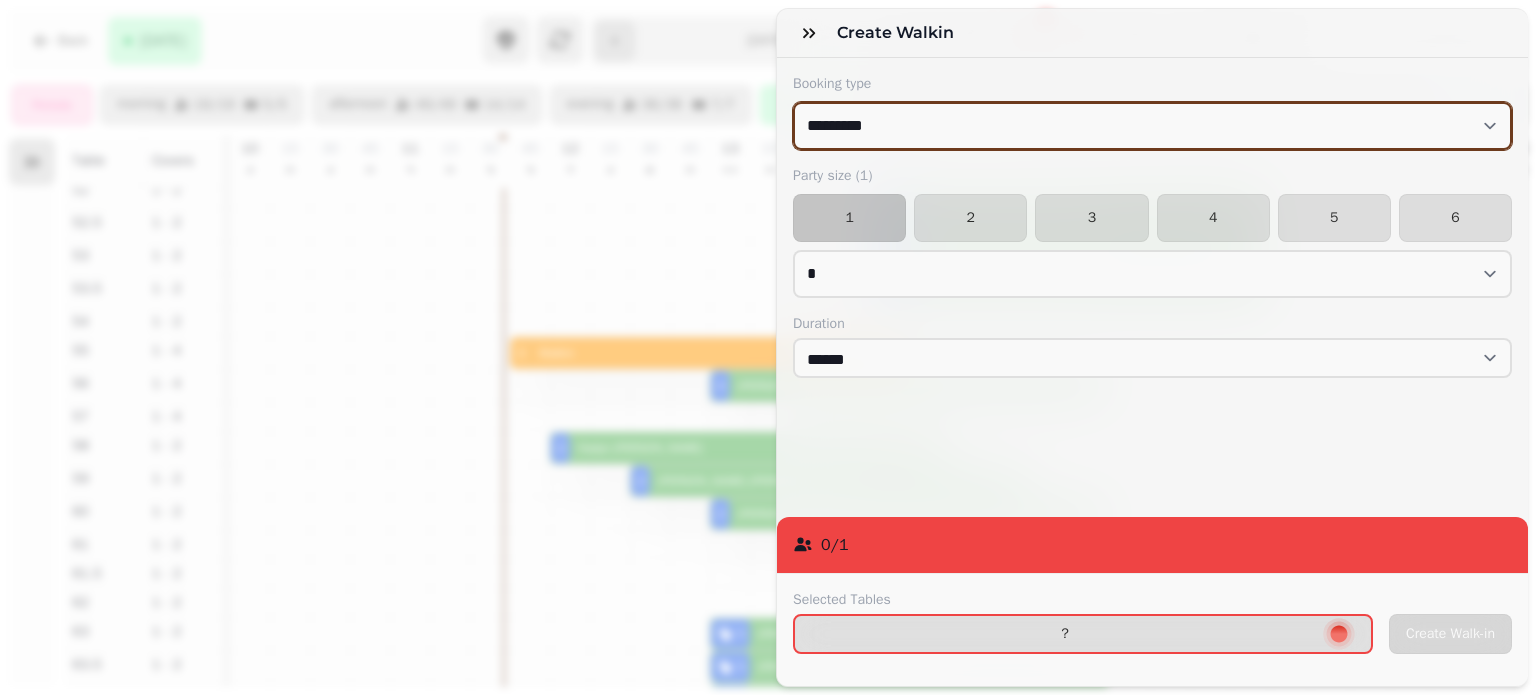 select on "**********" 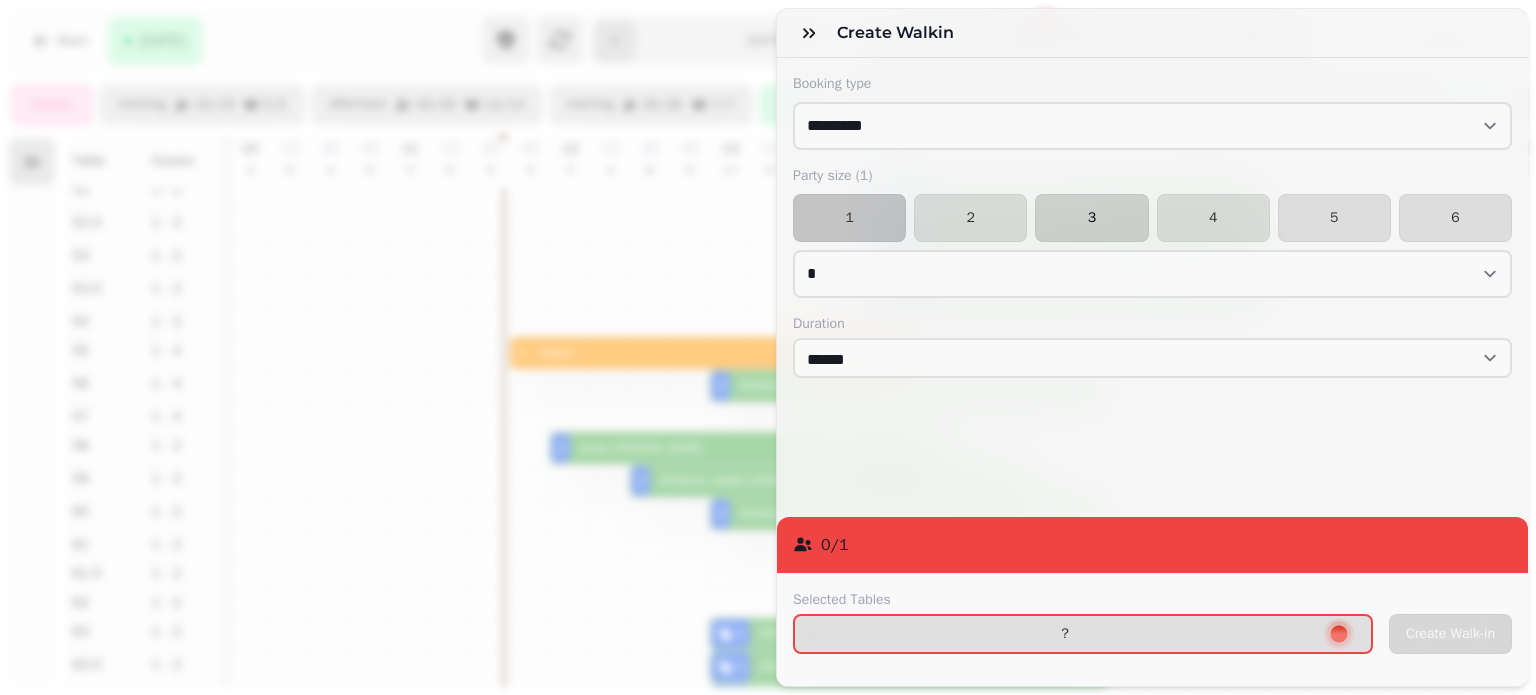 click on "3" at bounding box center (1091, 218) 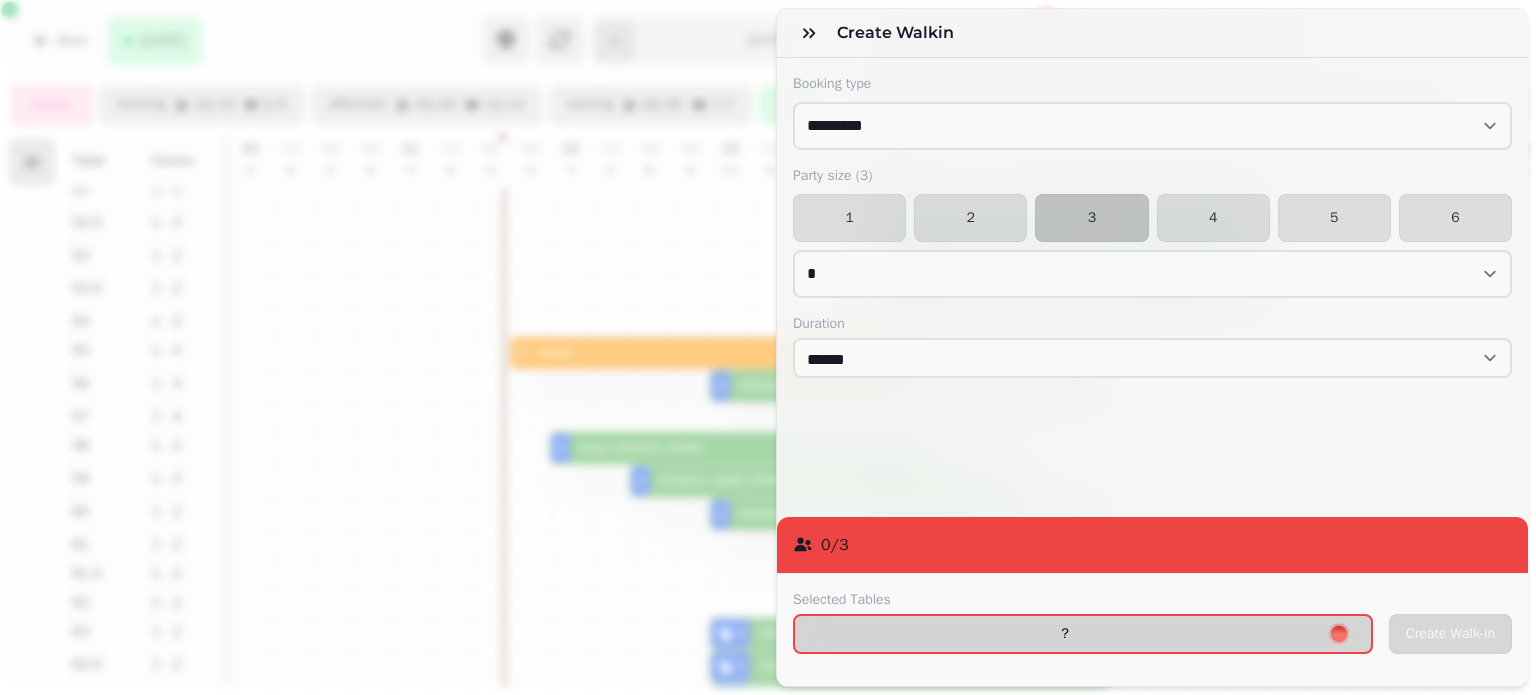 click on "?" at bounding box center (1065, 634) 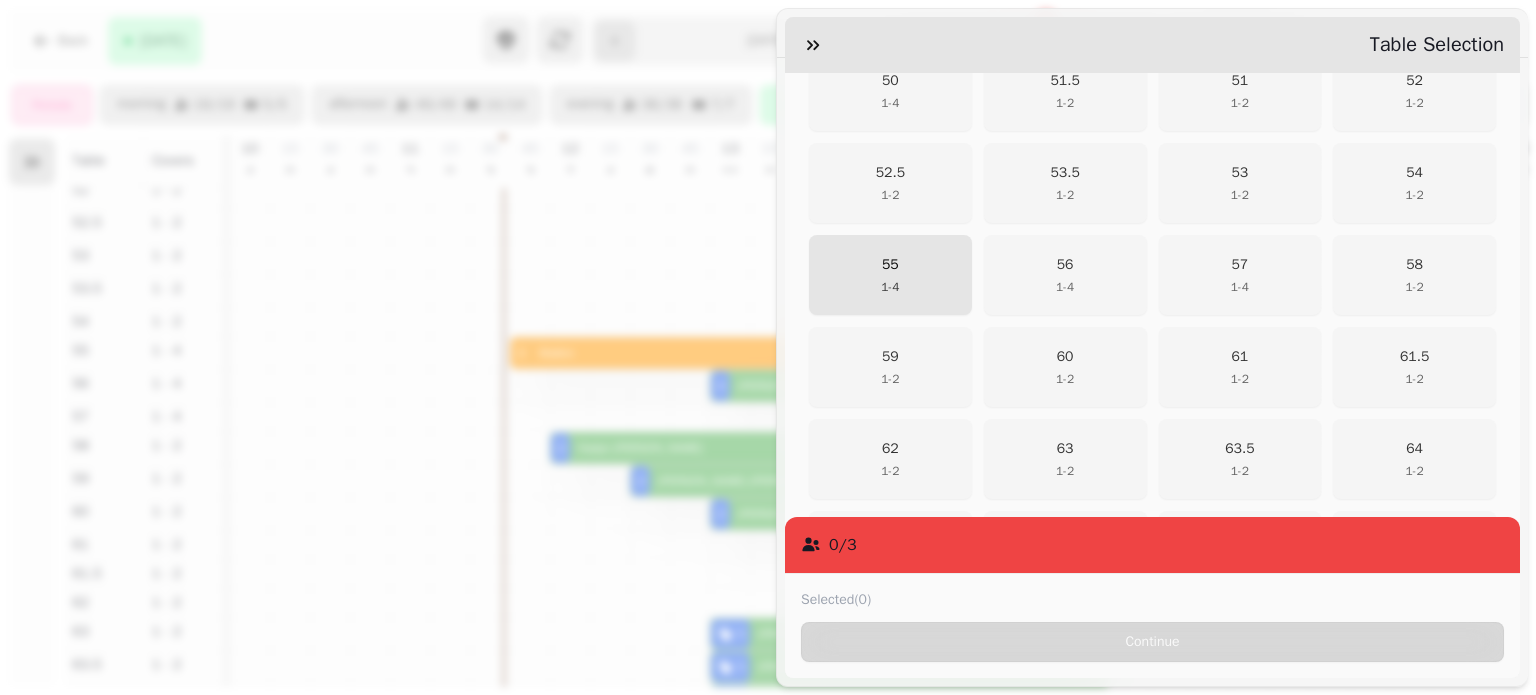 click on "55 1  -  4" at bounding box center (890, 275) 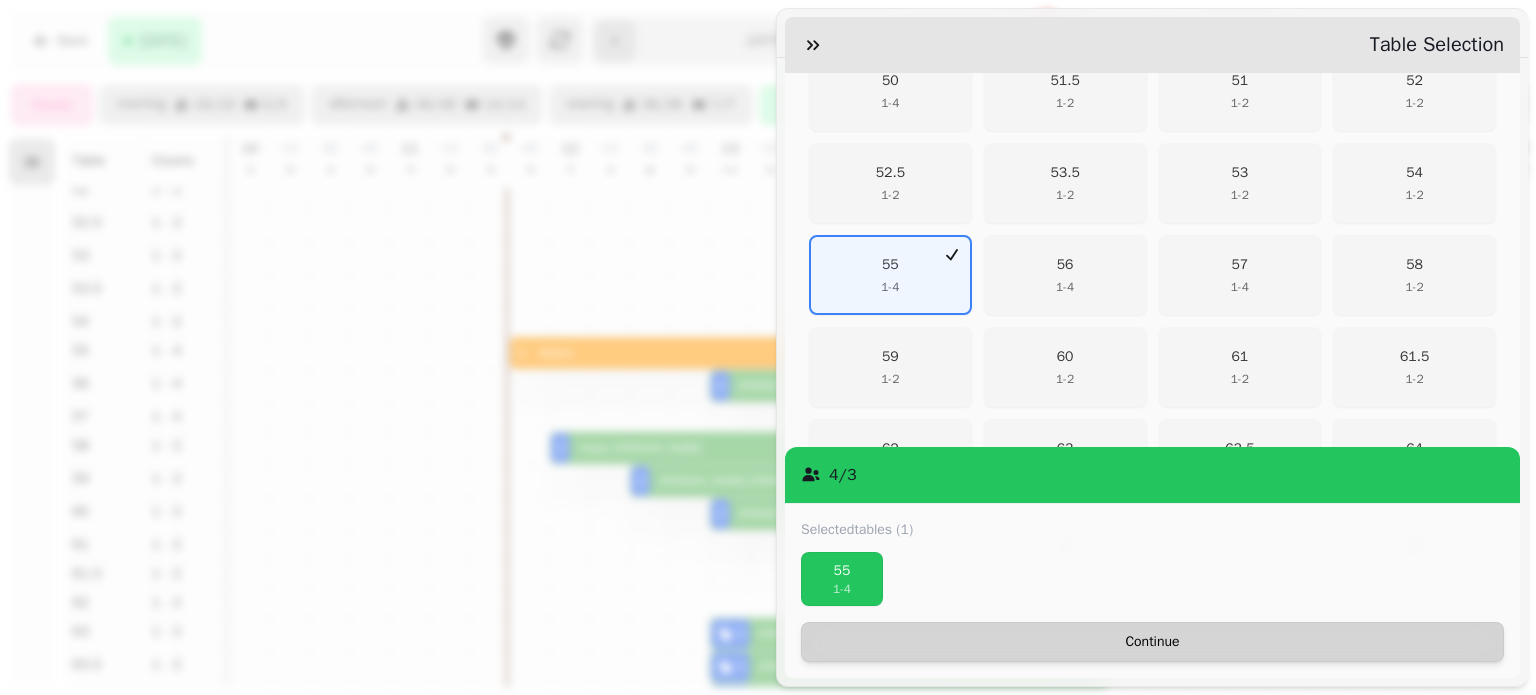 click on "Continue" at bounding box center [1152, 642] 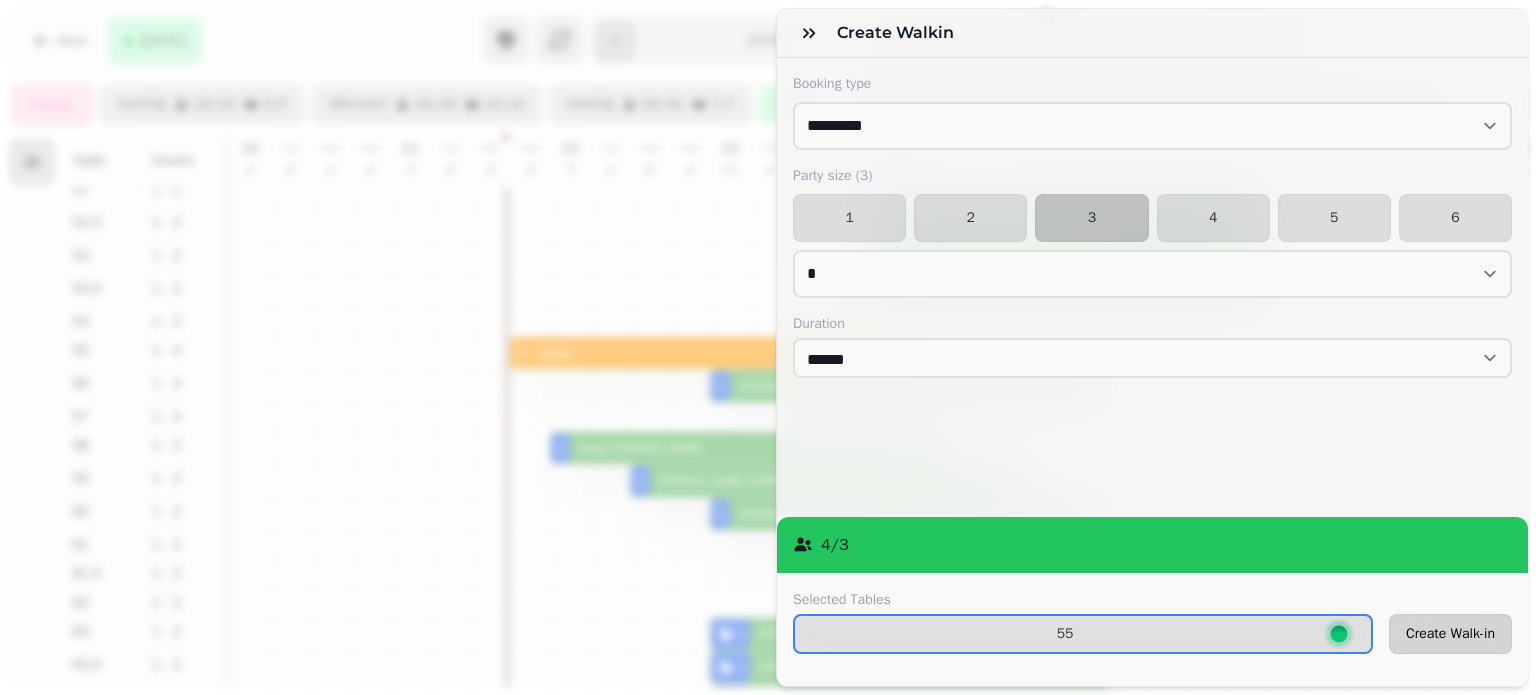 click on "Create Walk-in" at bounding box center [1450, 634] 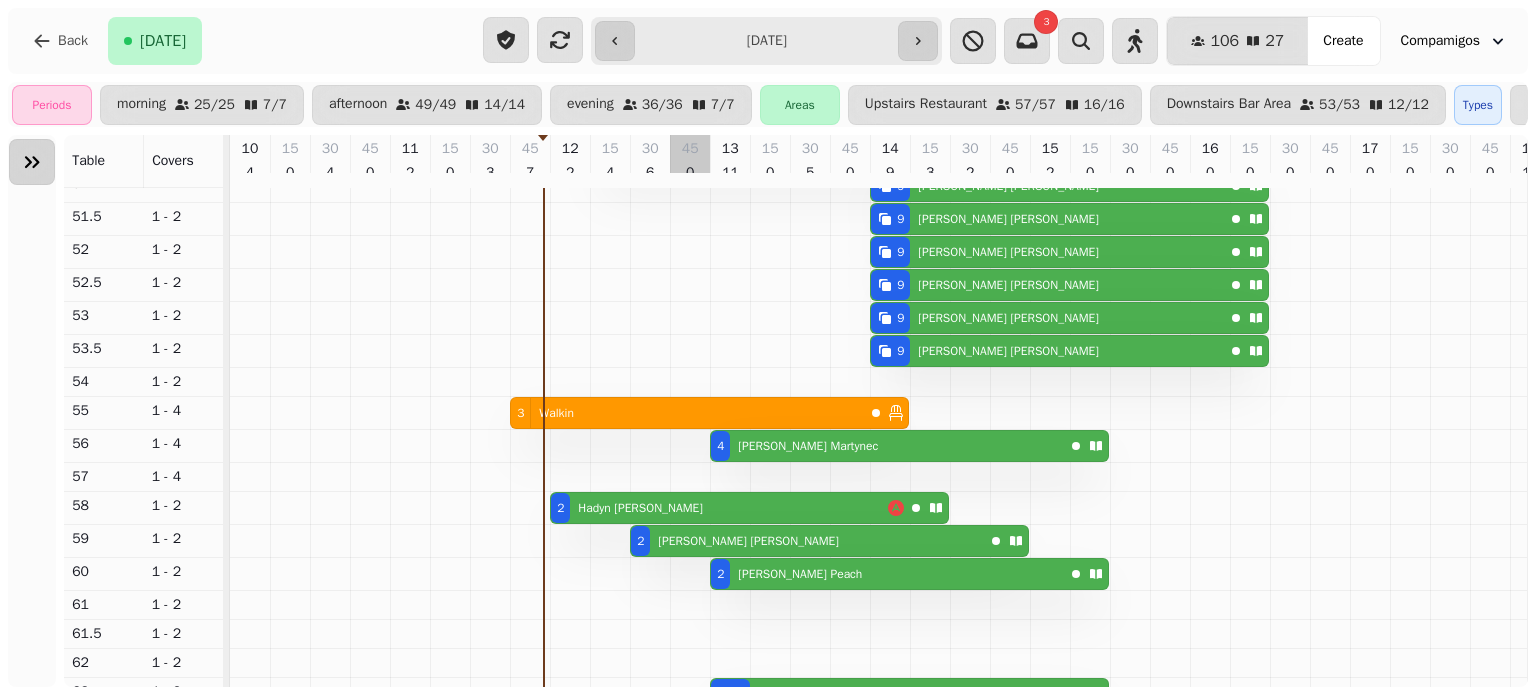 scroll, scrollTop: 311, scrollLeft: 0, axis: vertical 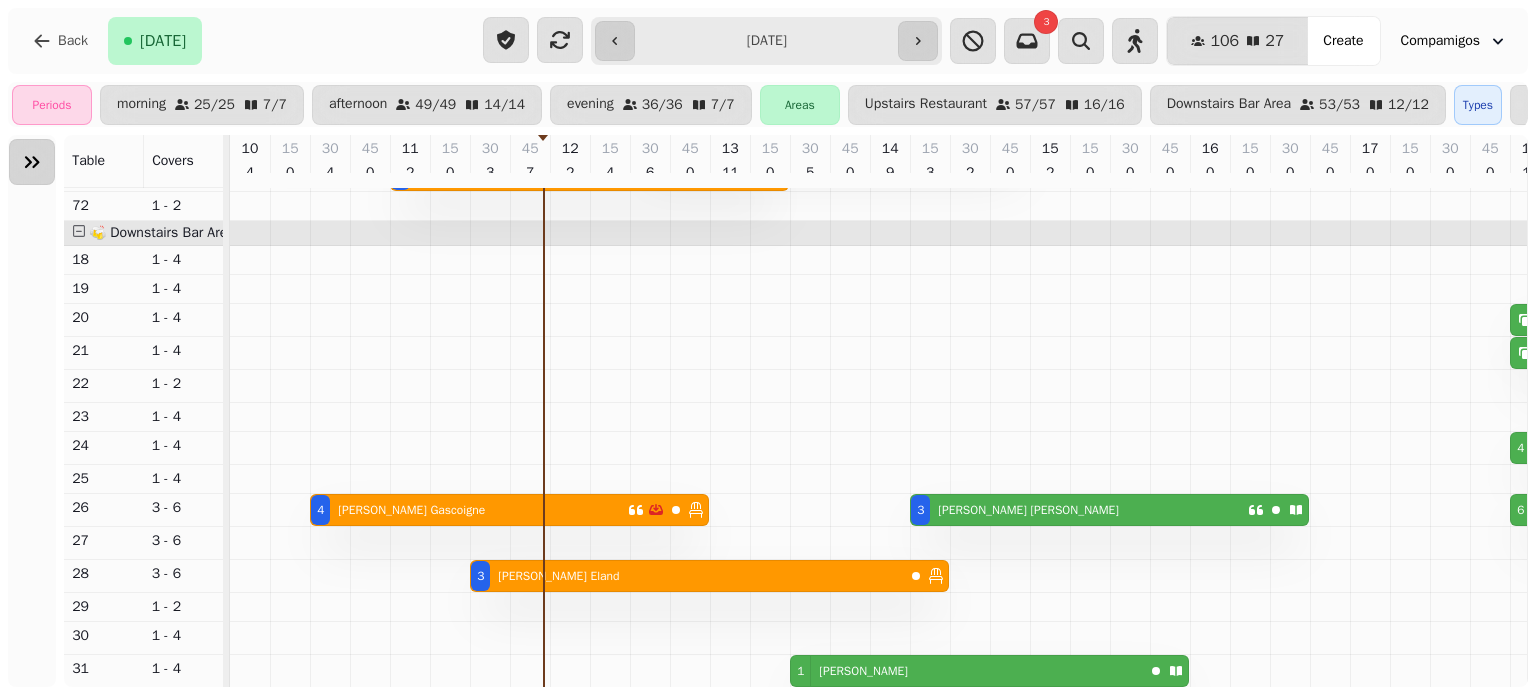 click on "3 [PERSON_NAME]" at bounding box center (1079, 510) 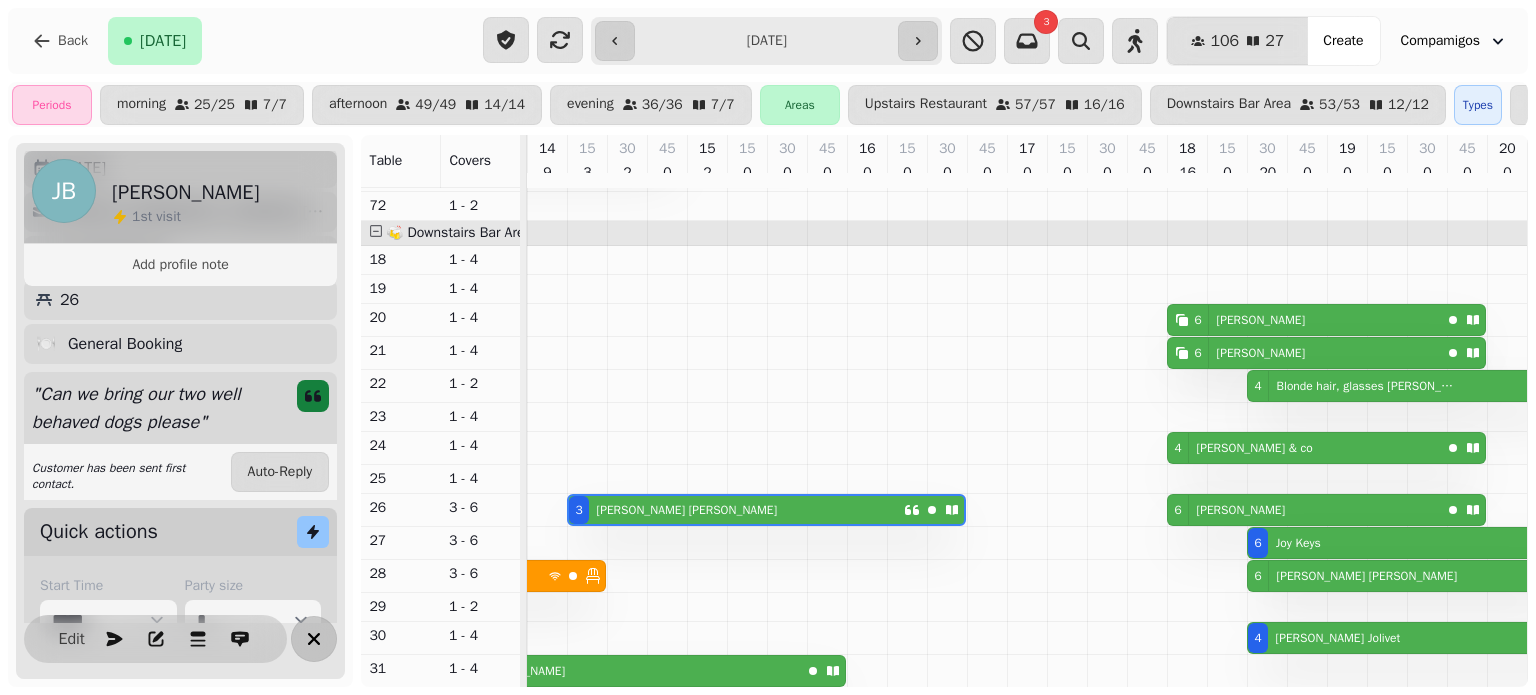 click 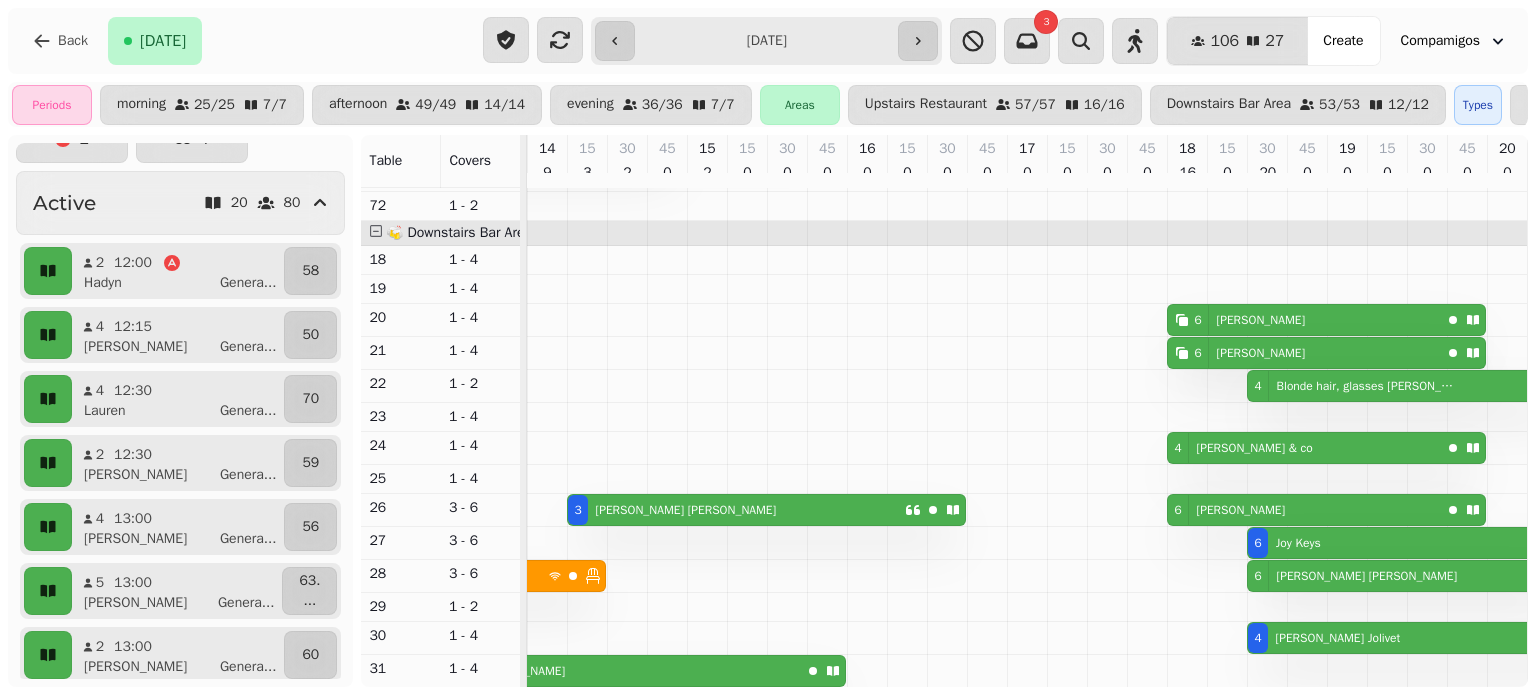 scroll, scrollTop: 95, scrollLeft: 0, axis: vertical 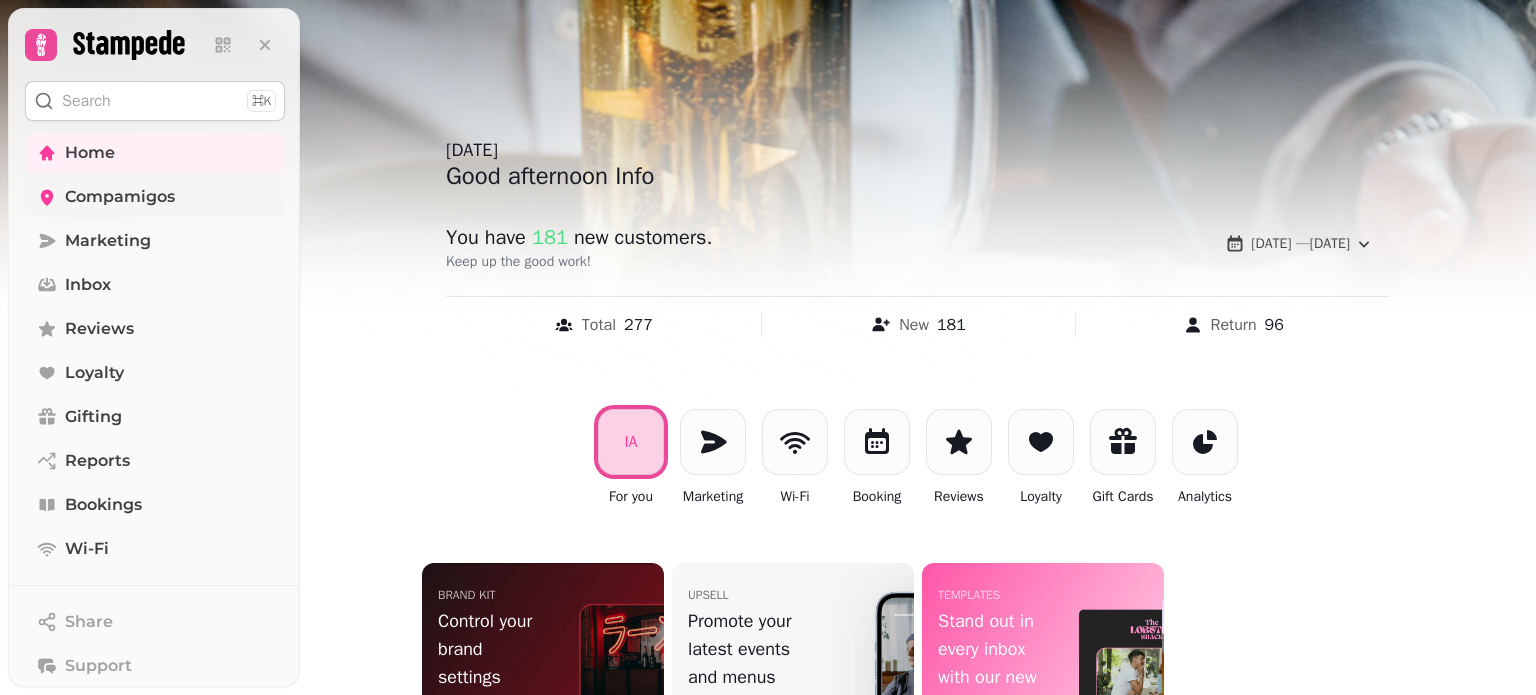 click on "Compamigos" at bounding box center [120, 197] 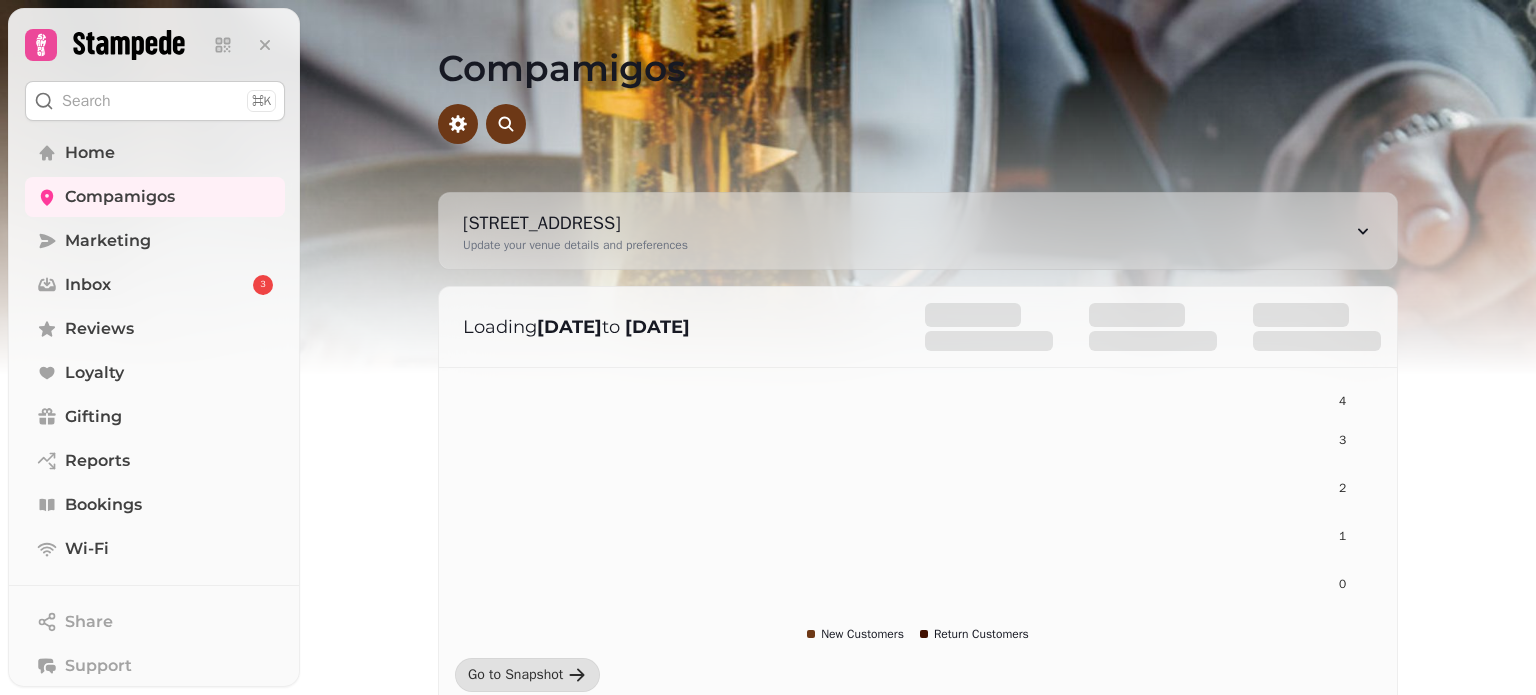 click on "[STREET_ADDRESS]" at bounding box center (575, 223) 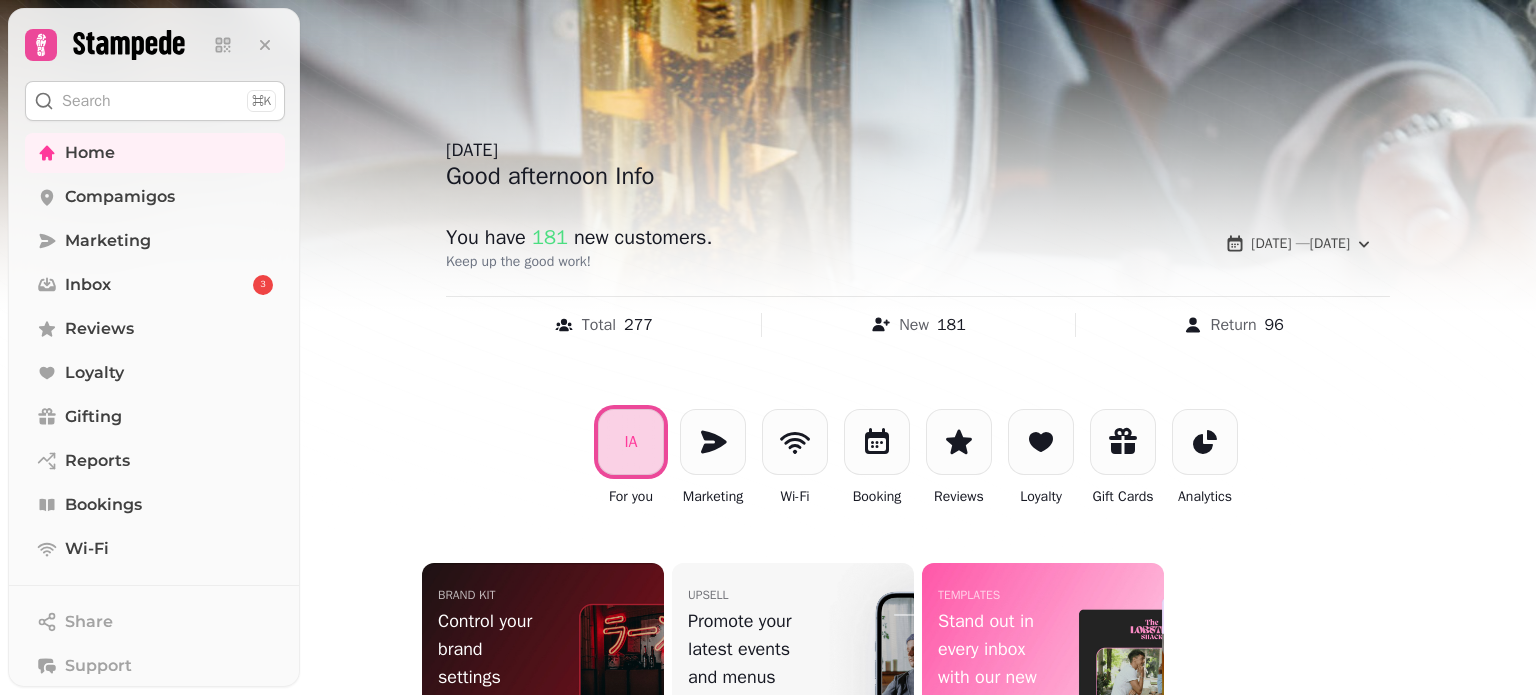 scroll, scrollTop: 148, scrollLeft: 0, axis: vertical 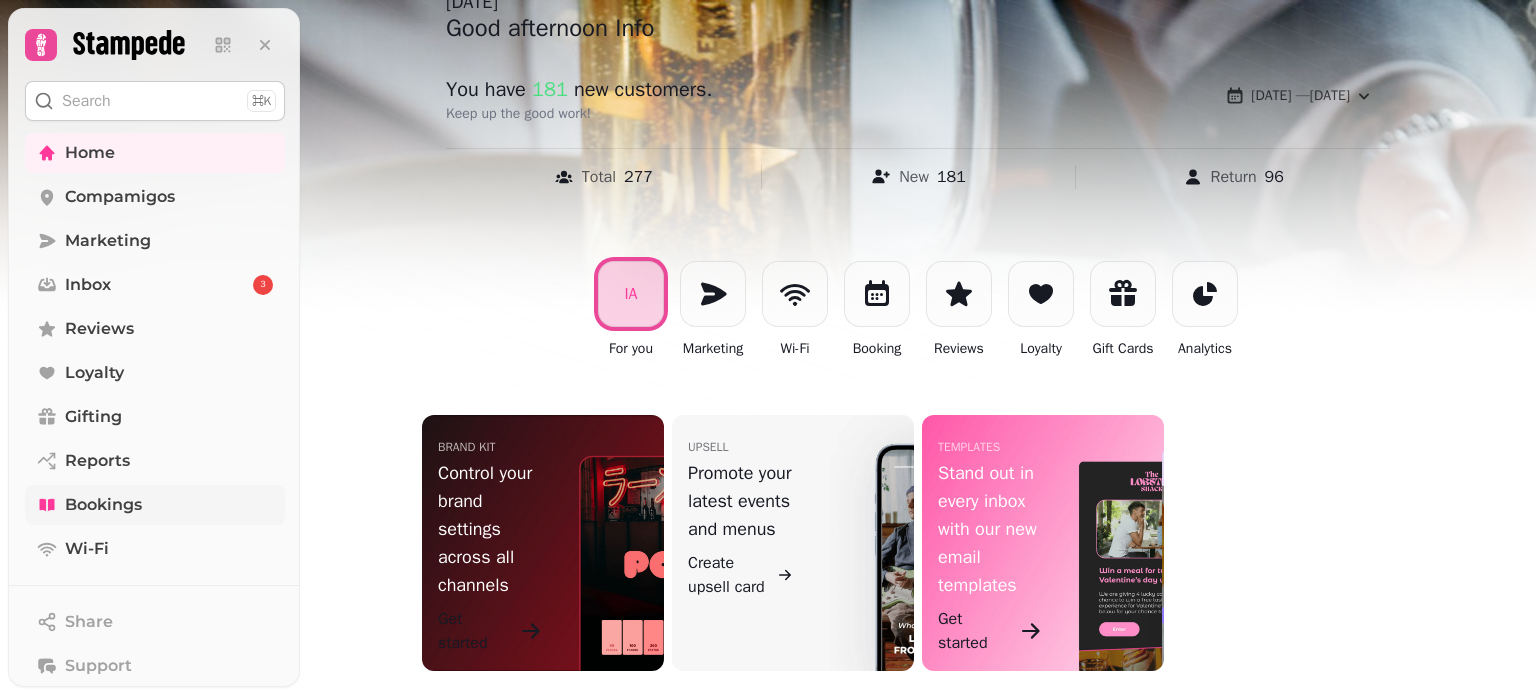 click on "Bookings" at bounding box center (155, 505) 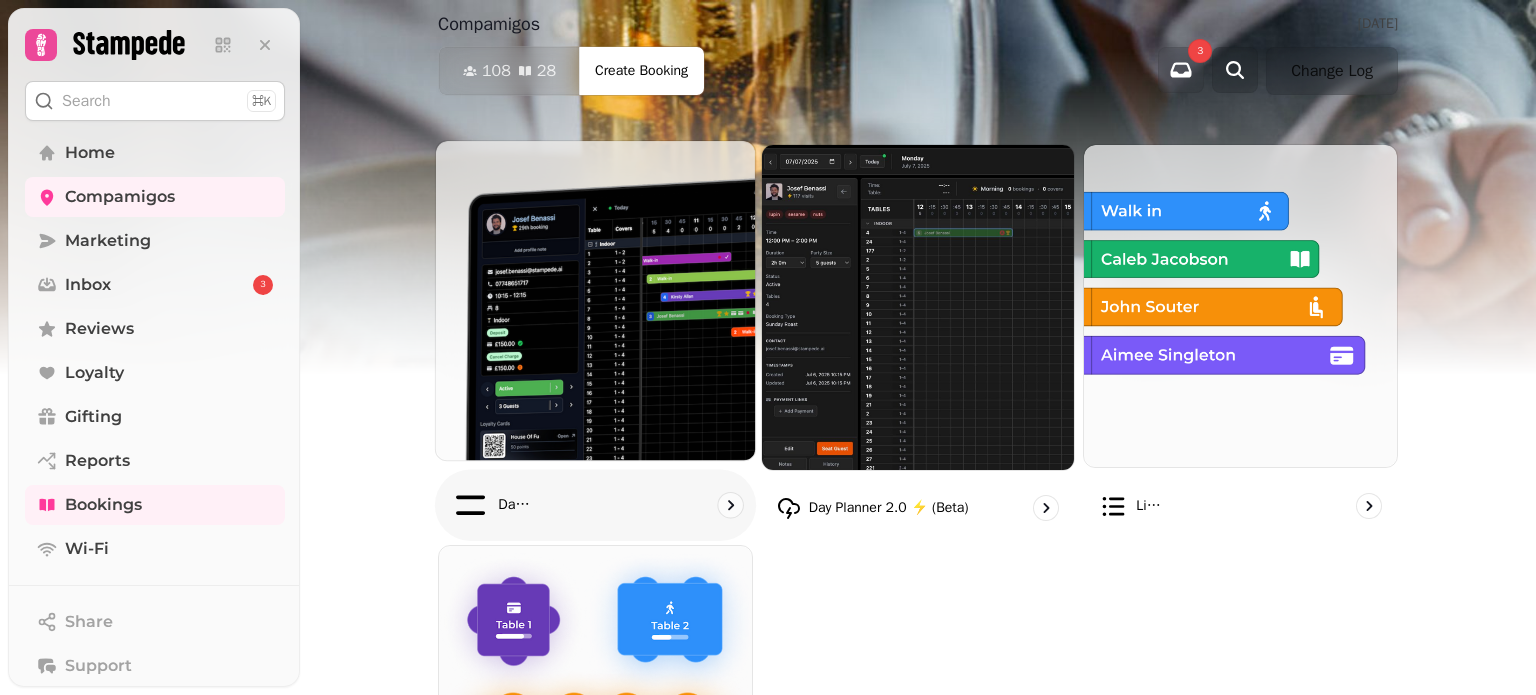 scroll, scrollTop: 96, scrollLeft: 0, axis: vertical 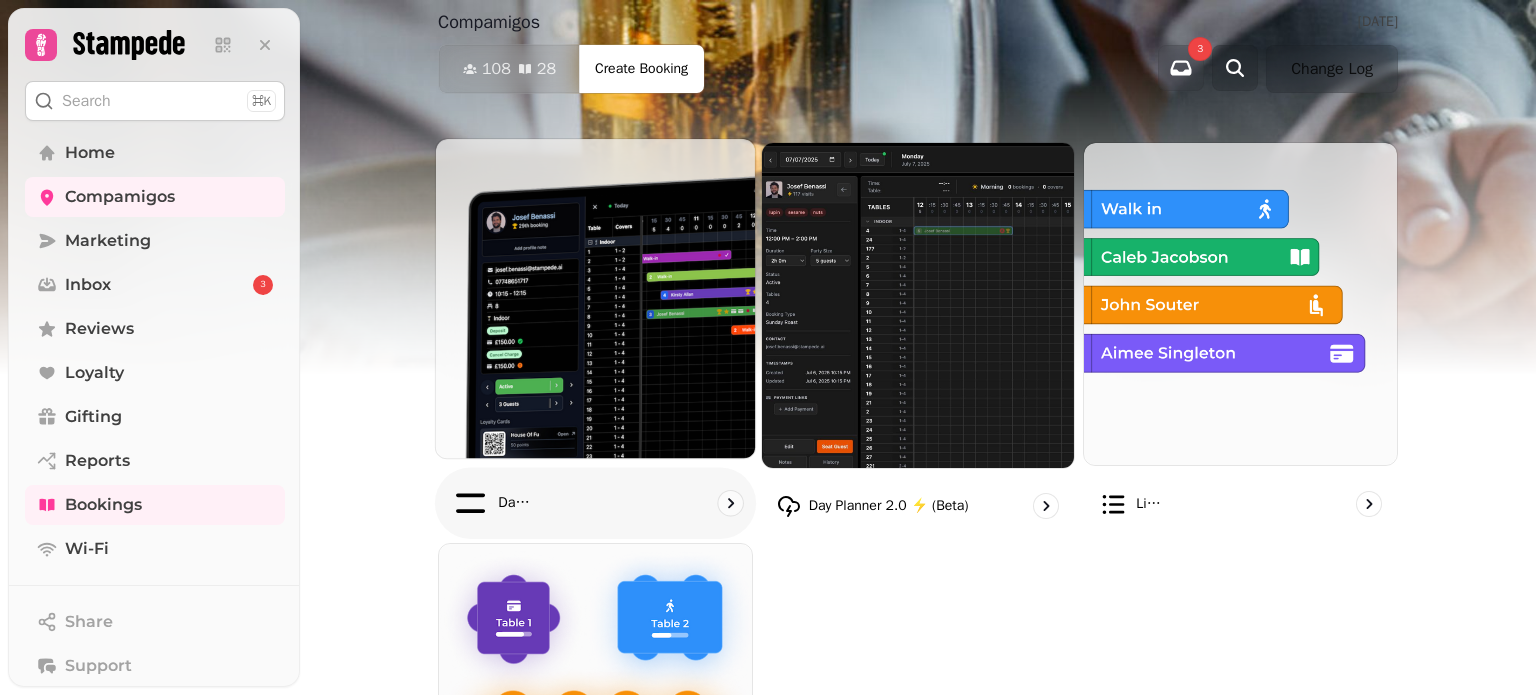 click on "Day planner" at bounding box center (515, 503) 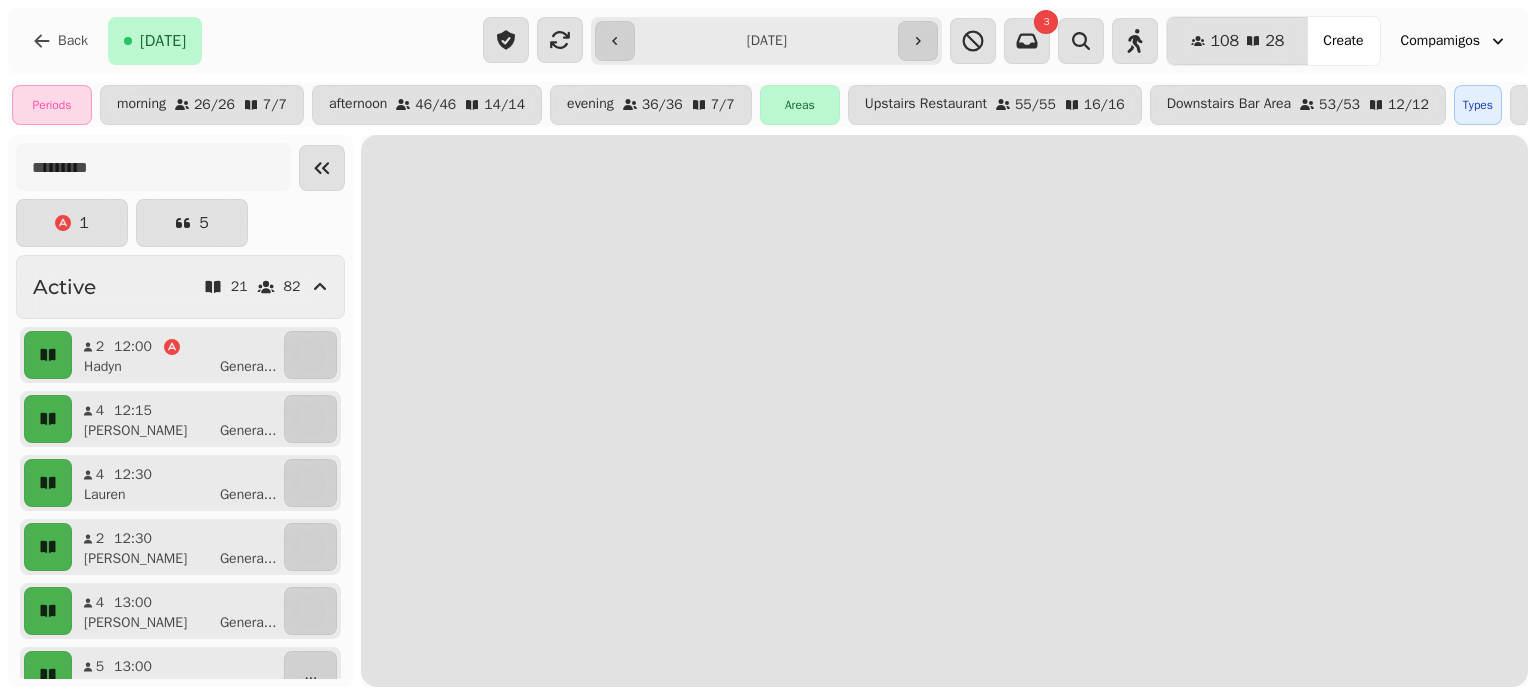 scroll, scrollTop: 0, scrollLeft: 0, axis: both 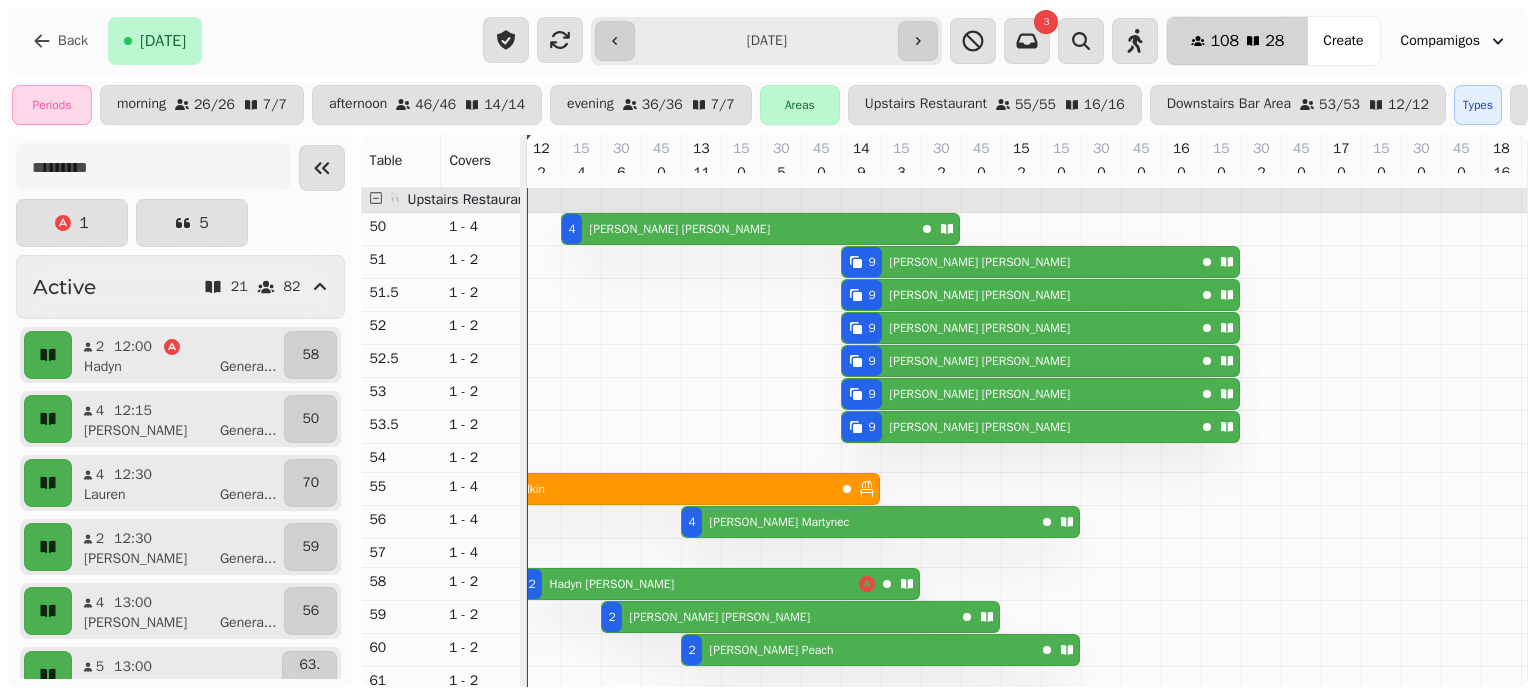 click 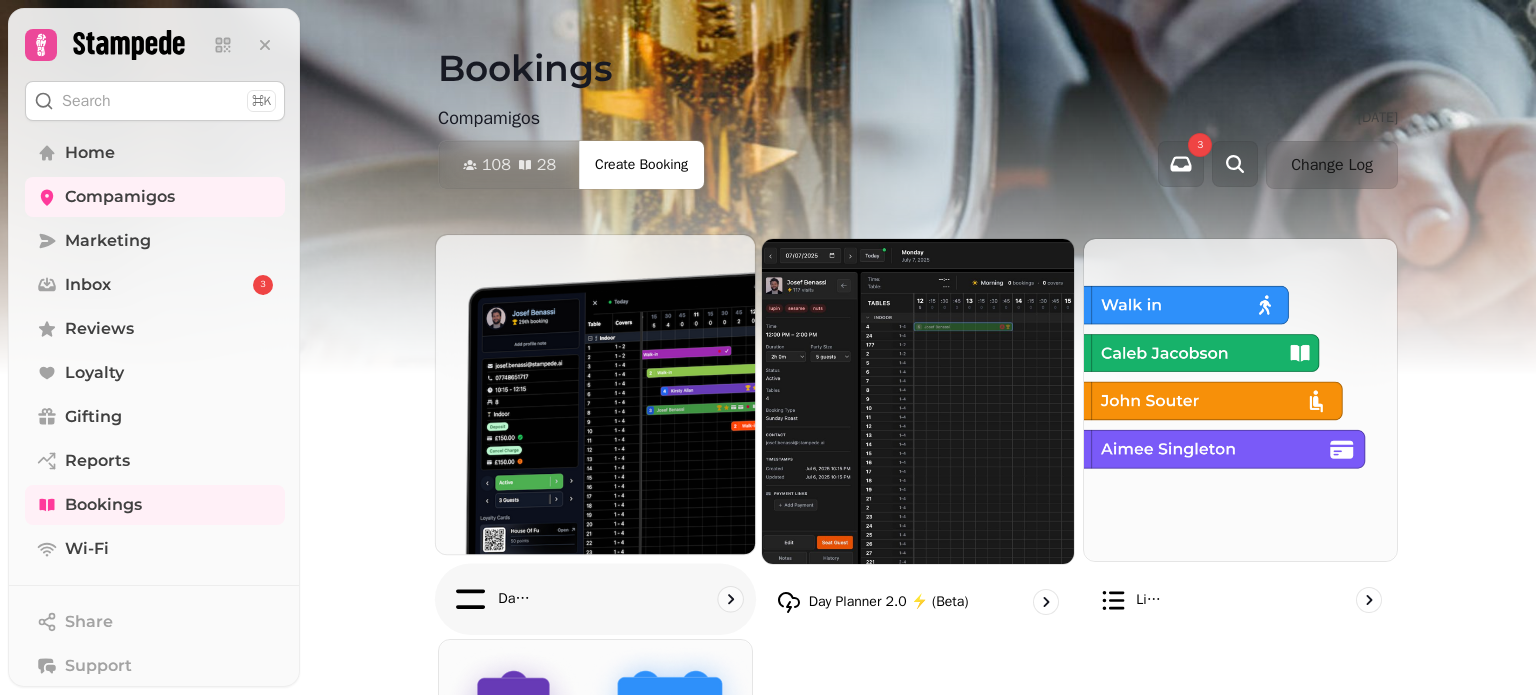click on "Day planner" at bounding box center [515, 599] 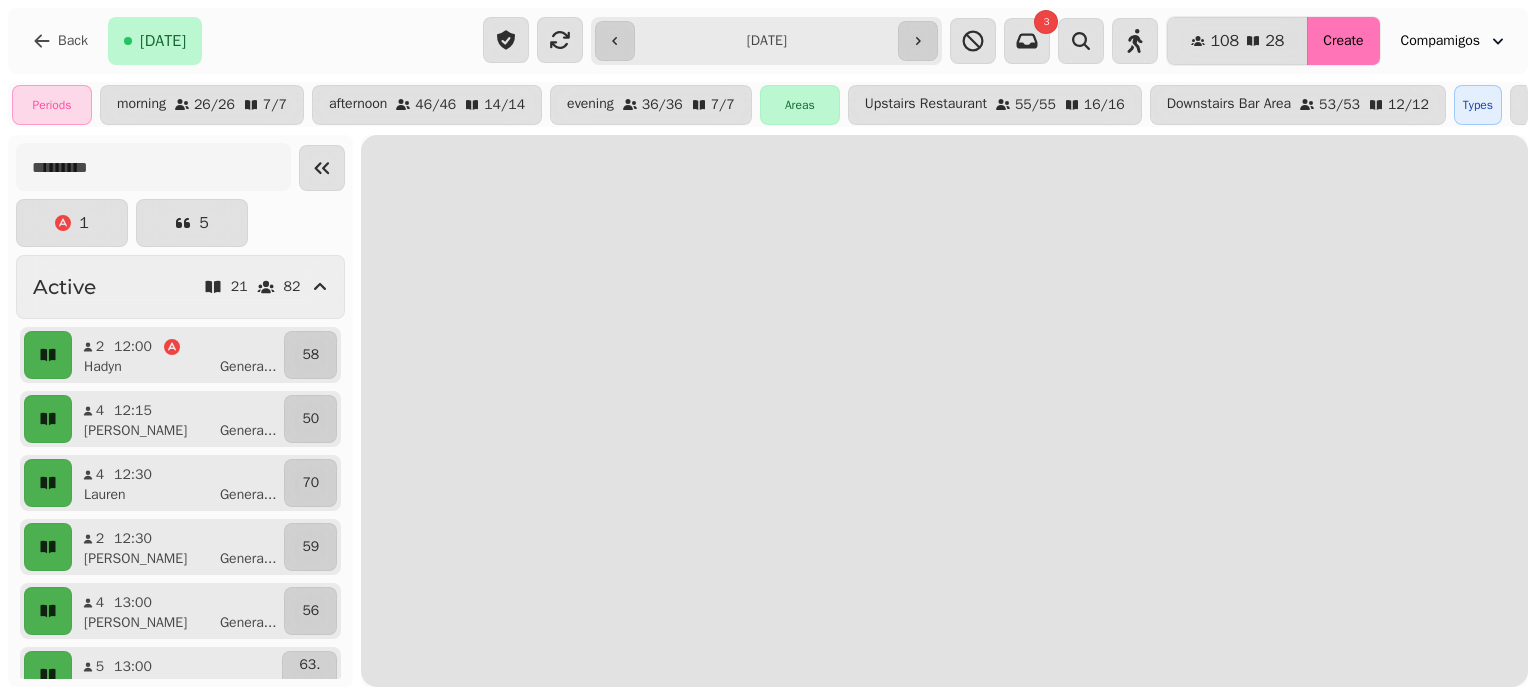 click on "Create" at bounding box center (1343, 41) 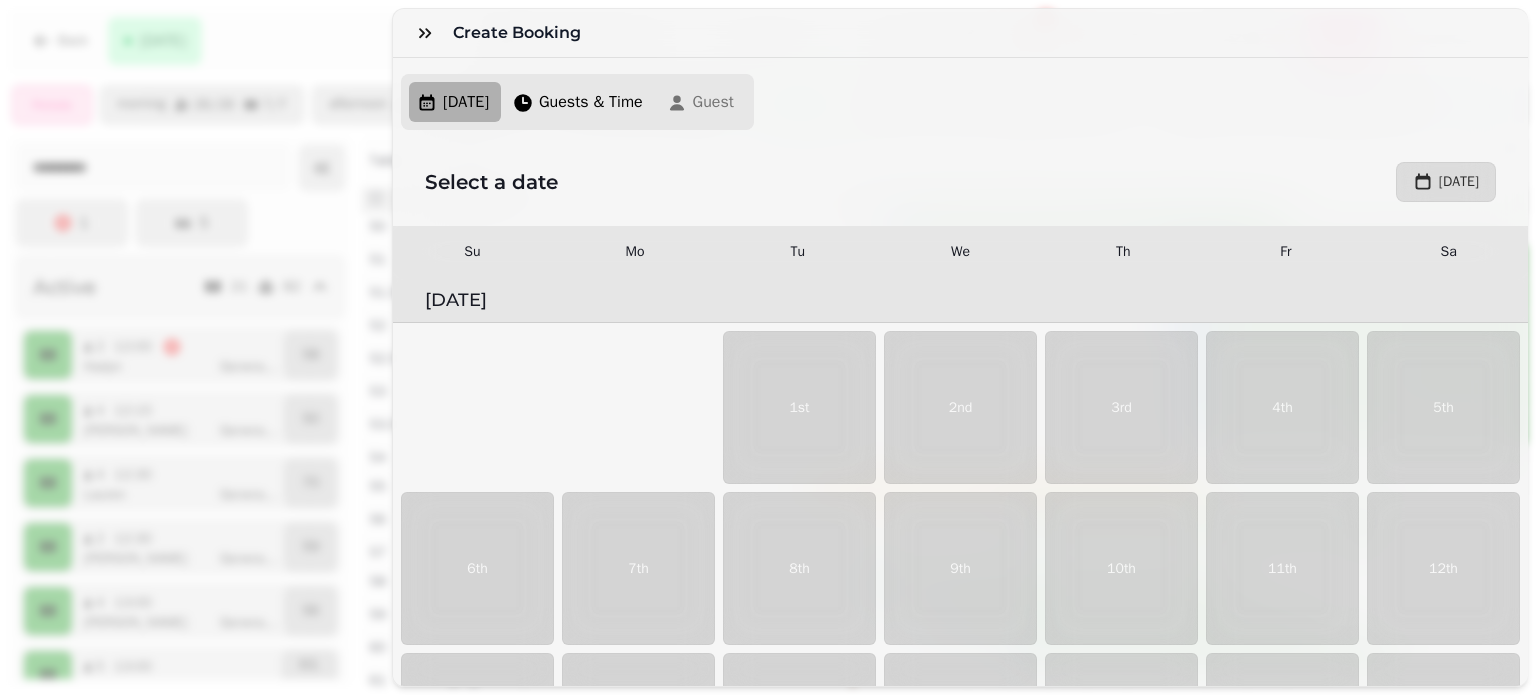 scroll, scrollTop: 0, scrollLeft: 327, axis: horizontal 